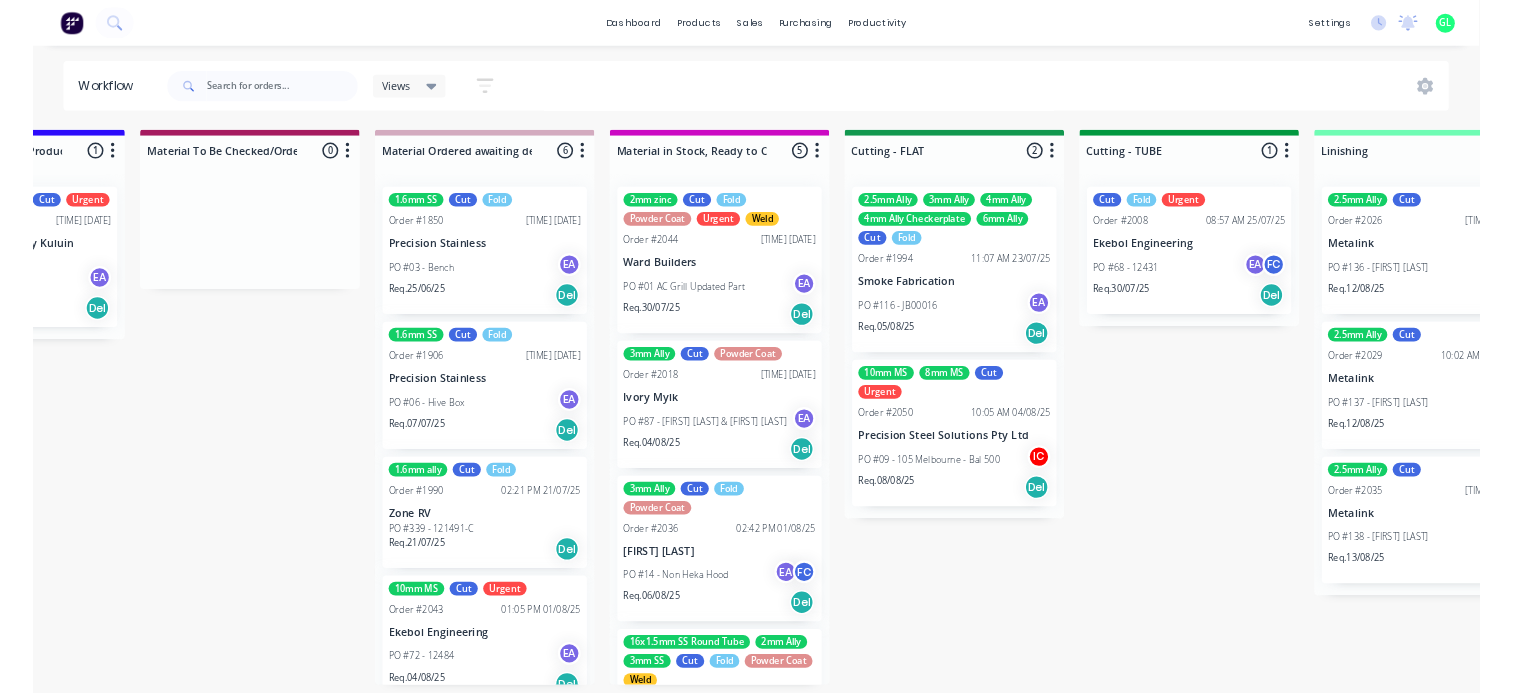 scroll, scrollTop: 0, scrollLeft: 2674, axis: horizontal 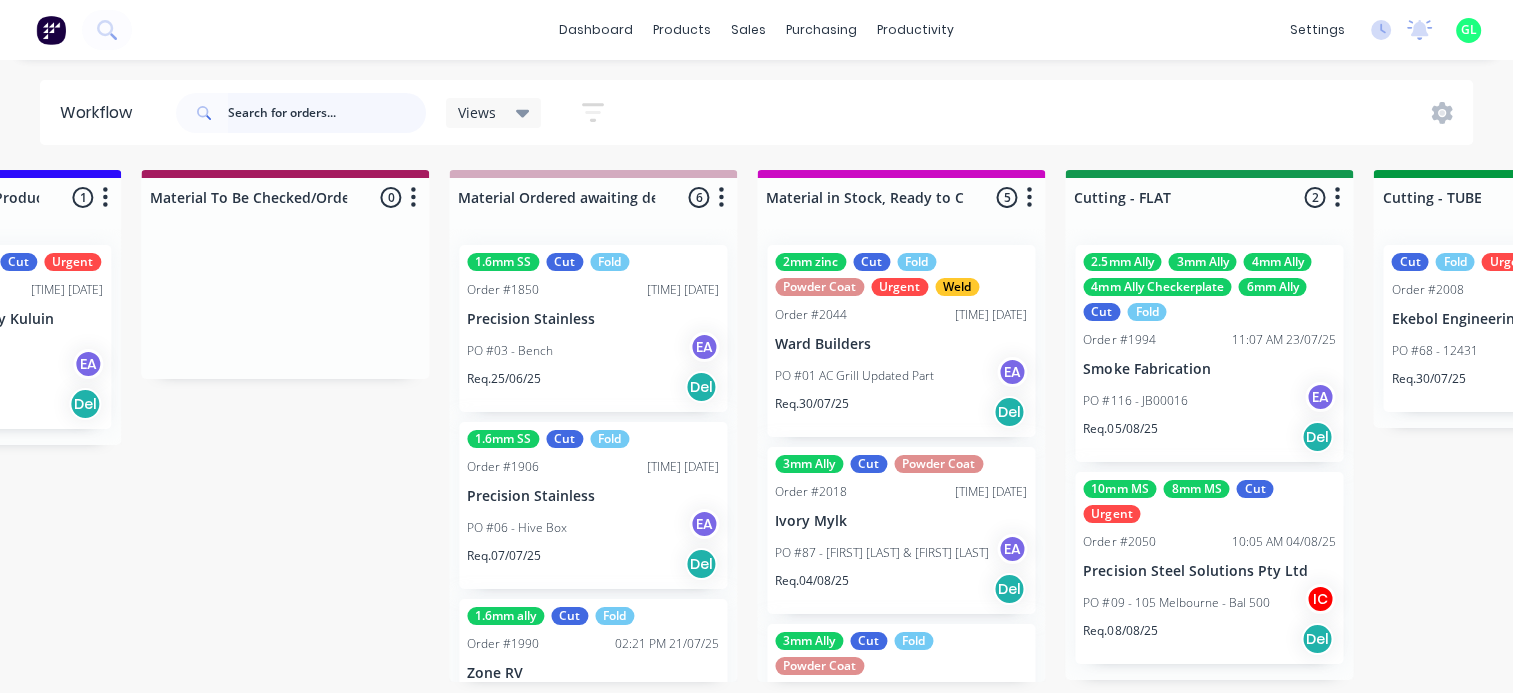 click at bounding box center (327, 113) 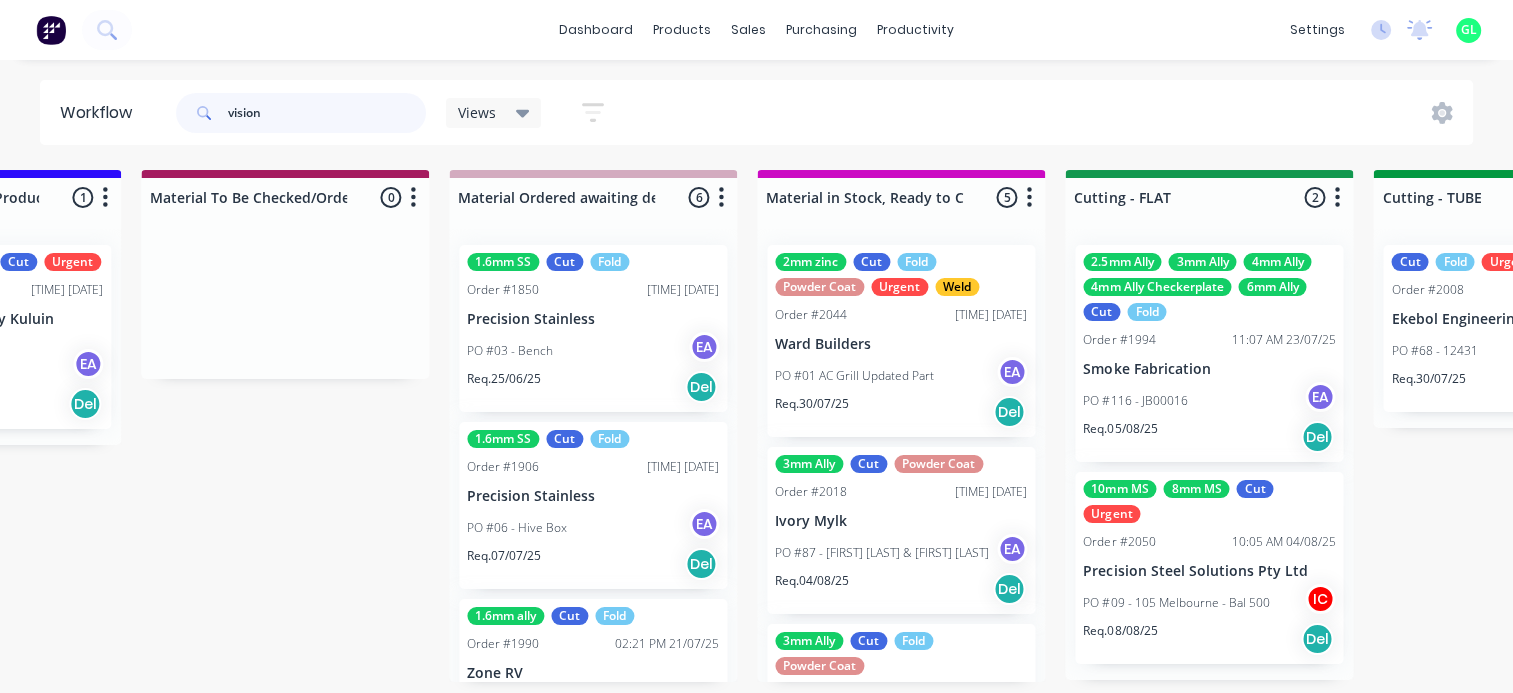 type on "vision" 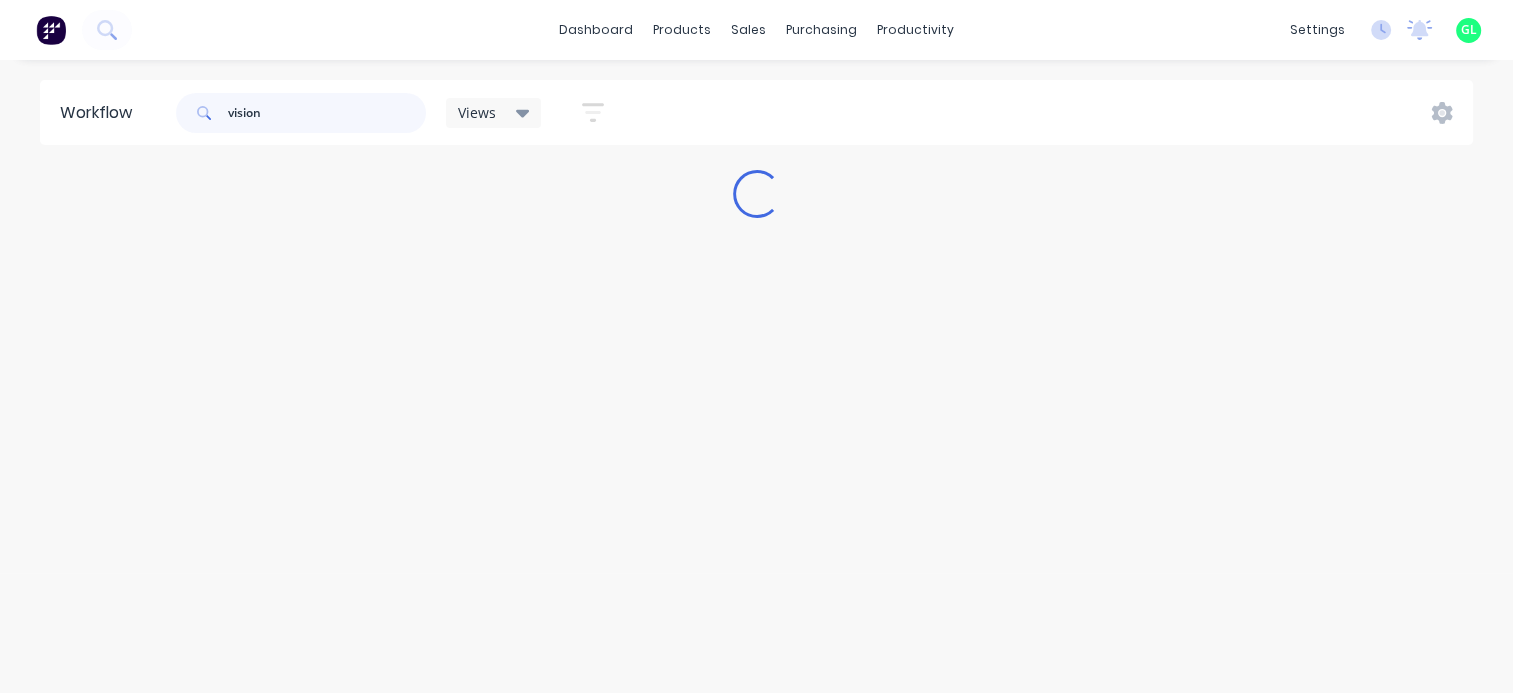 scroll, scrollTop: 0, scrollLeft: 0, axis: both 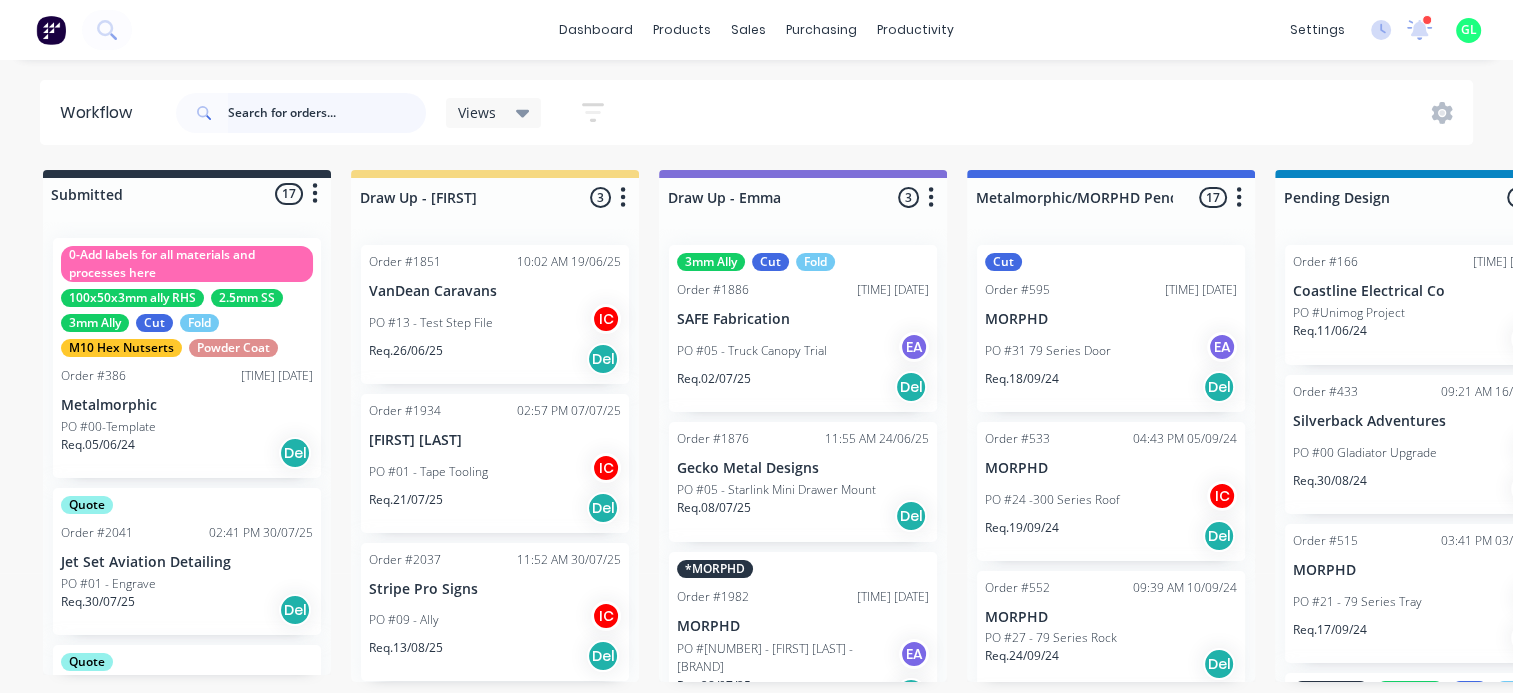 click at bounding box center [327, 113] 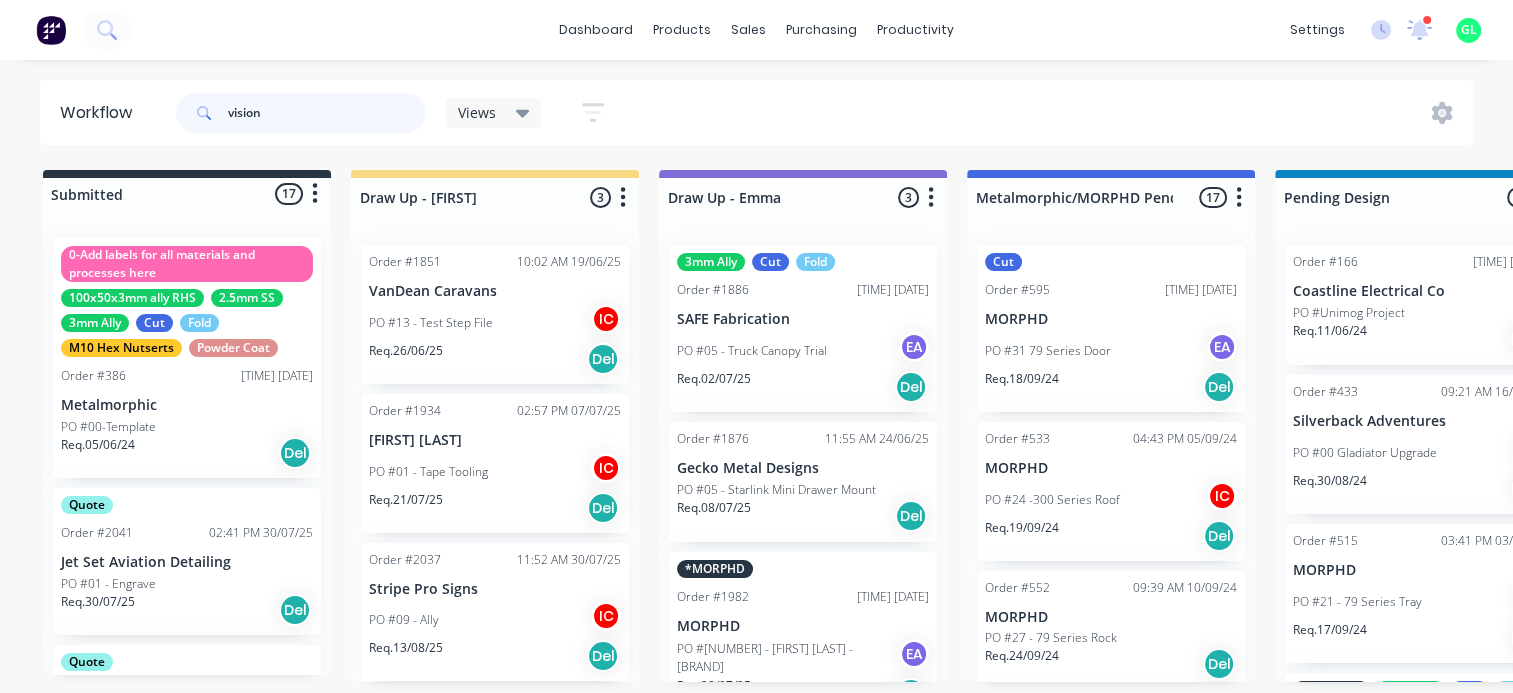 type on "vision" 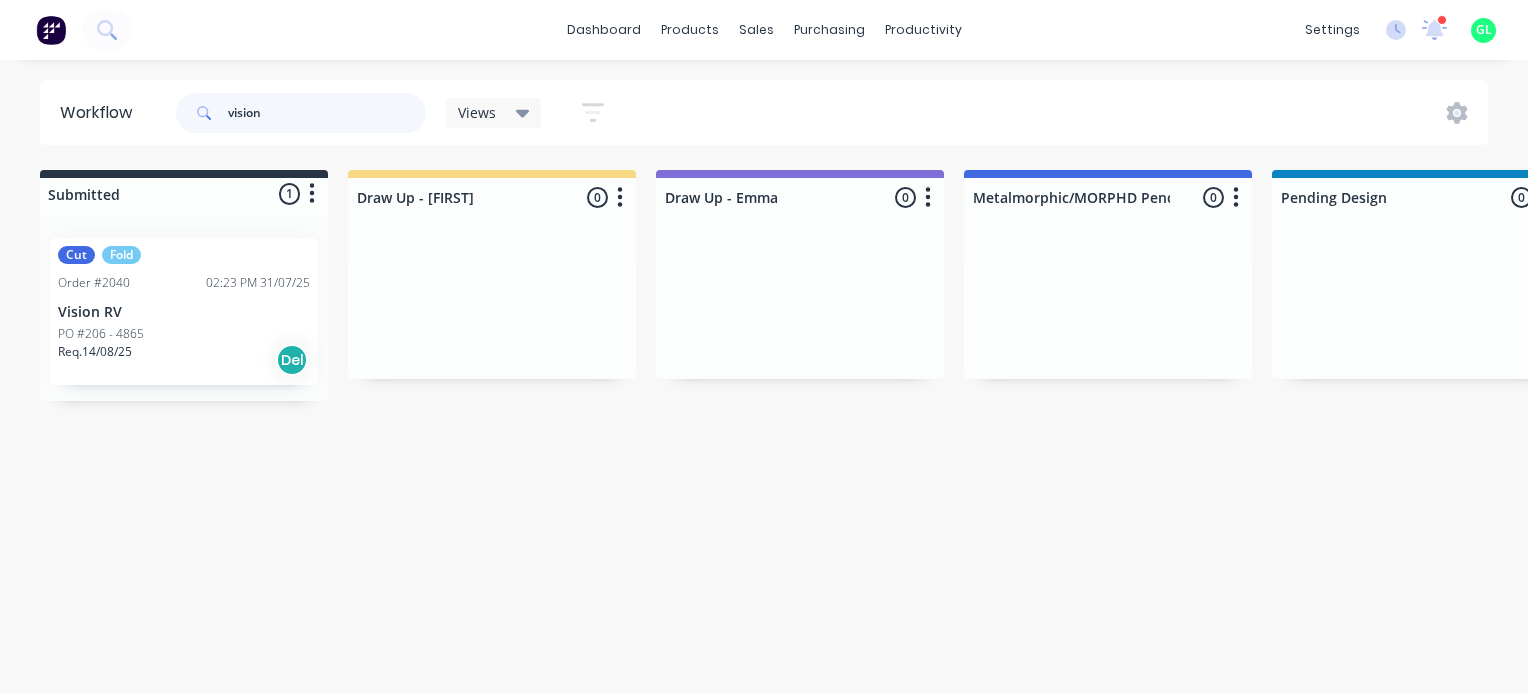 scroll, scrollTop: 0, scrollLeft: 0, axis: both 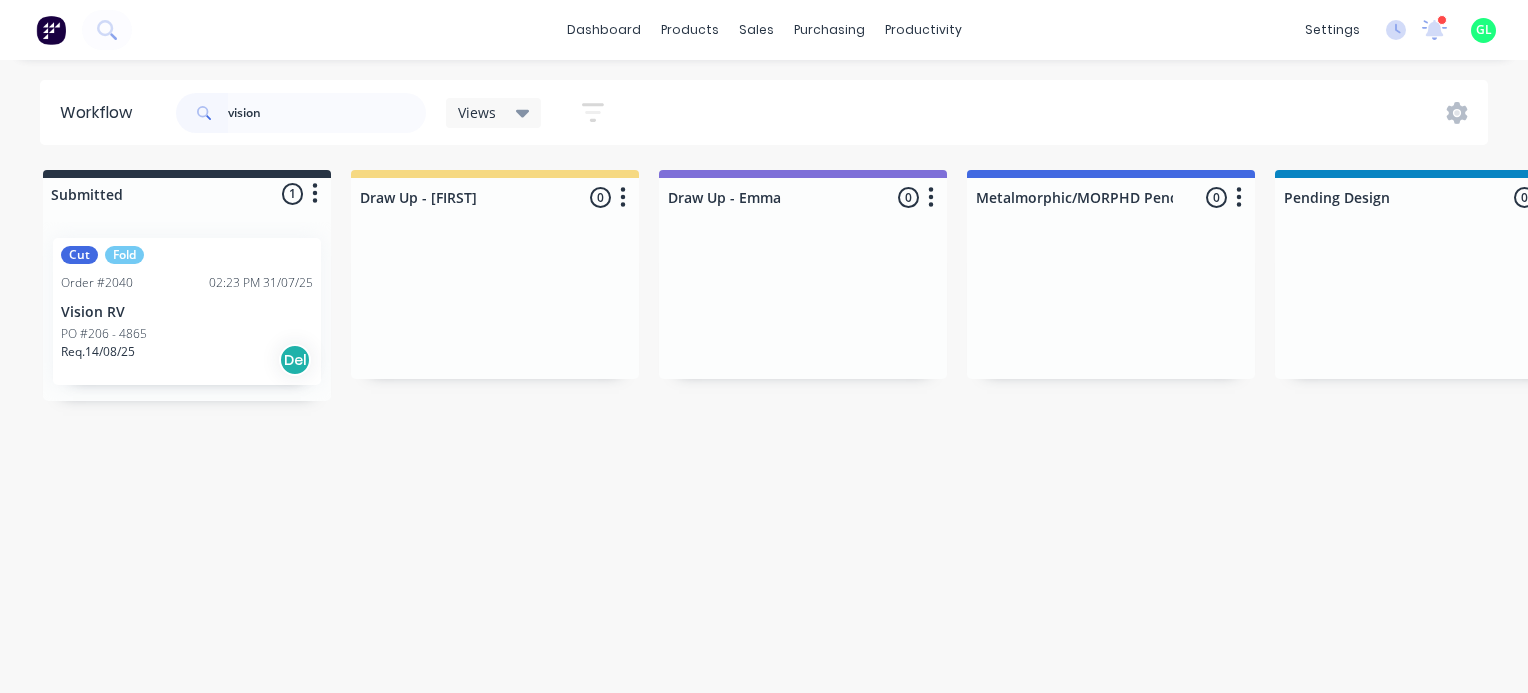 click on "Req. [DATE] Del" at bounding box center [187, 360] 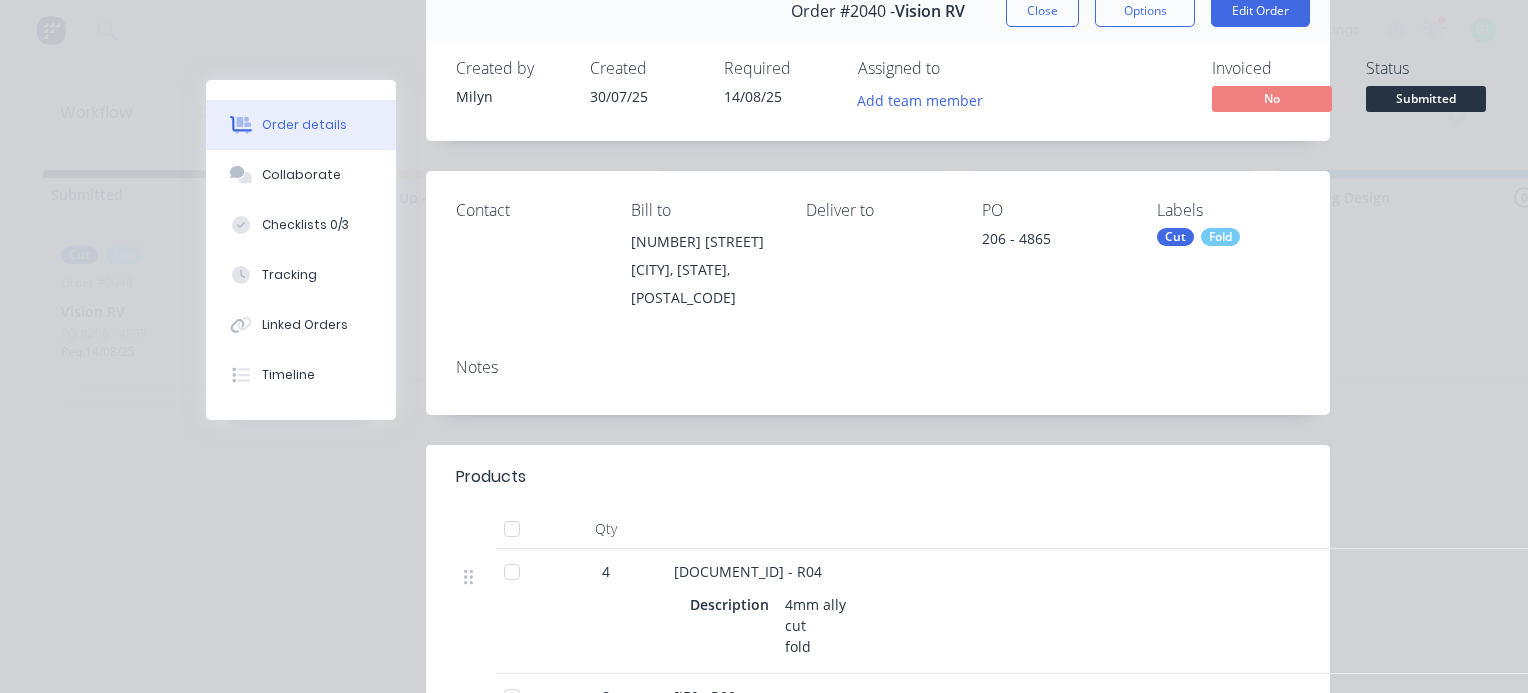 scroll, scrollTop: 0, scrollLeft: 0, axis: both 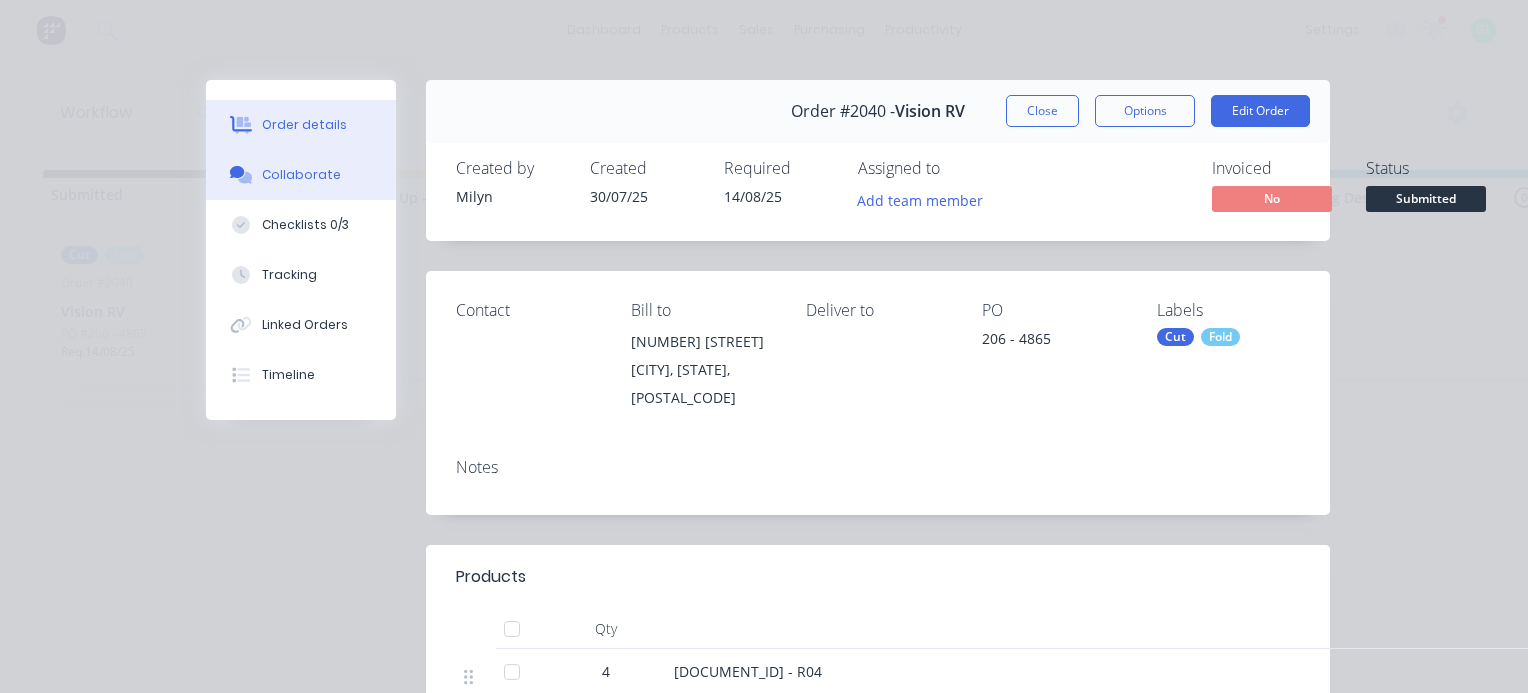 click on "Collaborate" at bounding box center [301, 175] 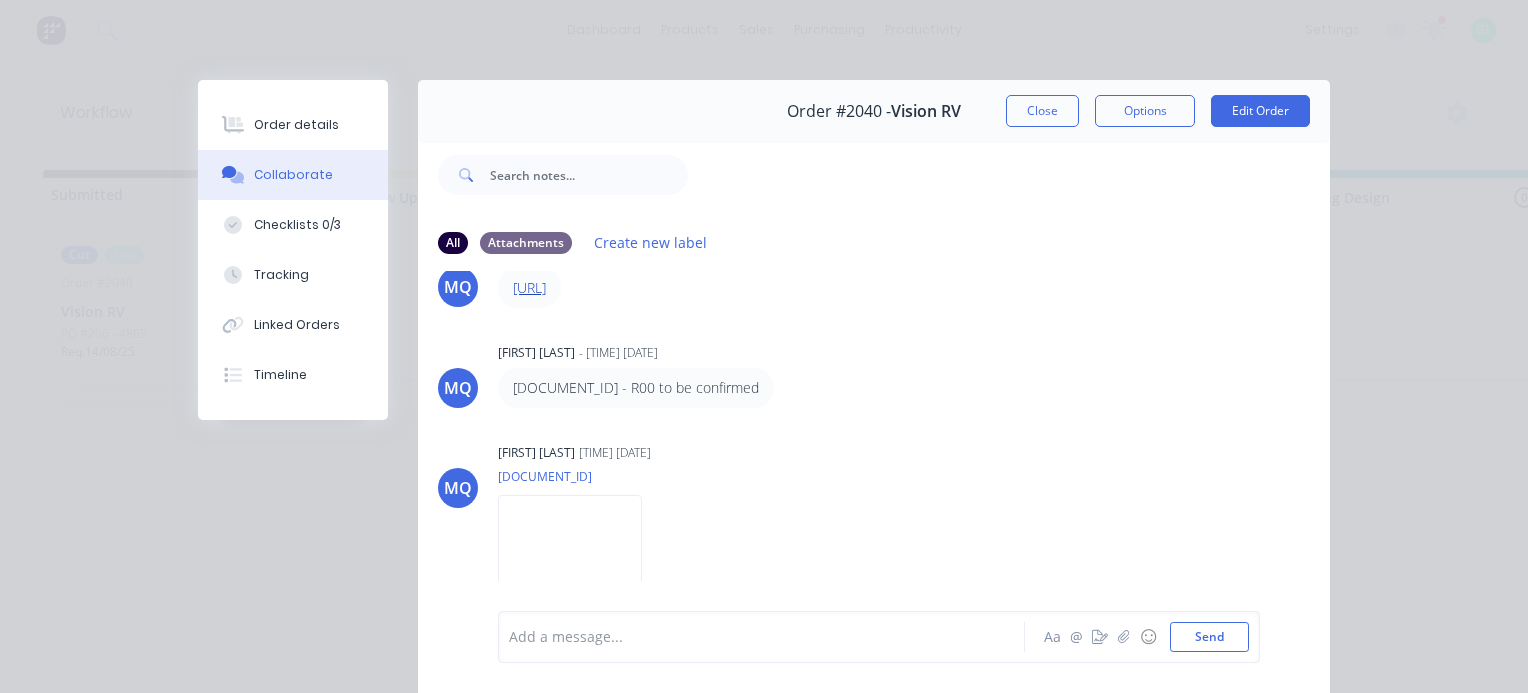 scroll, scrollTop: 176, scrollLeft: 0, axis: vertical 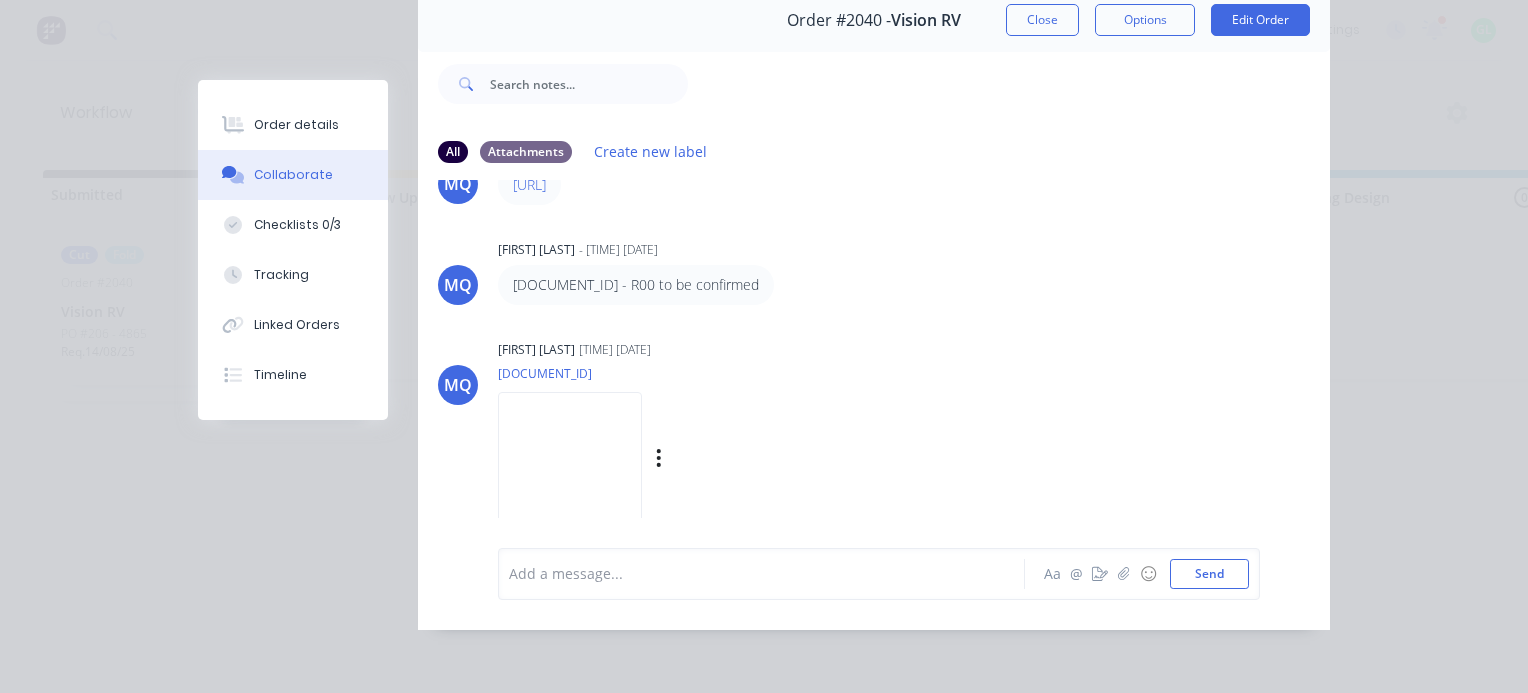 click at bounding box center [570, 457] 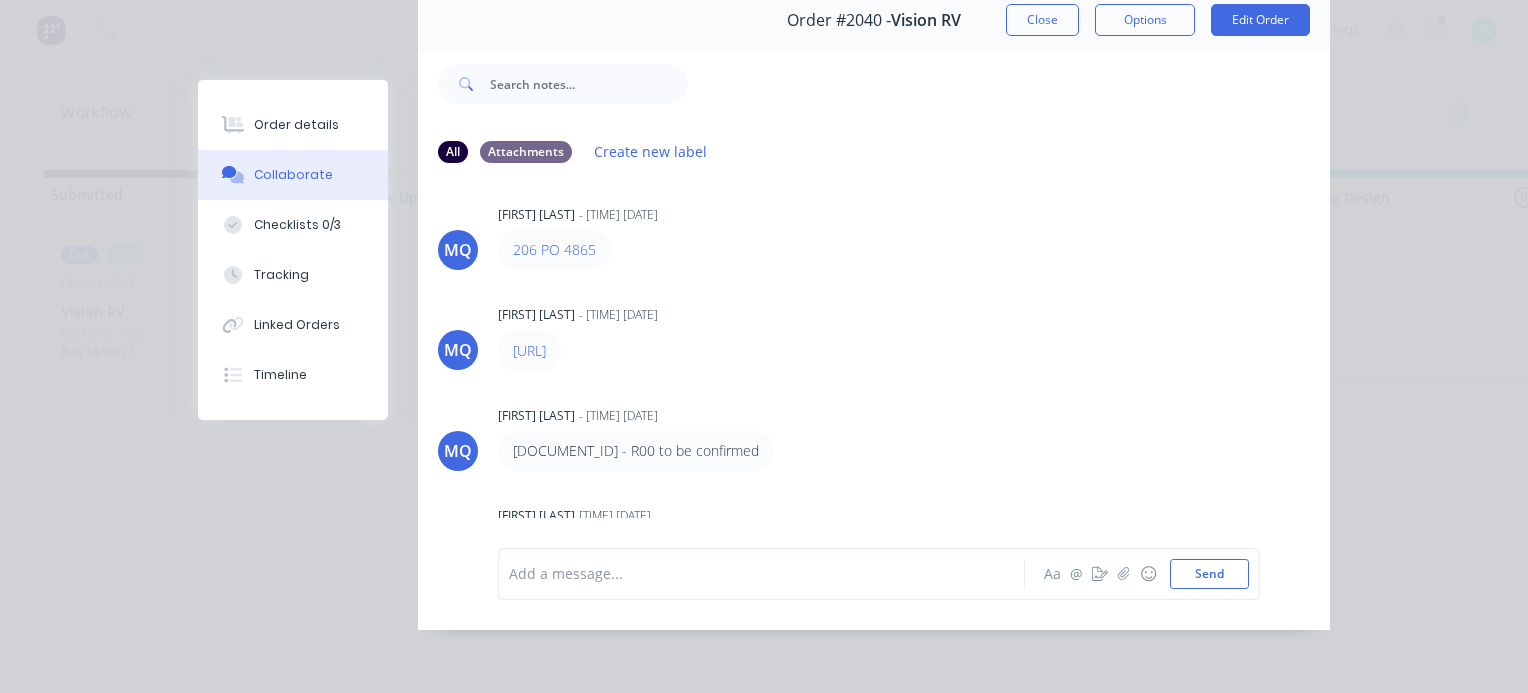 scroll, scrollTop: 0, scrollLeft: 0, axis: both 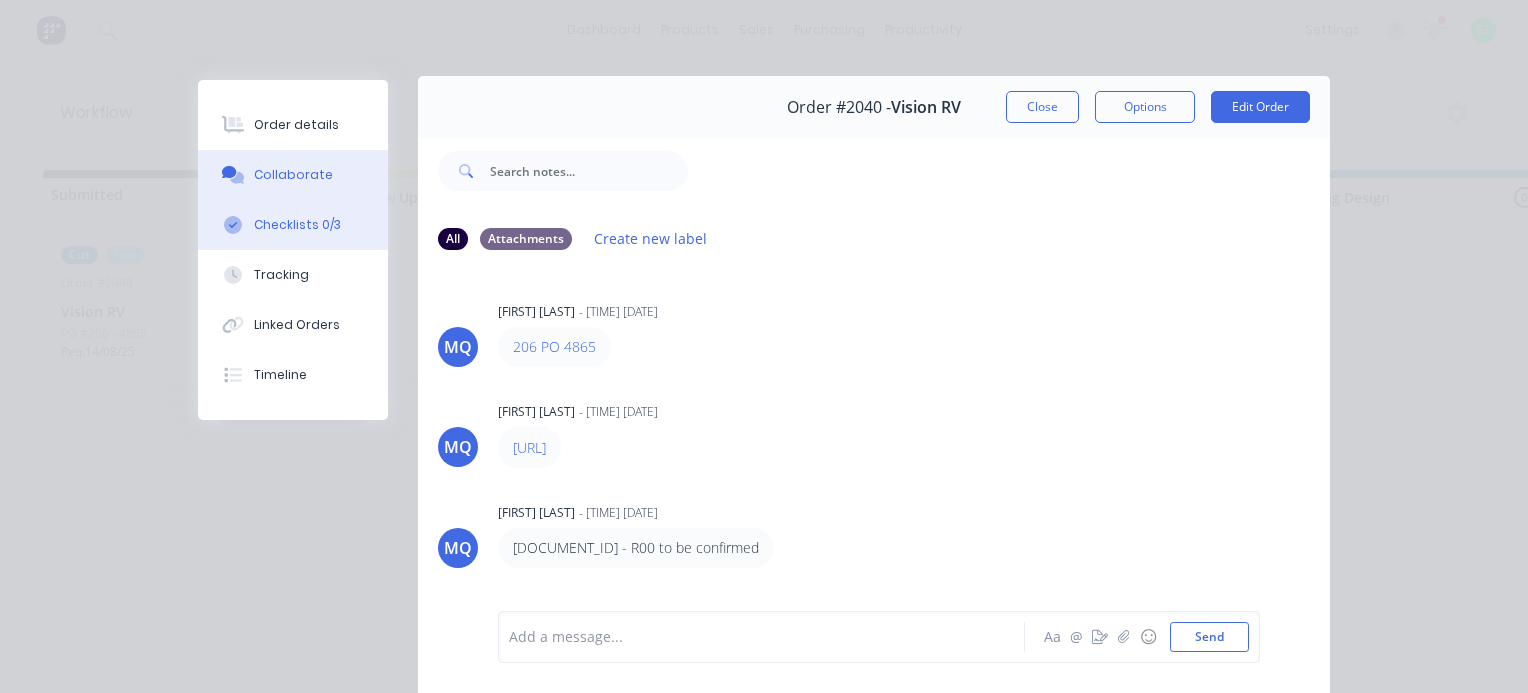 click on "Checklists 0/3" at bounding box center [293, 225] 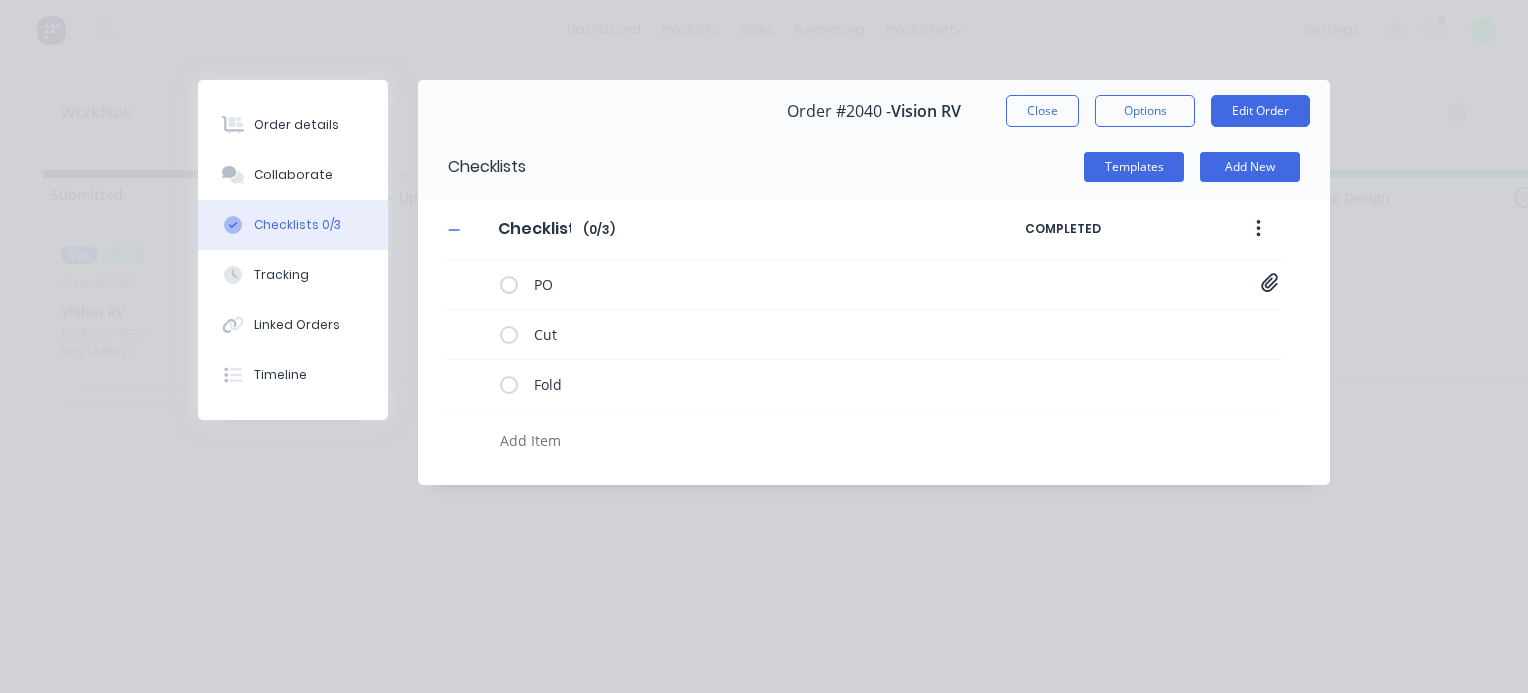 scroll, scrollTop: 0, scrollLeft: 0, axis: both 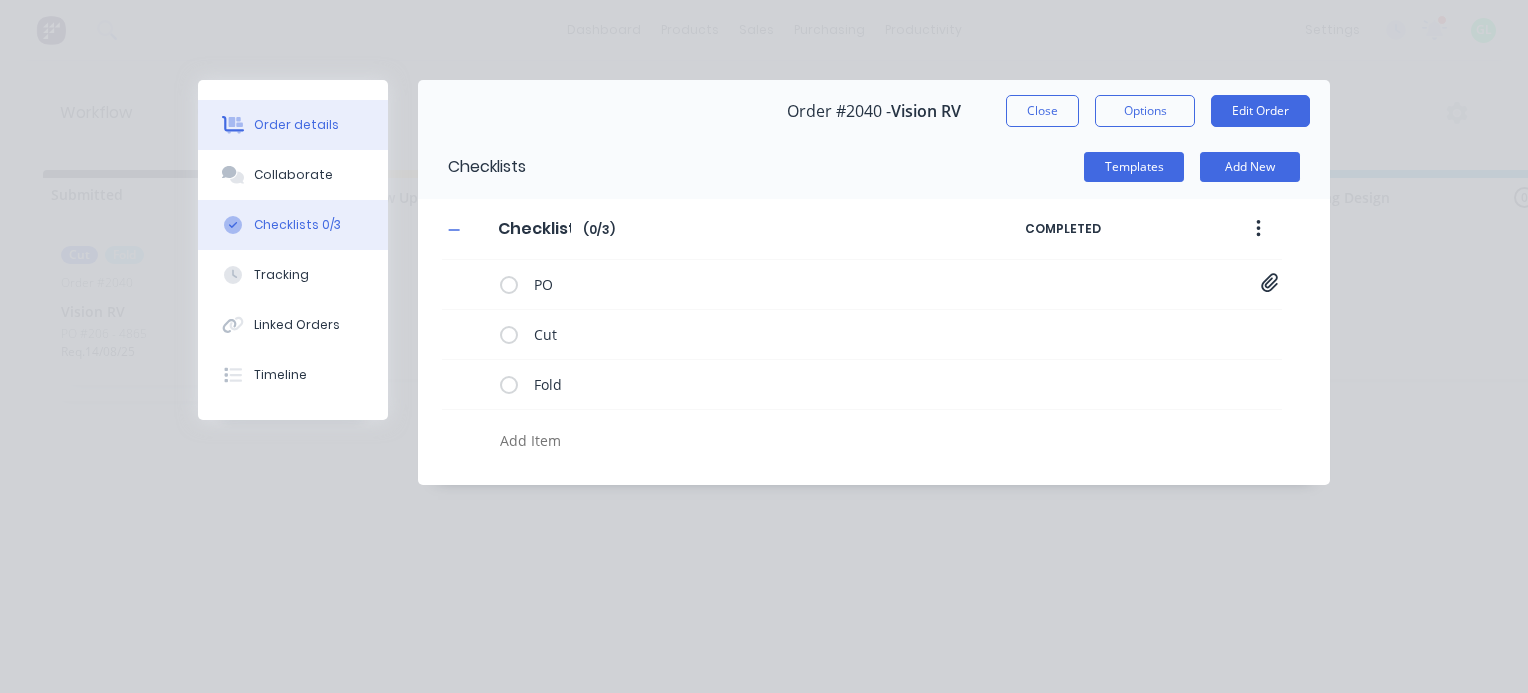 click on "Order details" at bounding box center [296, 125] 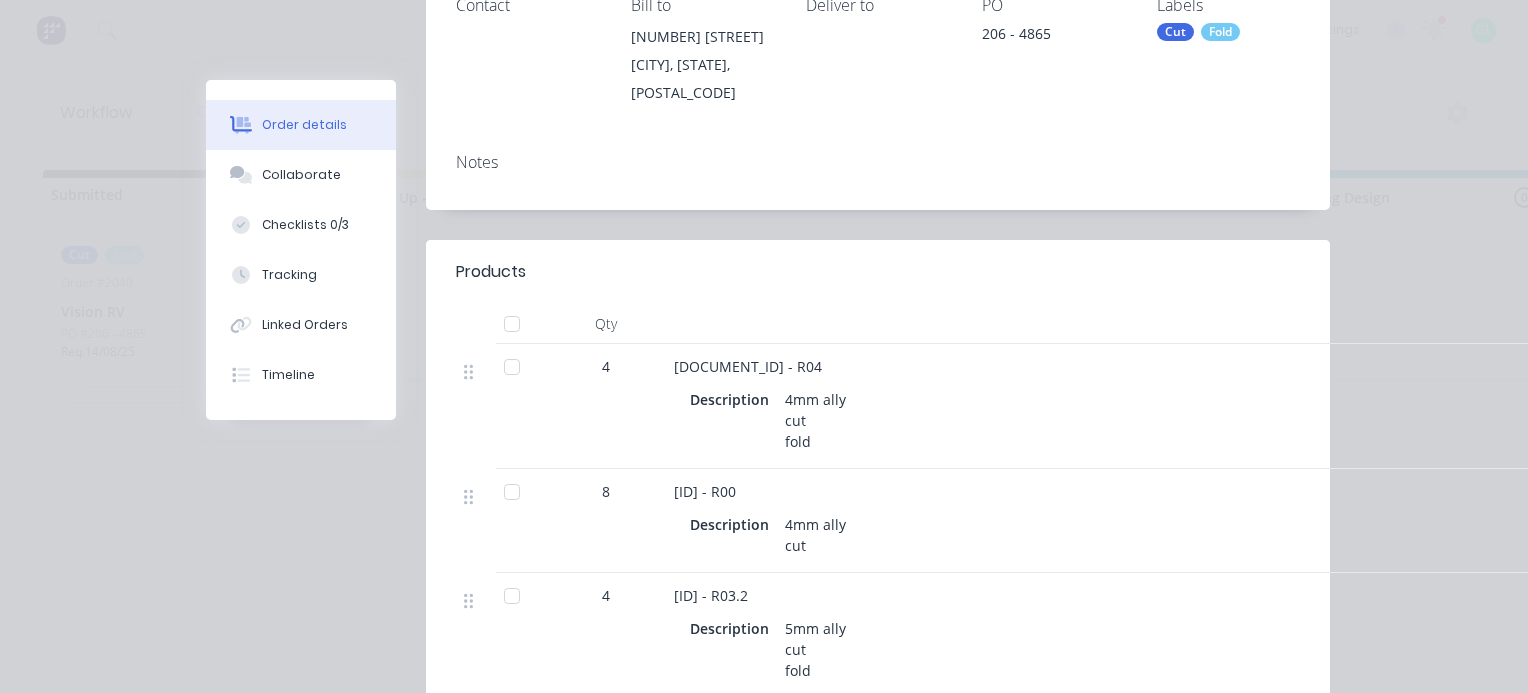 scroll, scrollTop: 0, scrollLeft: 0, axis: both 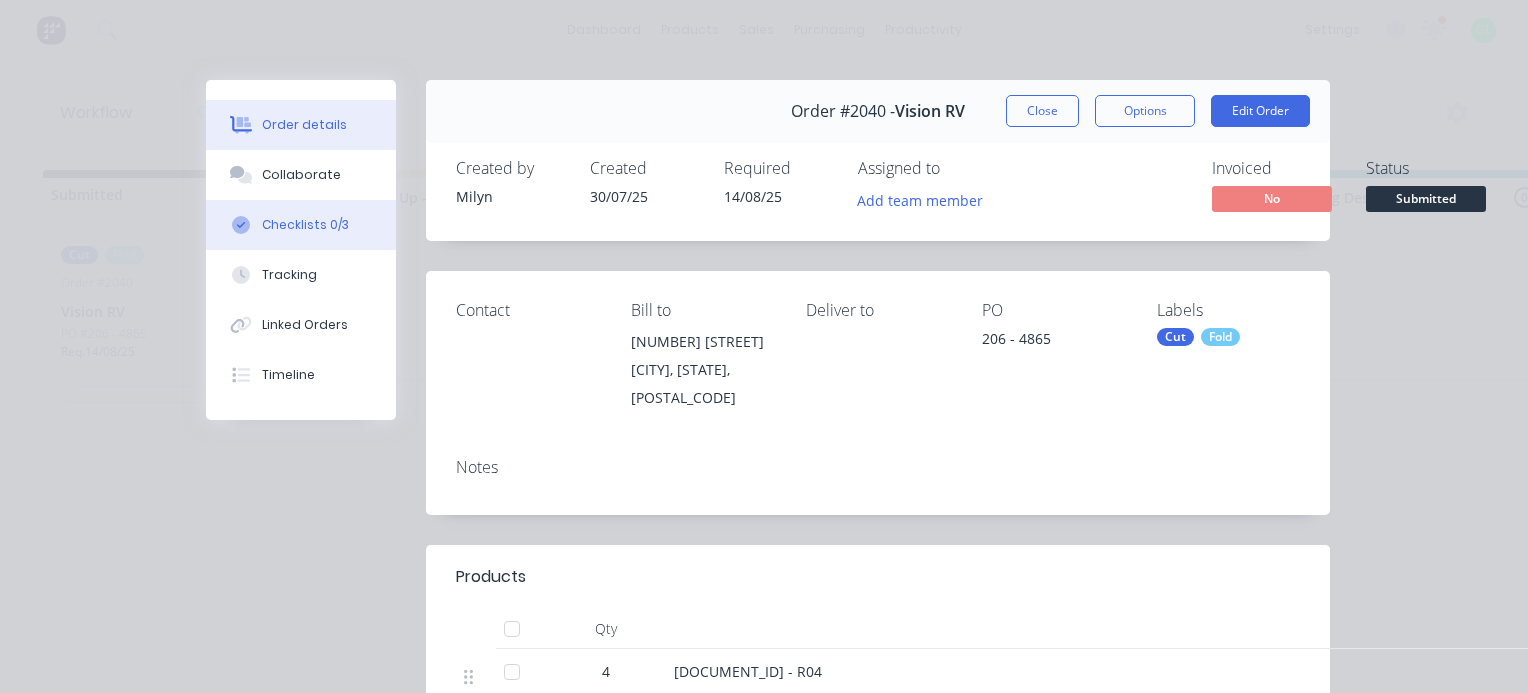 click on "Checklists 0/3" at bounding box center [305, 225] 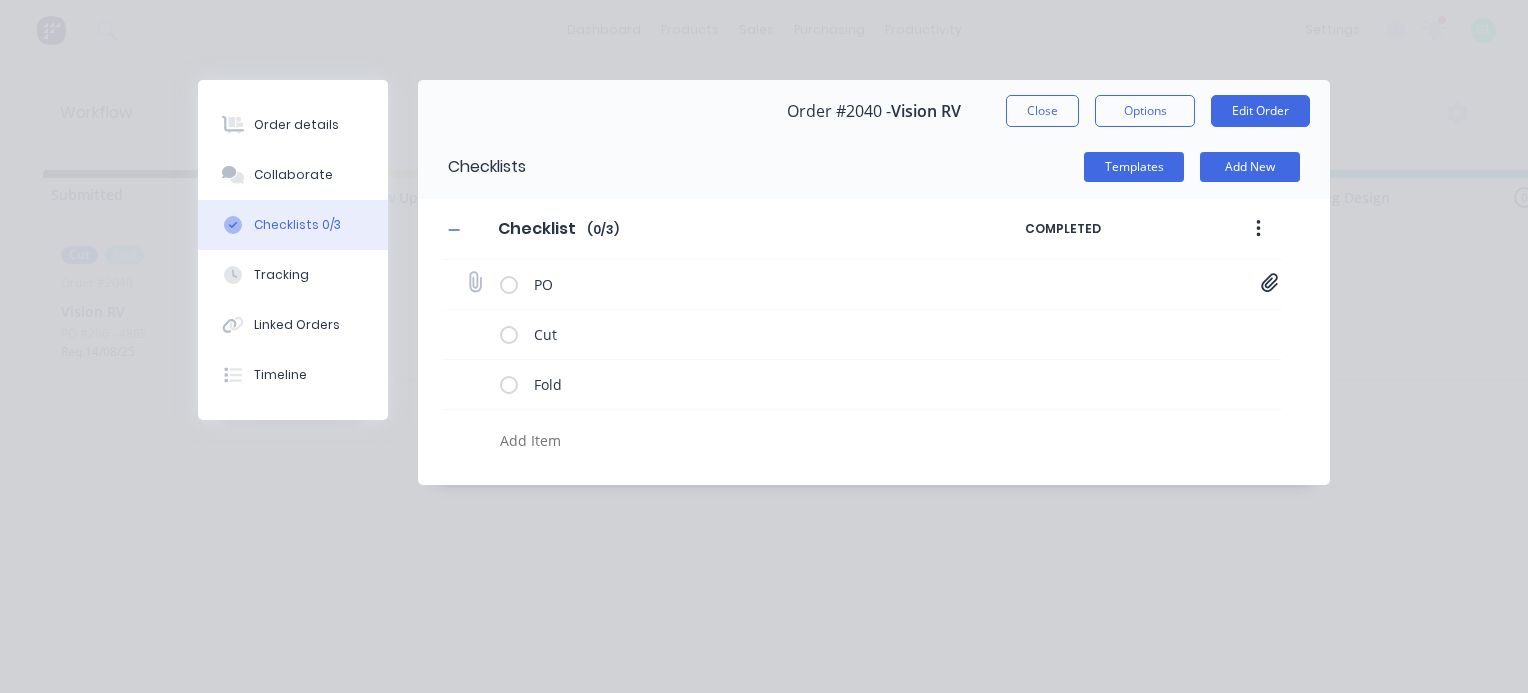 click 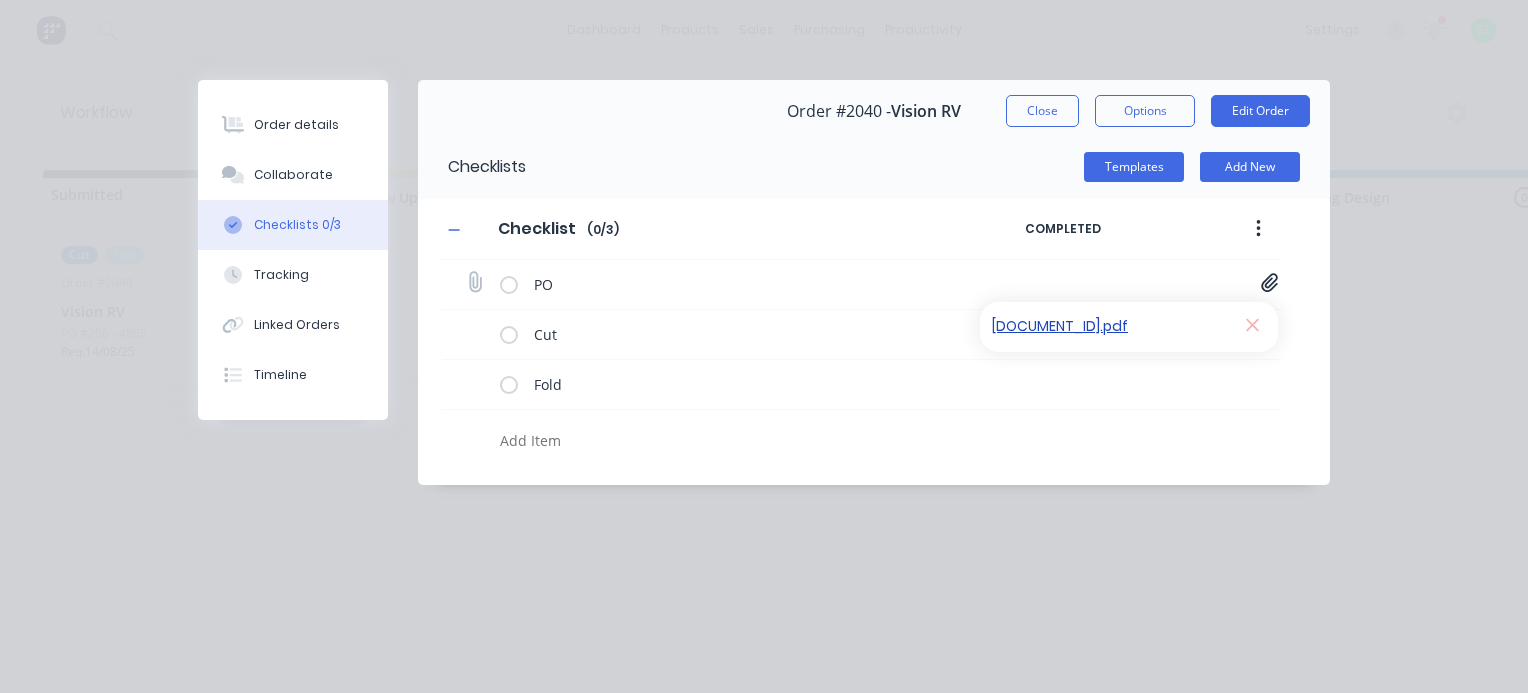 click on "[DOCUMENT_ID].pdf" at bounding box center (1108, 326) 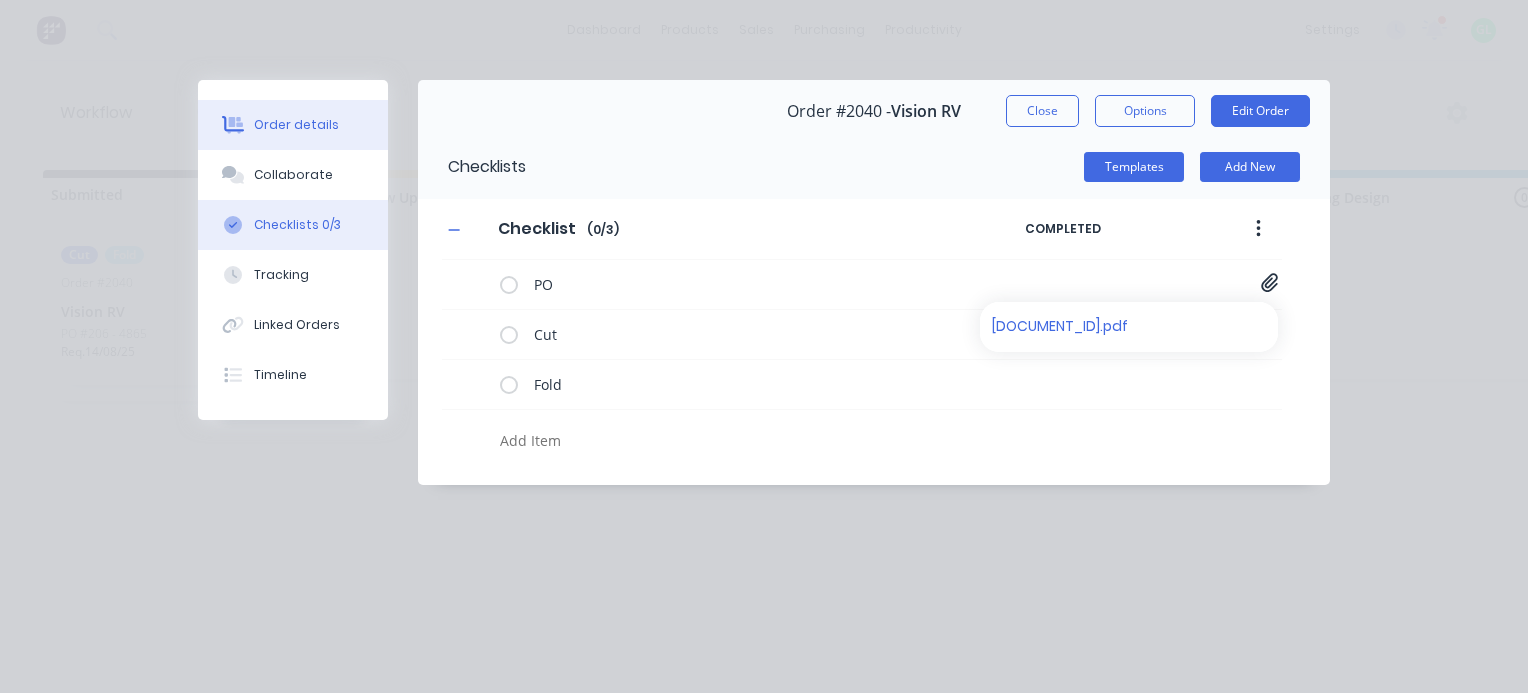 click on "Order details" at bounding box center (296, 125) 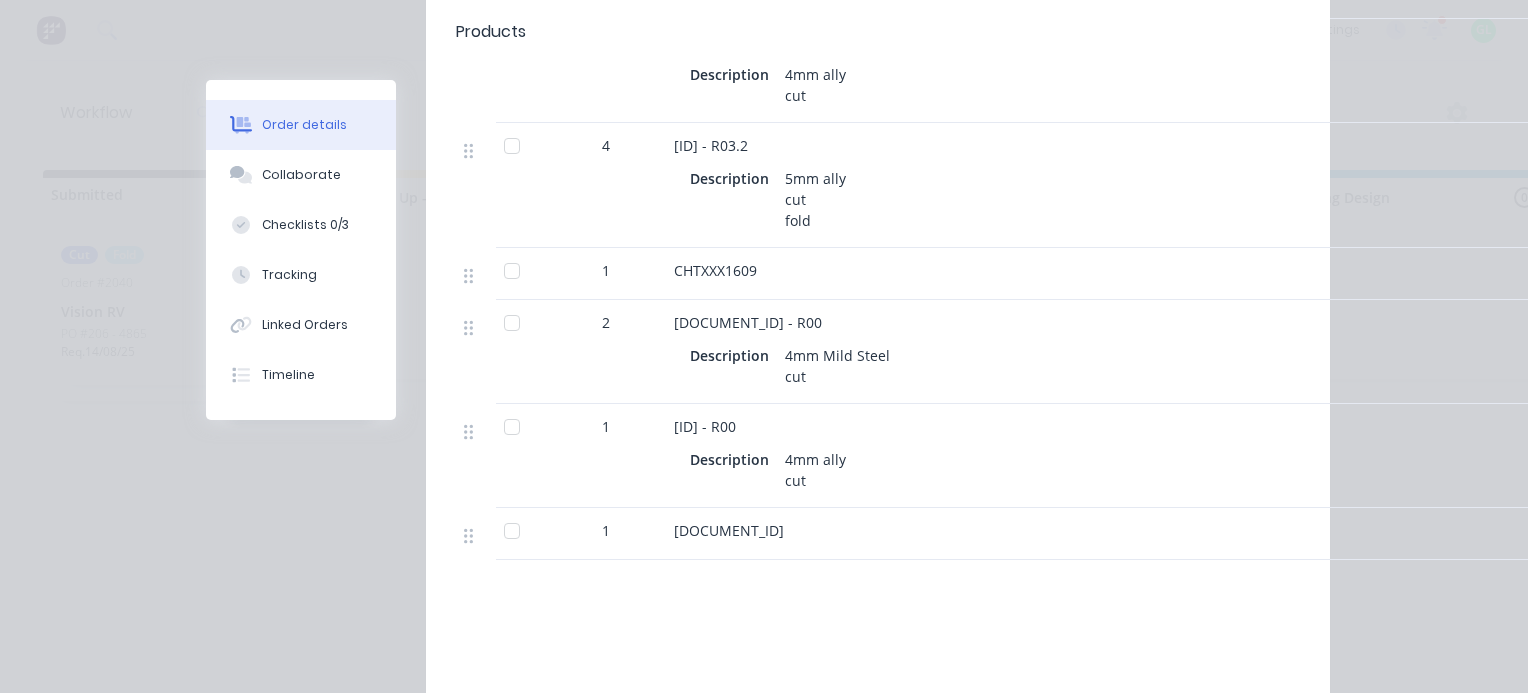 scroll, scrollTop: 800, scrollLeft: 0, axis: vertical 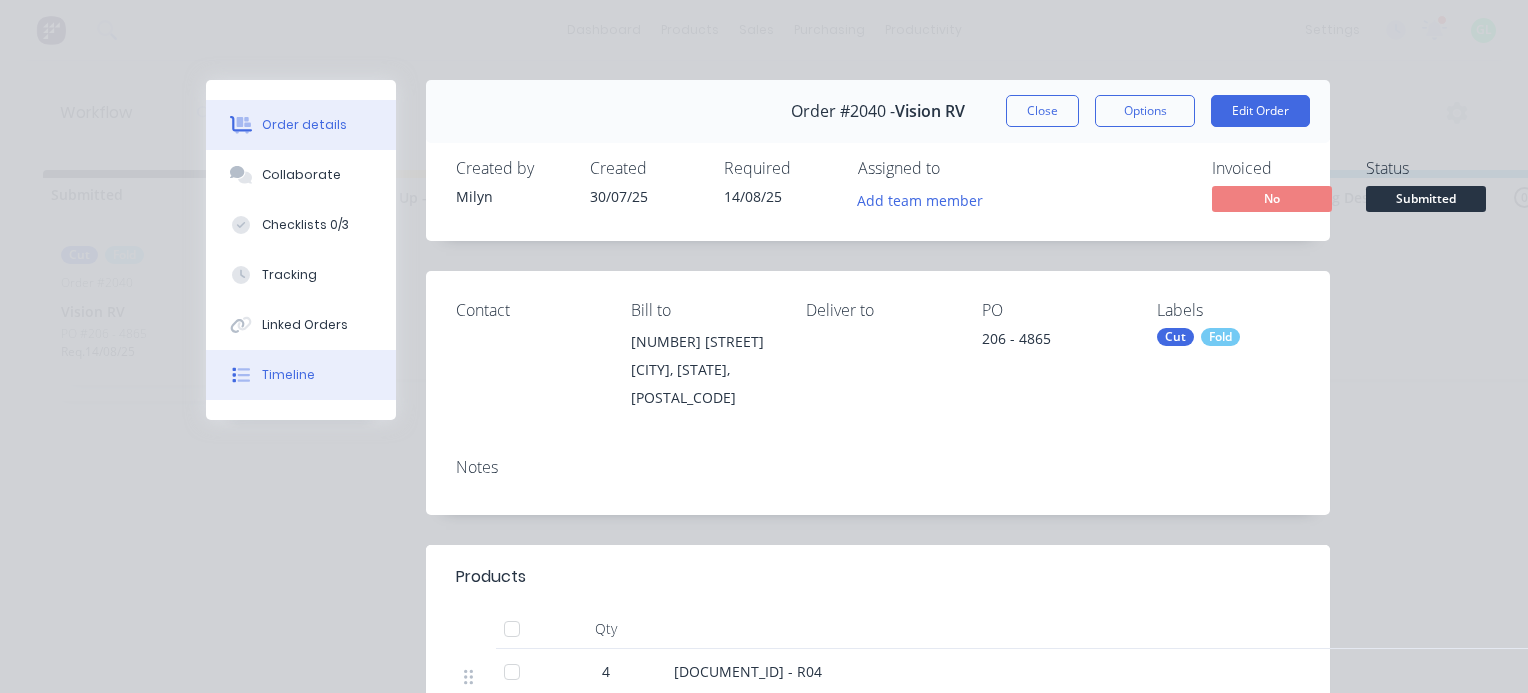 click on "Timeline" at bounding box center [288, 375] 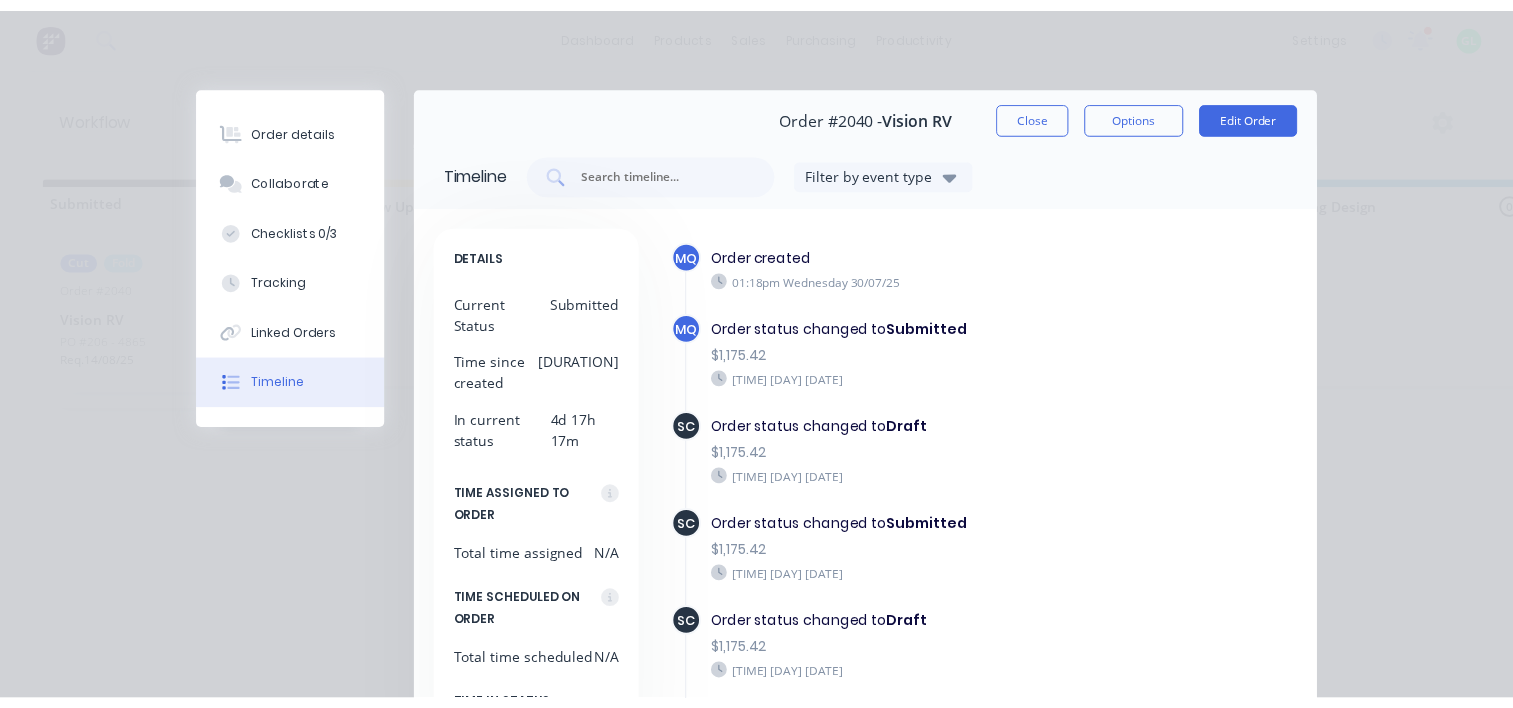 scroll, scrollTop: 100, scrollLeft: 0, axis: vertical 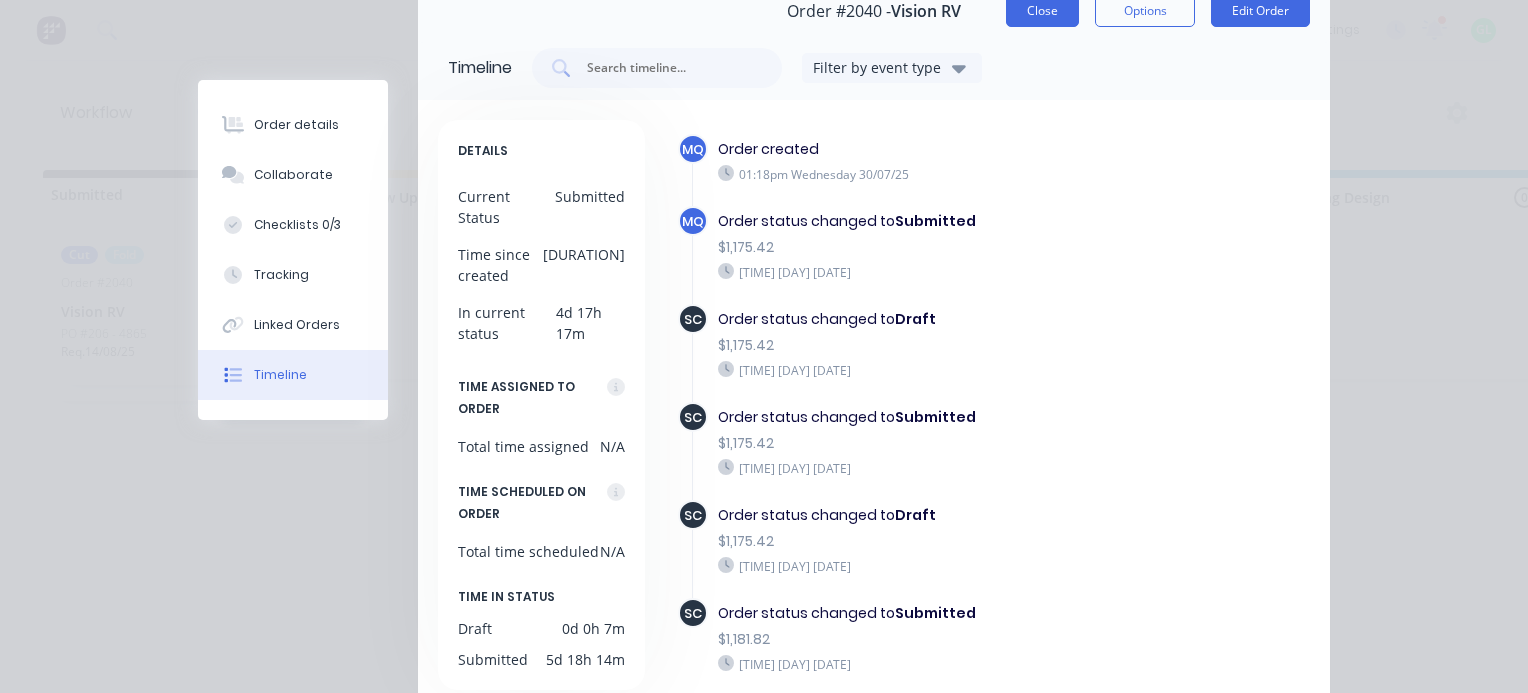 click on "Close" at bounding box center (1042, 11) 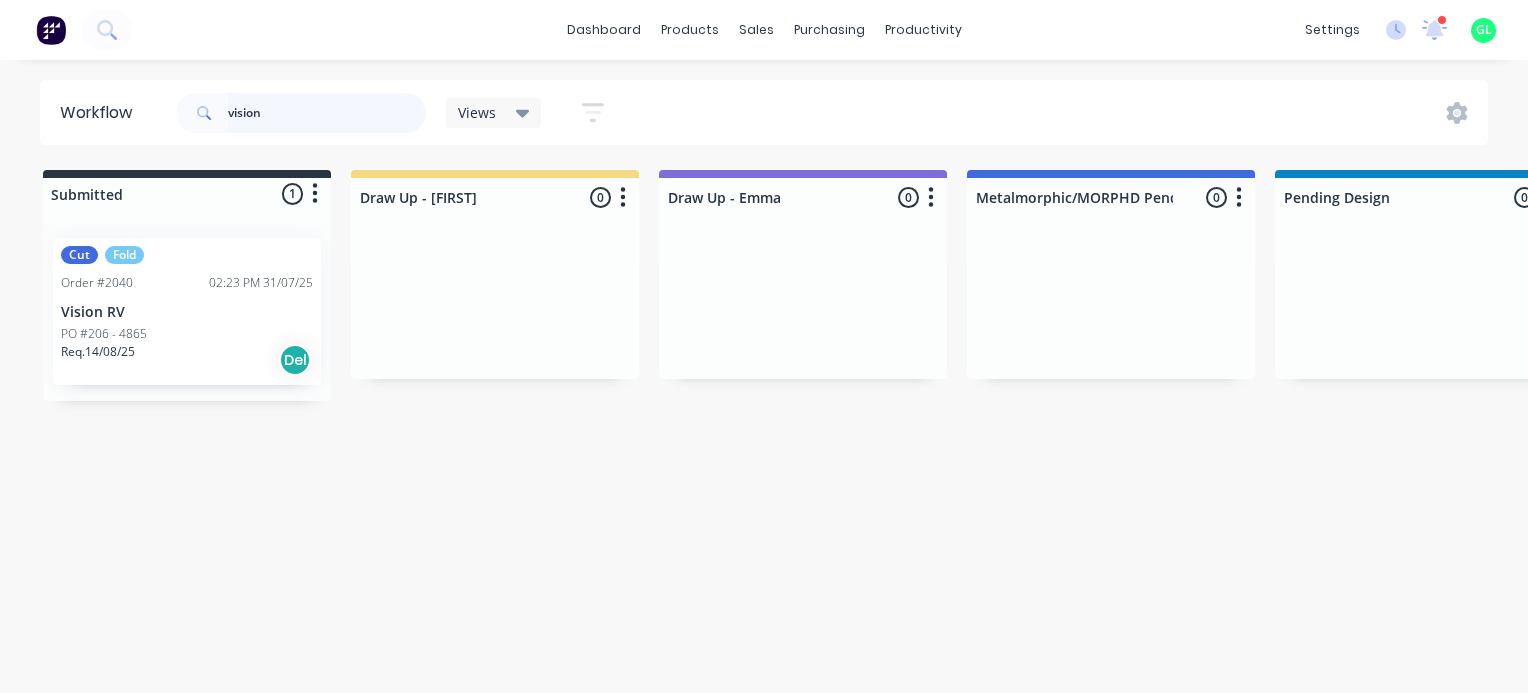 drag, startPoint x: 297, startPoint y: 100, endPoint x: 204, endPoint y: 102, distance: 93.0215 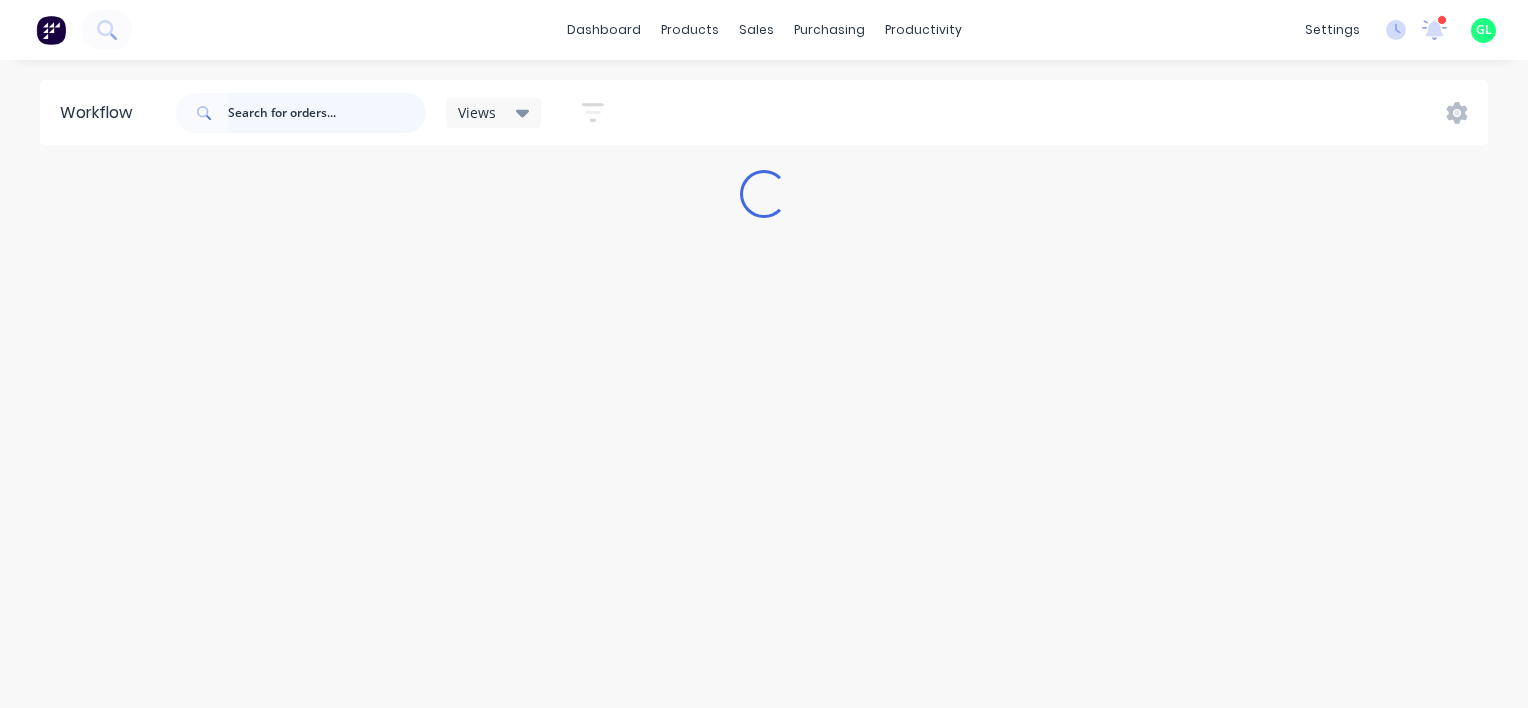 type 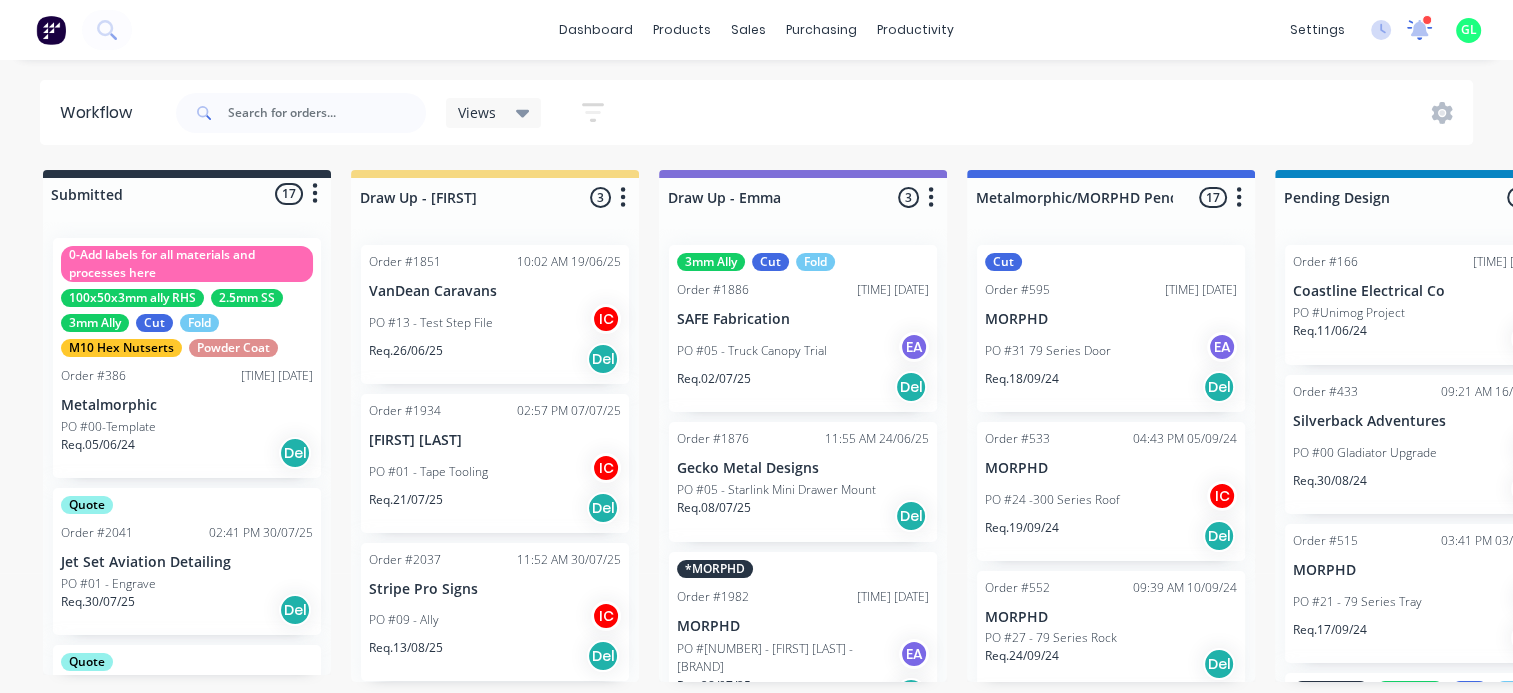 click 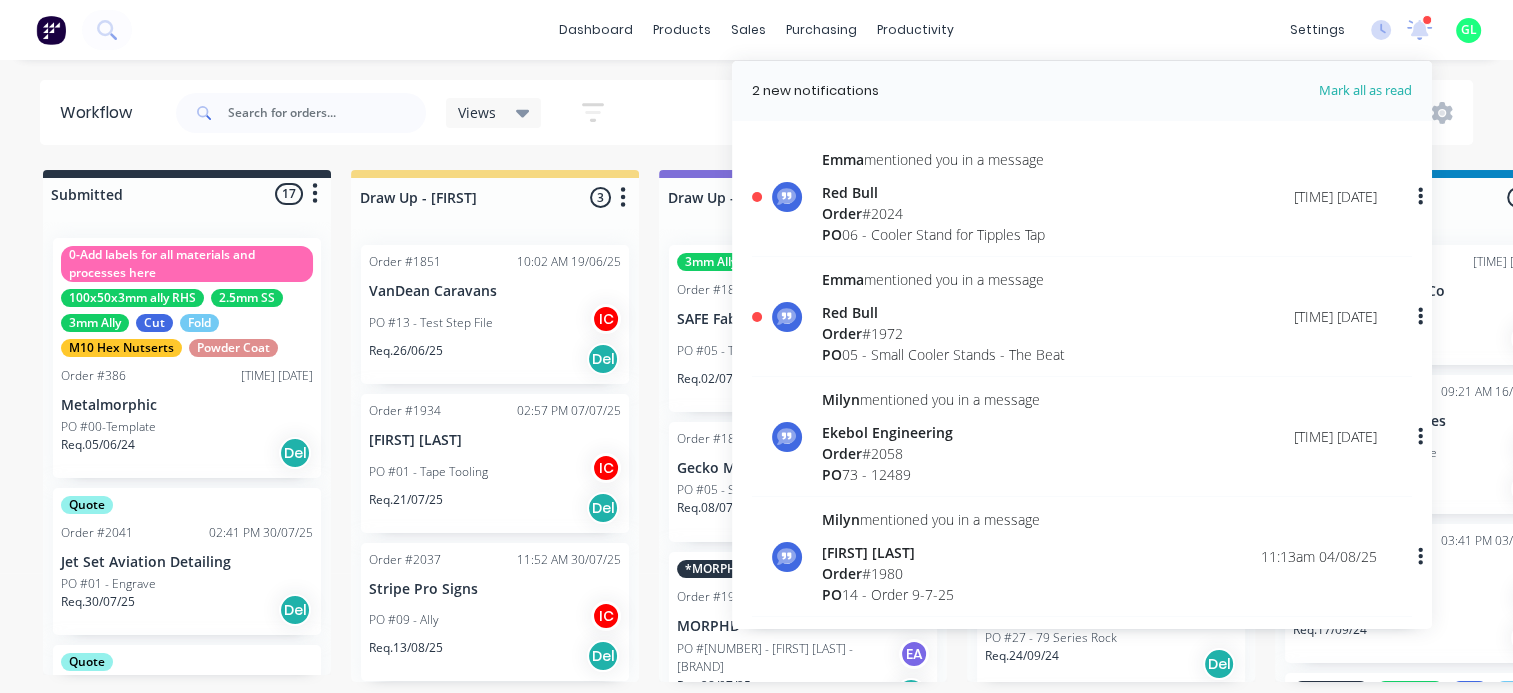 click on "Order  #[NUMBER]" at bounding box center [943, 333] 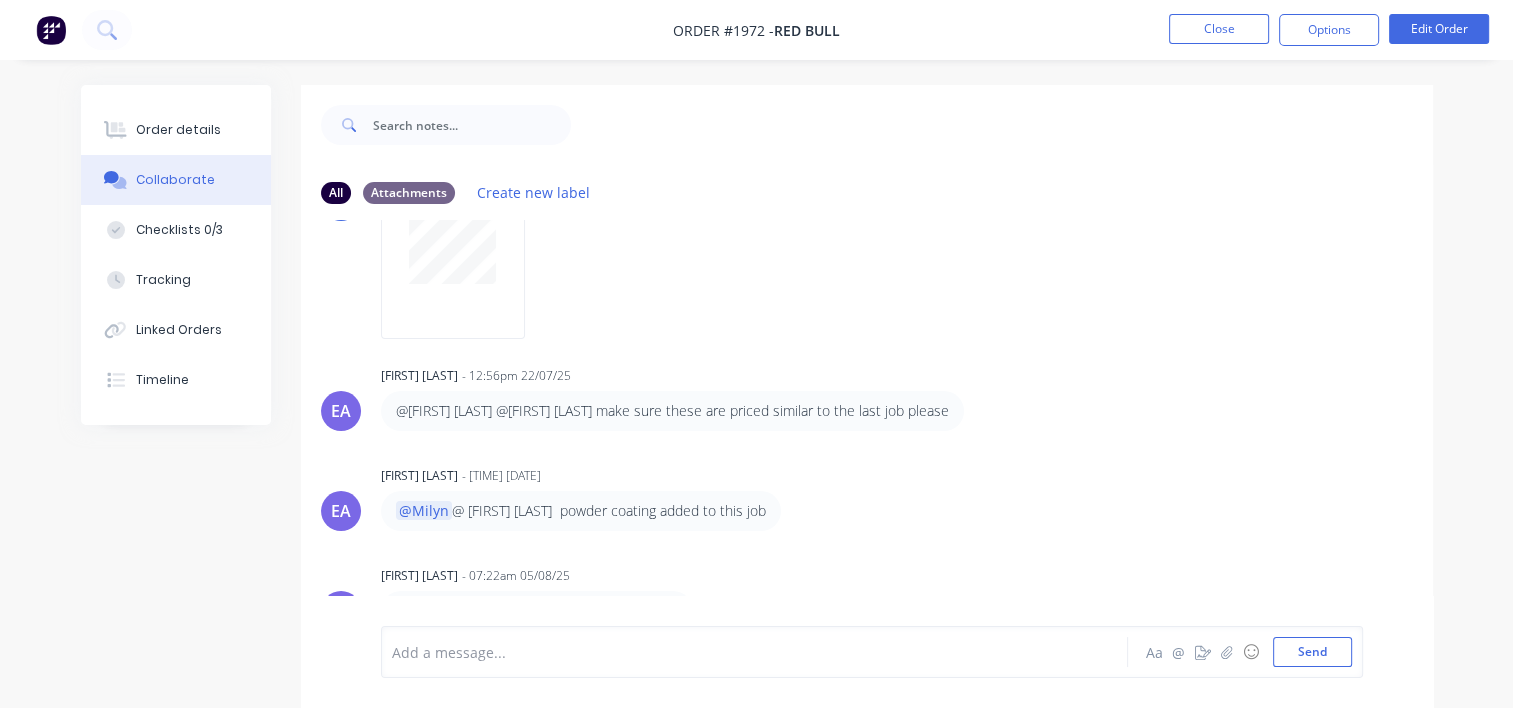 scroll, scrollTop: 204, scrollLeft: 0, axis: vertical 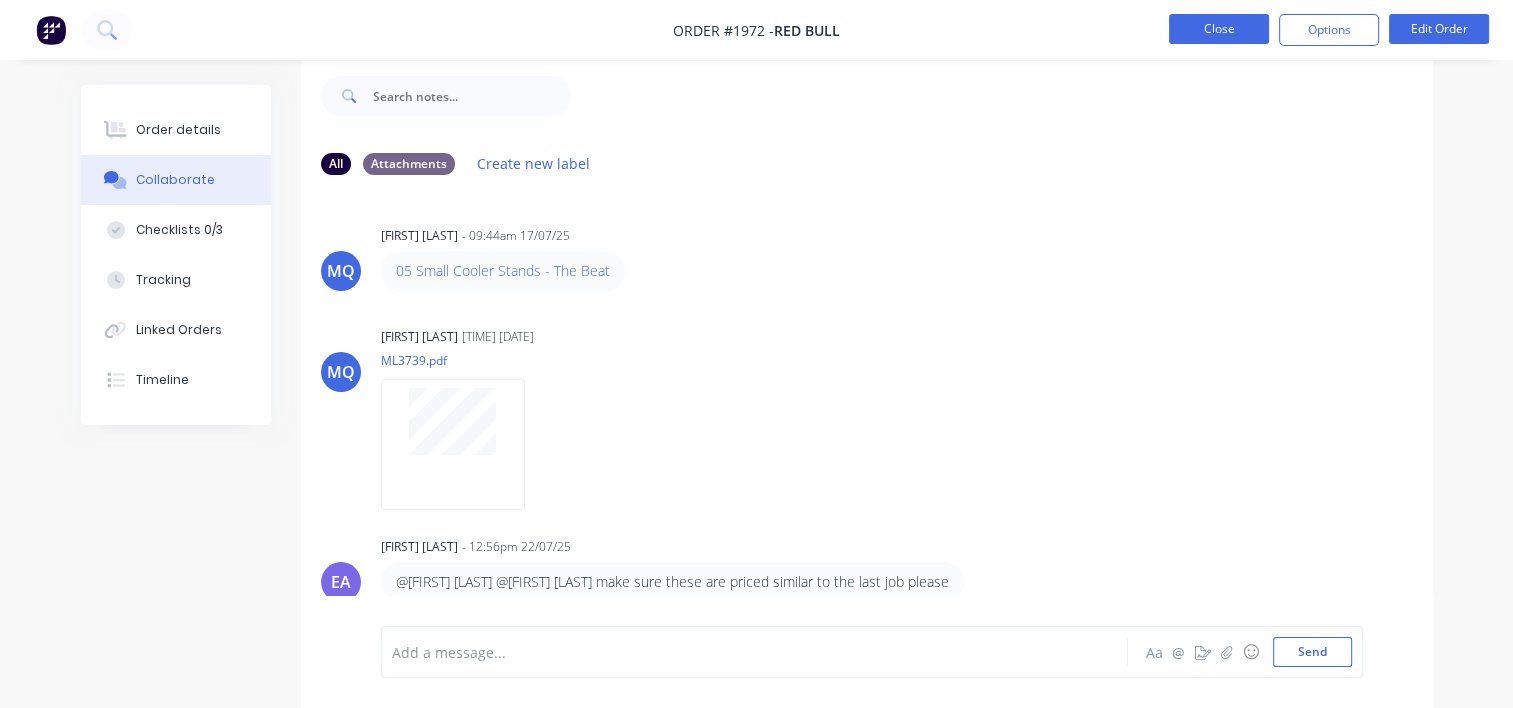click on "Close" at bounding box center [1219, 29] 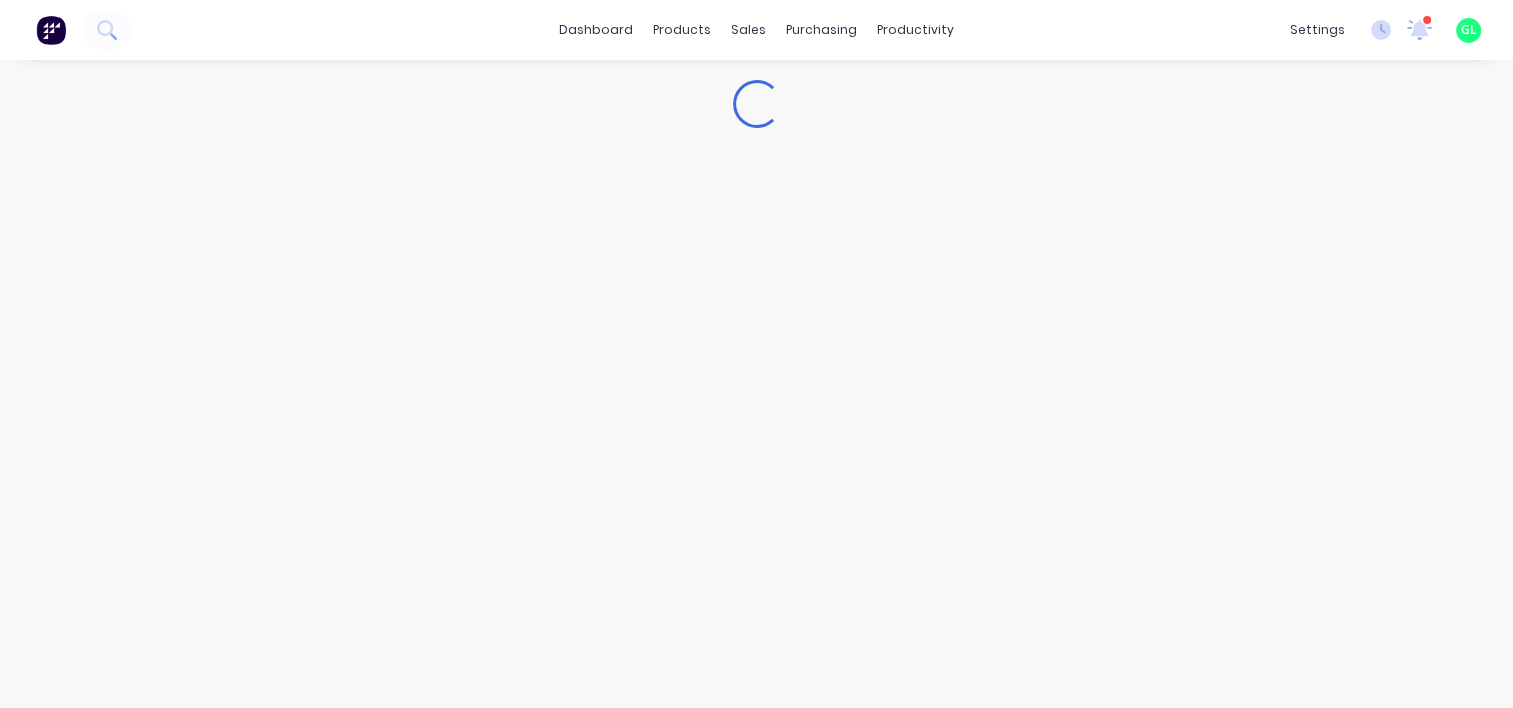 scroll, scrollTop: 0, scrollLeft: 0, axis: both 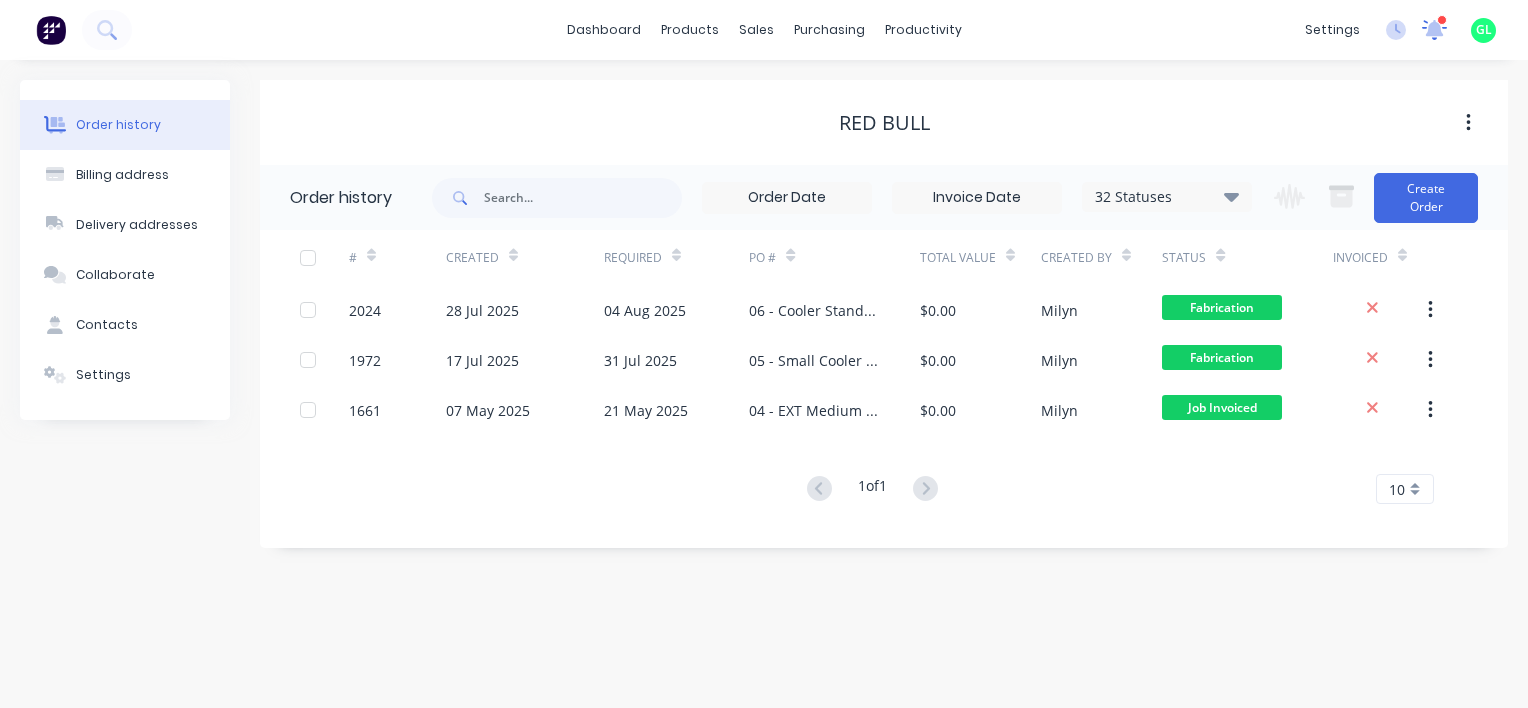 click 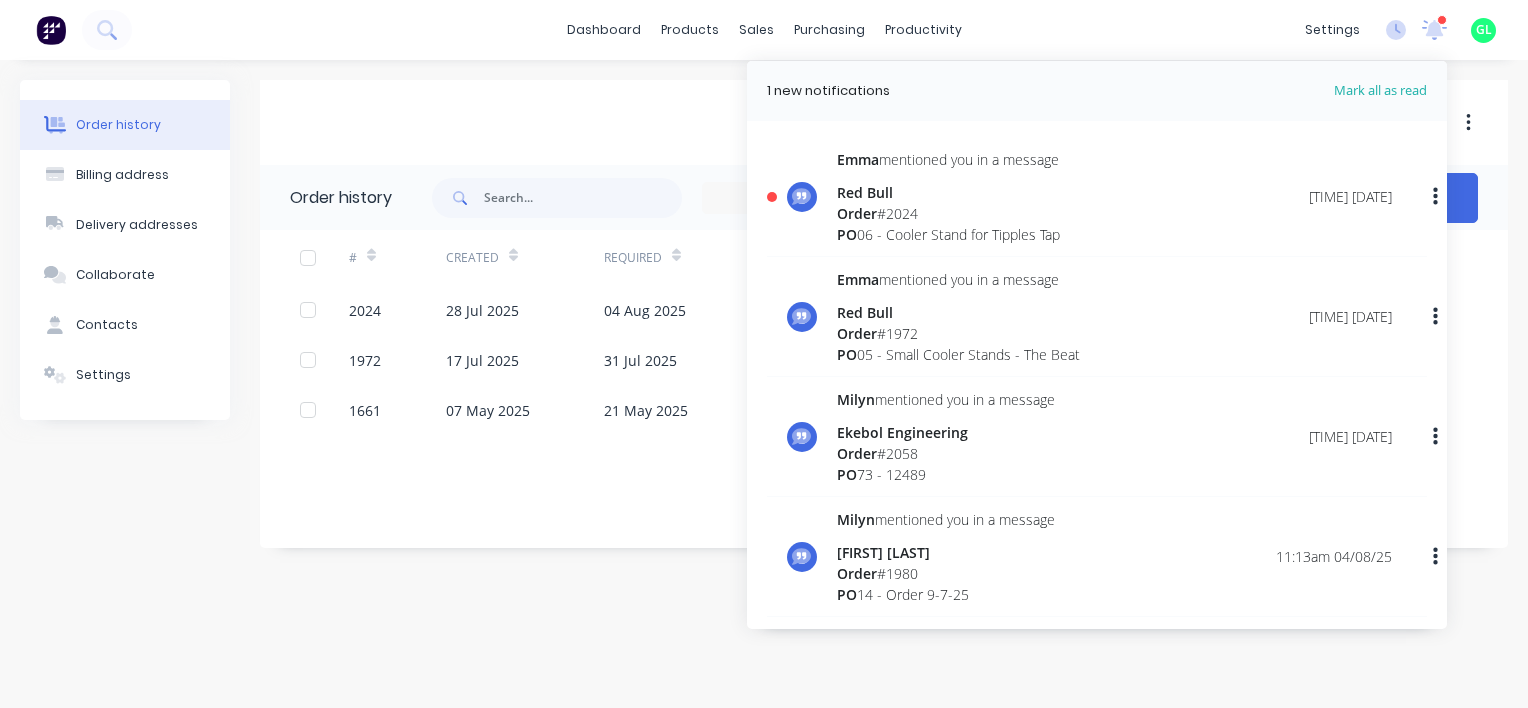 click on "Order" at bounding box center [857, 213] 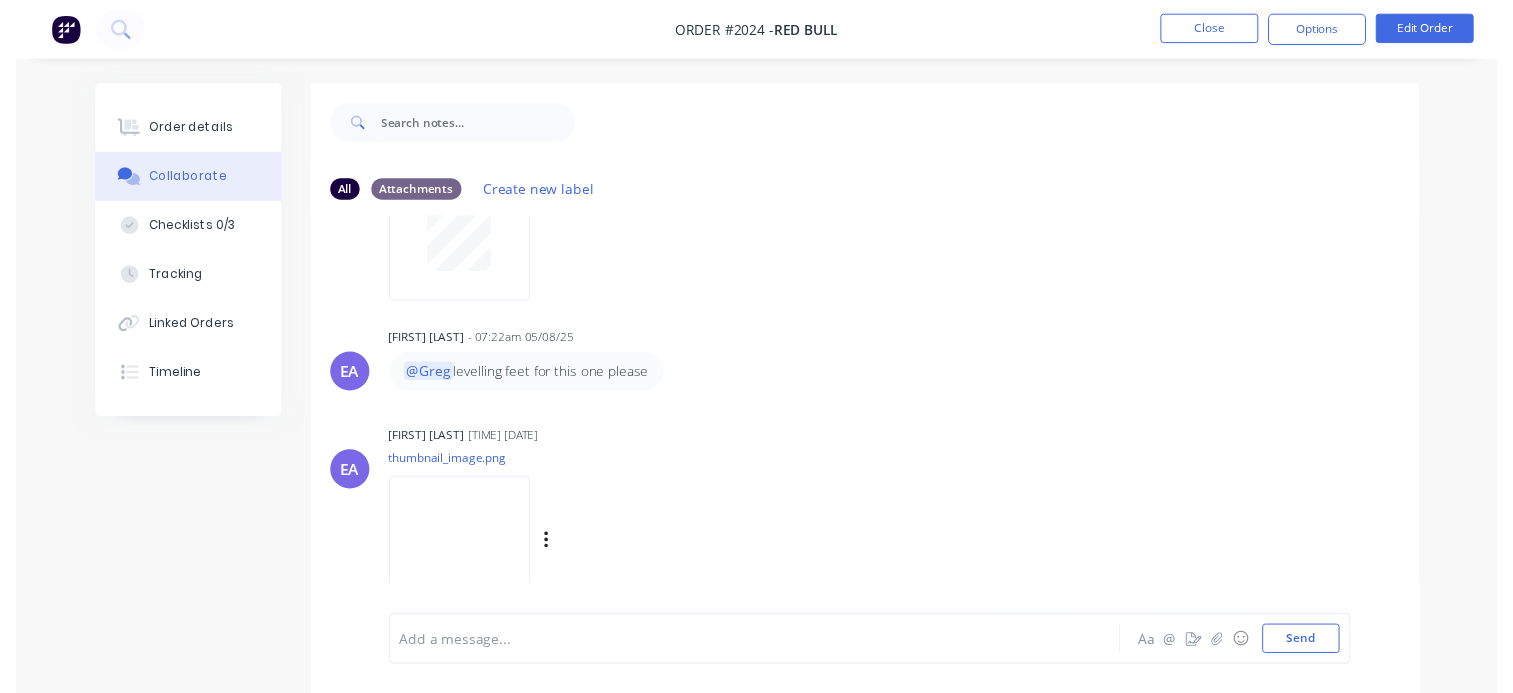 scroll, scrollTop: 0, scrollLeft: 0, axis: both 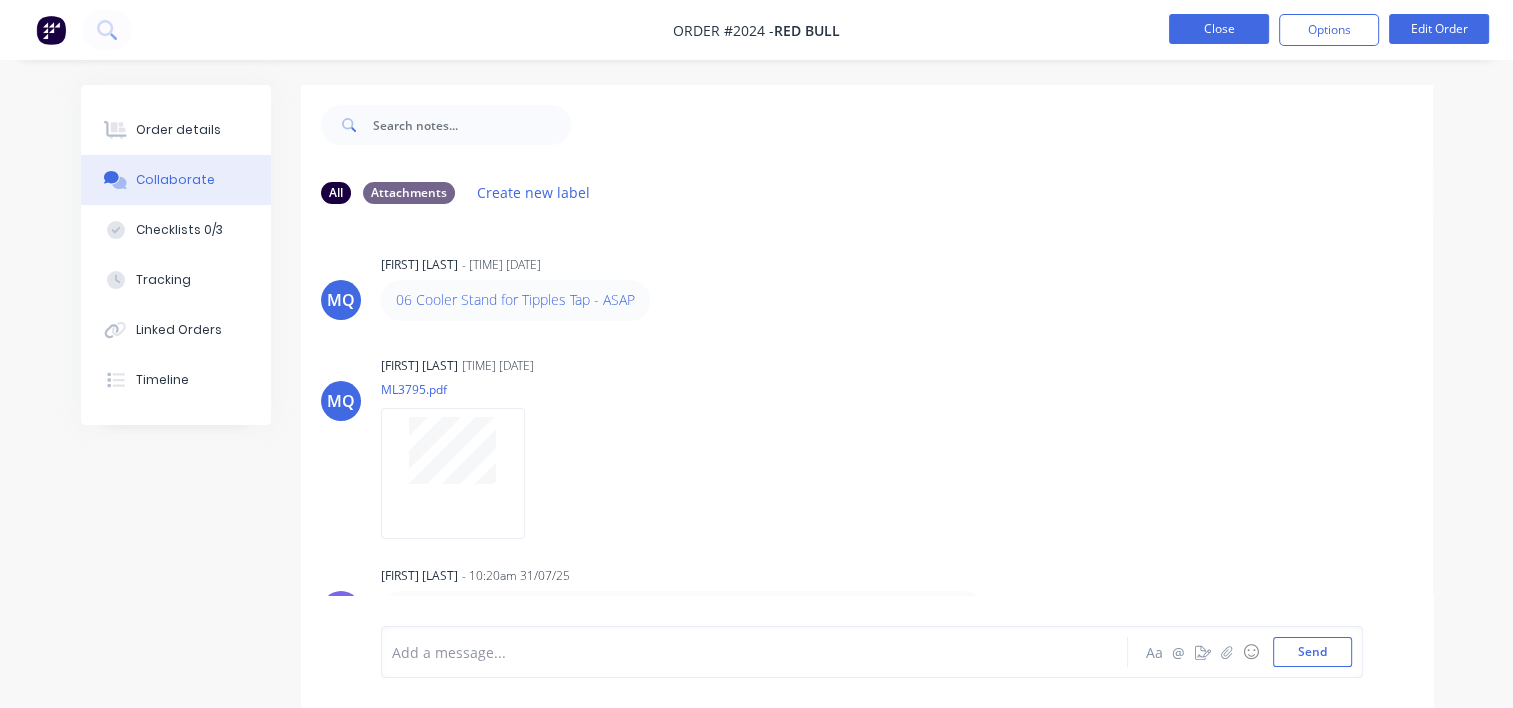 click on "Close" at bounding box center [1219, 29] 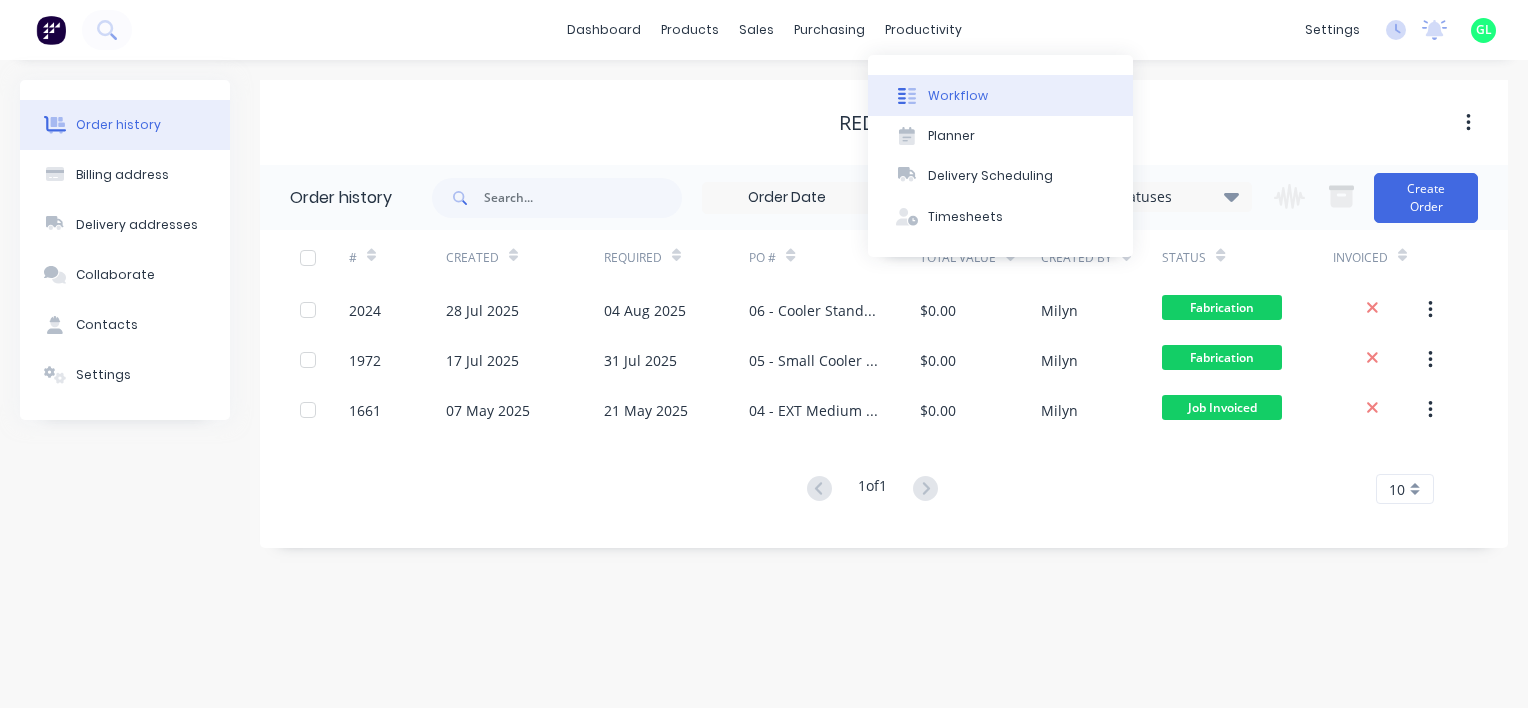click on "Workflow" at bounding box center (958, 96) 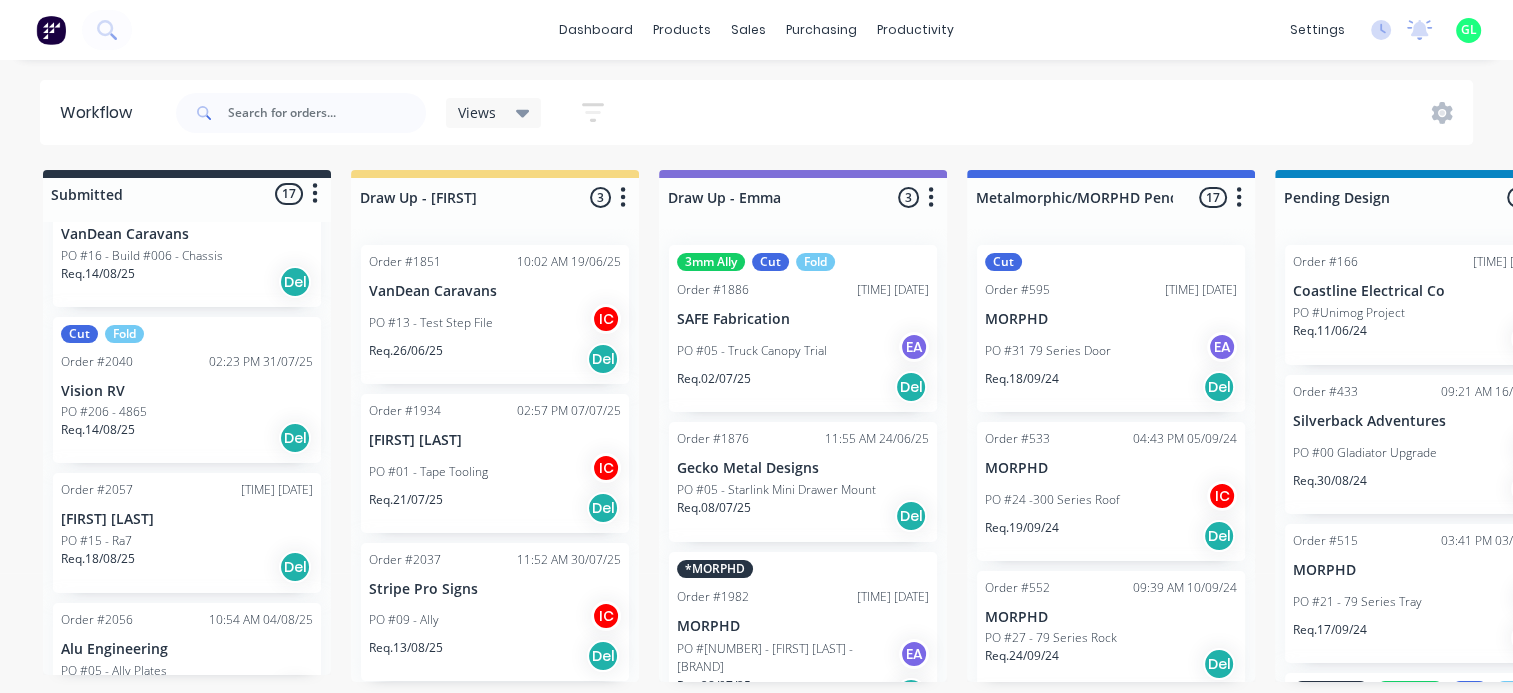 scroll, scrollTop: 2204, scrollLeft: 0, axis: vertical 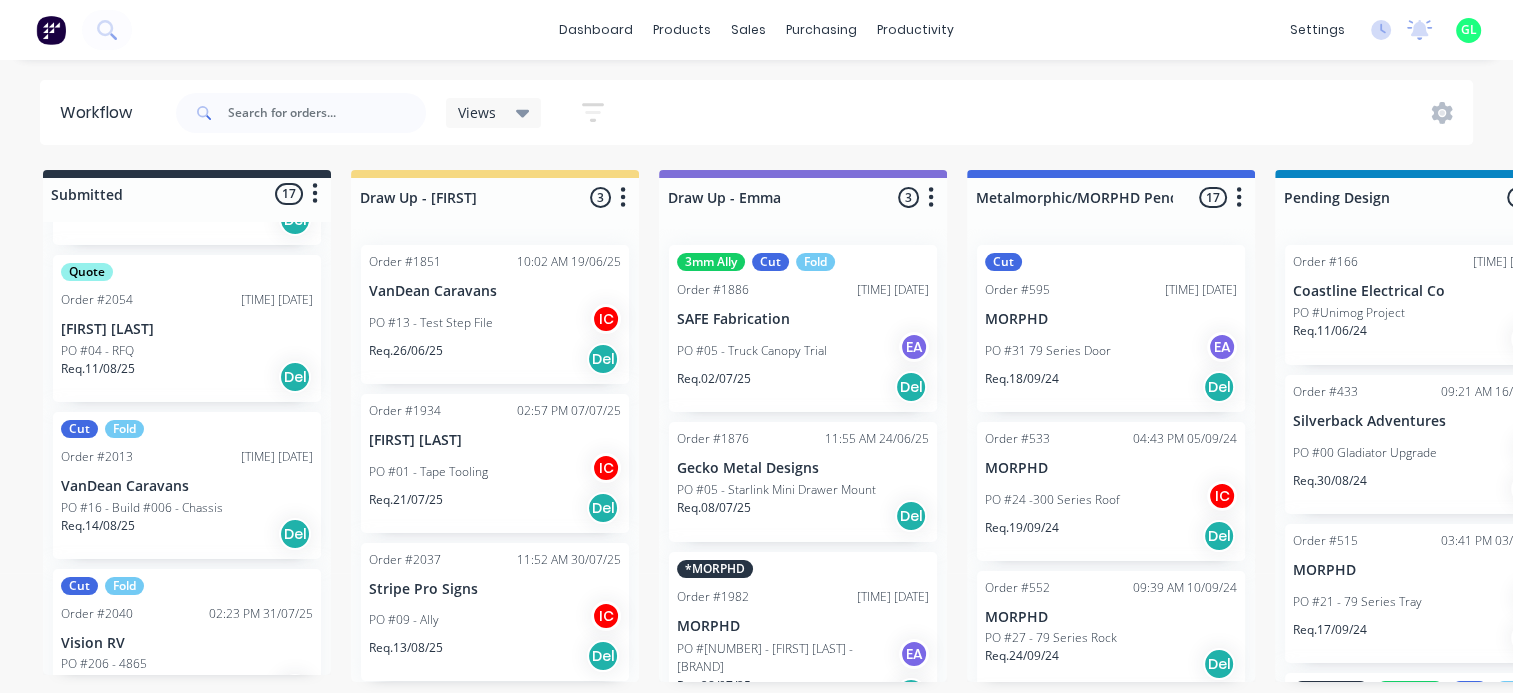 click on "Req. [DATE] Del" at bounding box center [187, 534] 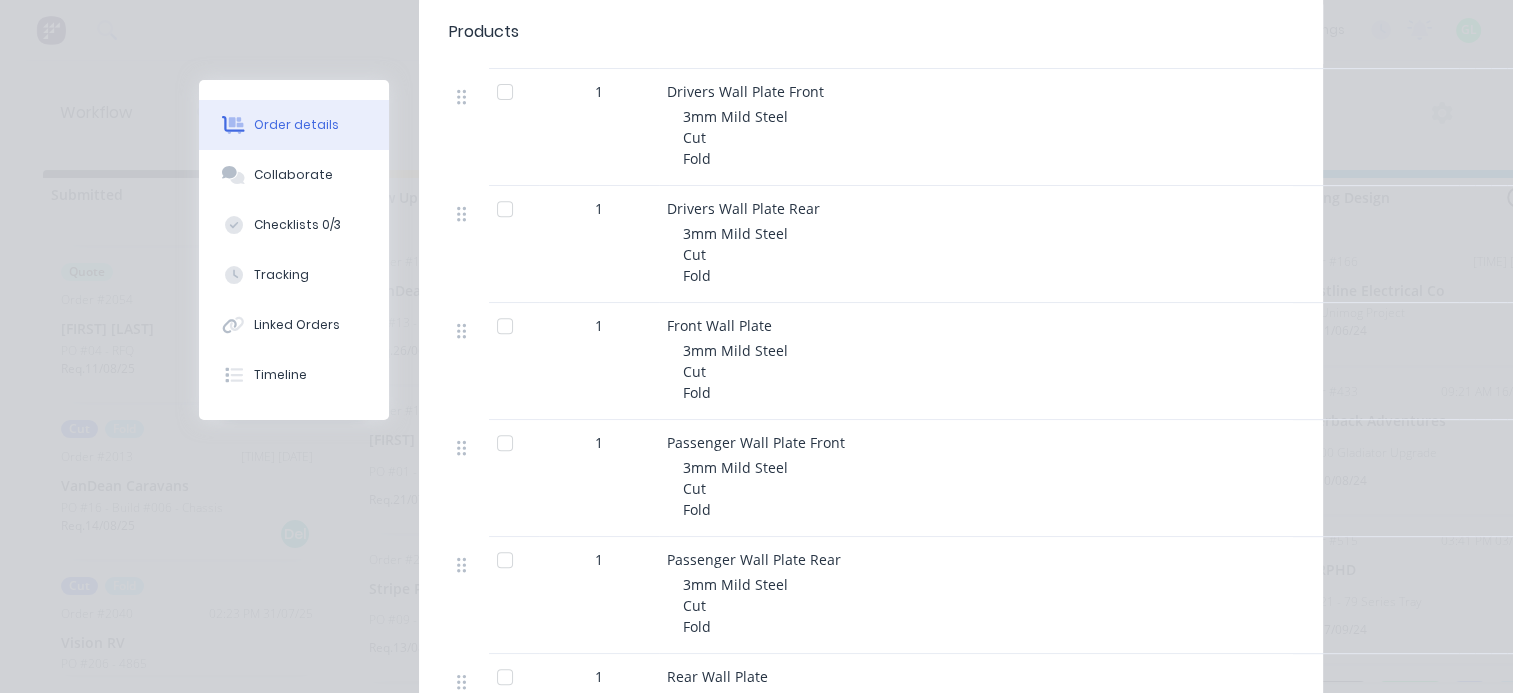 scroll, scrollTop: 0, scrollLeft: 0, axis: both 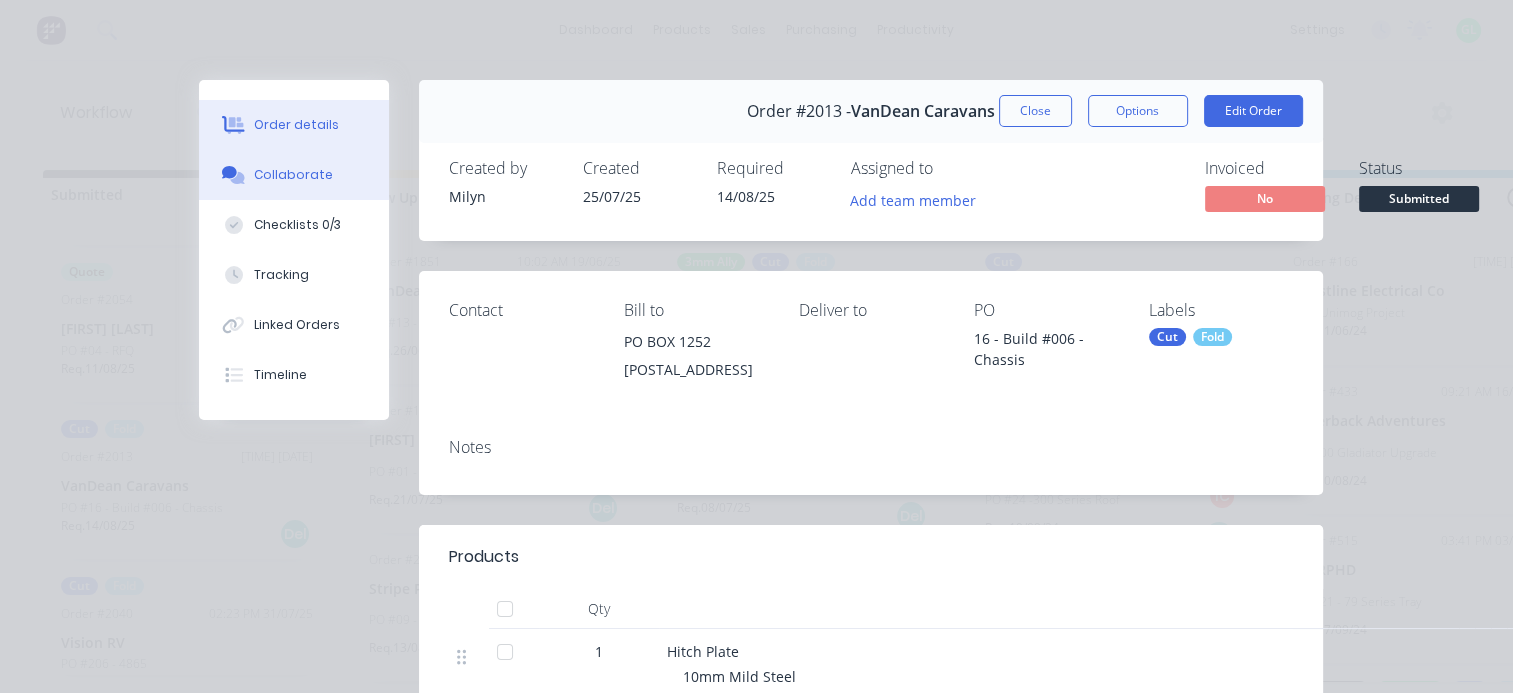 click on "Collaborate" at bounding box center [293, 175] 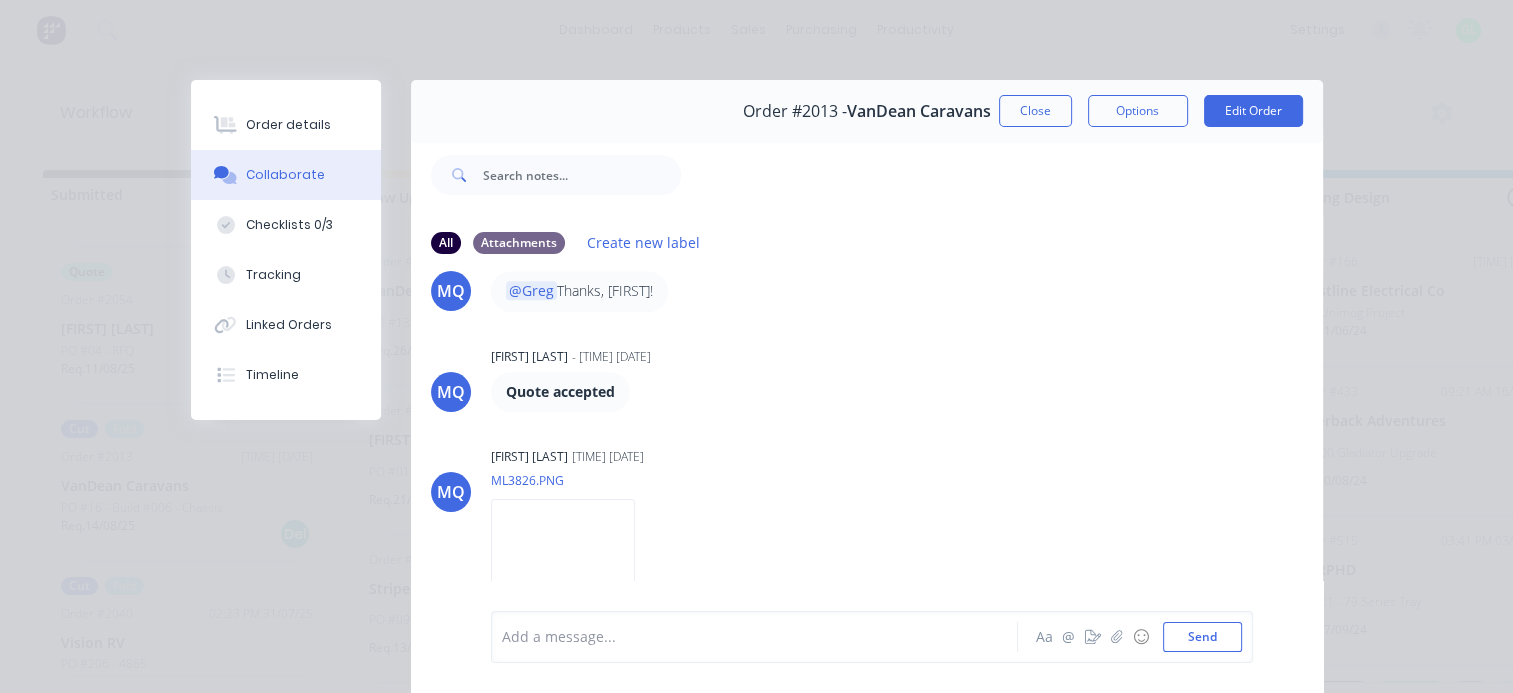 scroll, scrollTop: 1592, scrollLeft: 0, axis: vertical 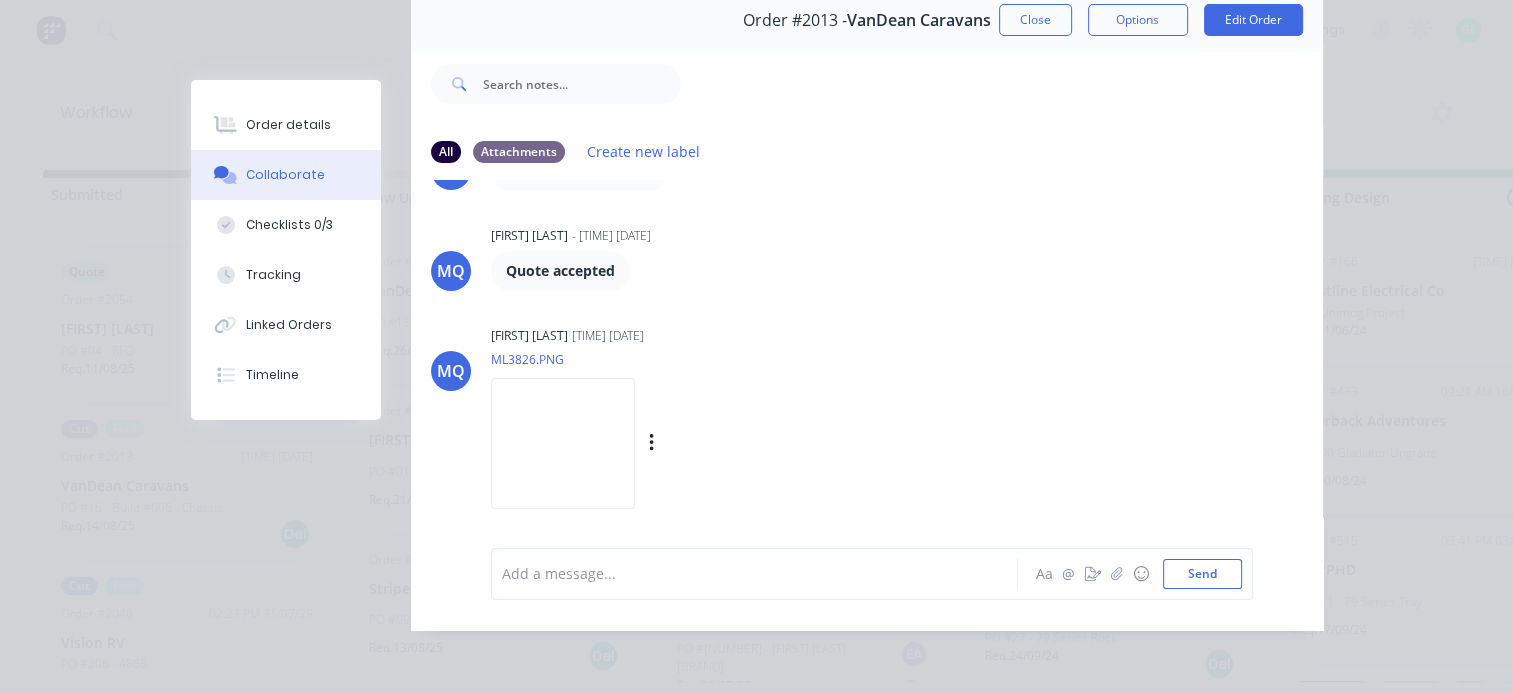 click at bounding box center (563, 443) 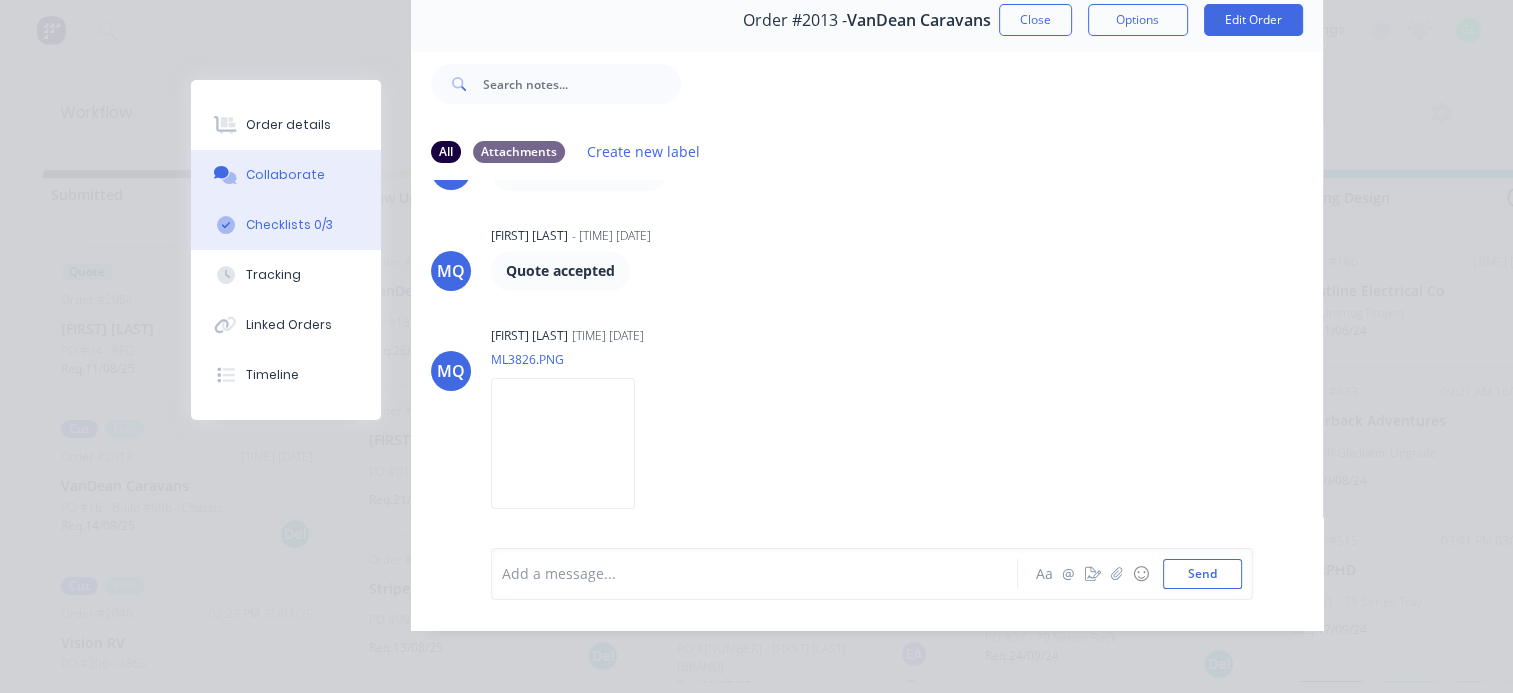 click on "Checklists 0/3" at bounding box center (289, 225) 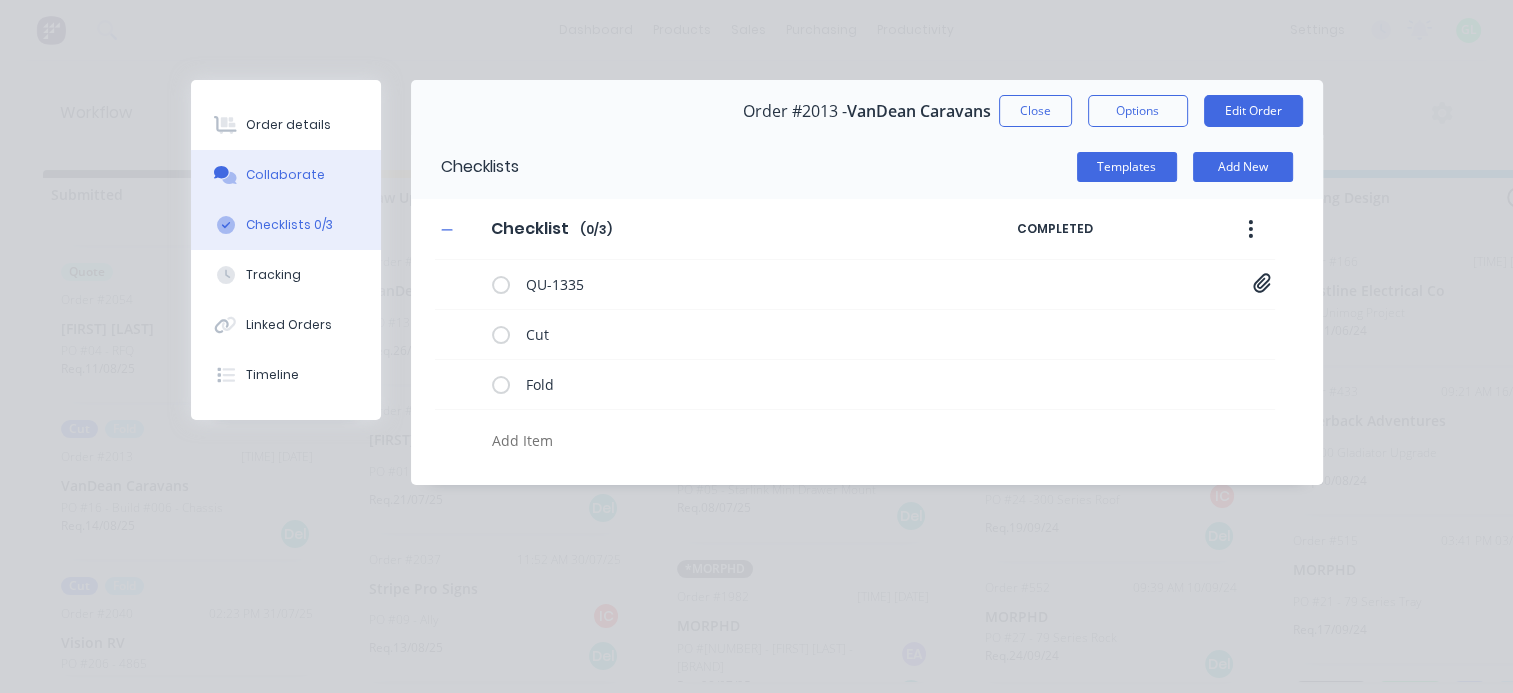 click on "Collaborate" at bounding box center (285, 175) 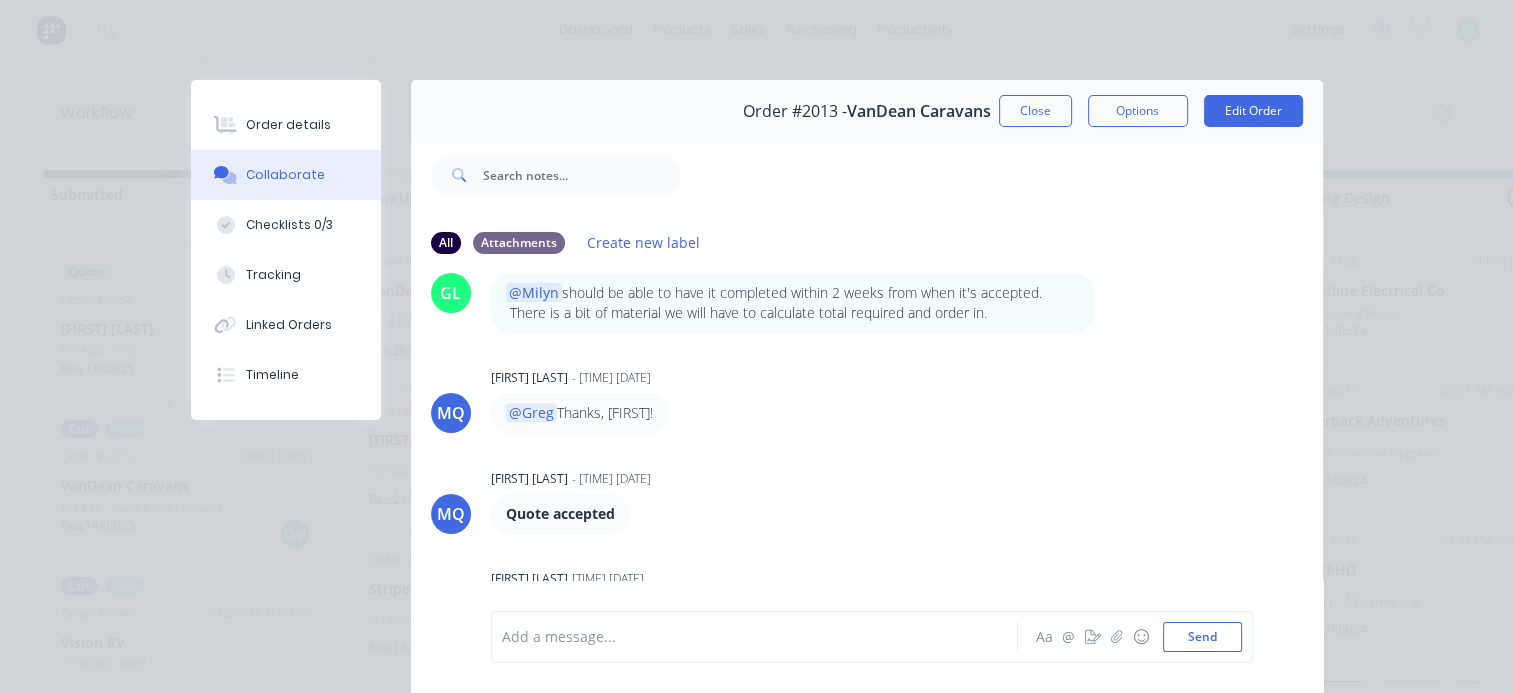scroll, scrollTop: 1592, scrollLeft: 0, axis: vertical 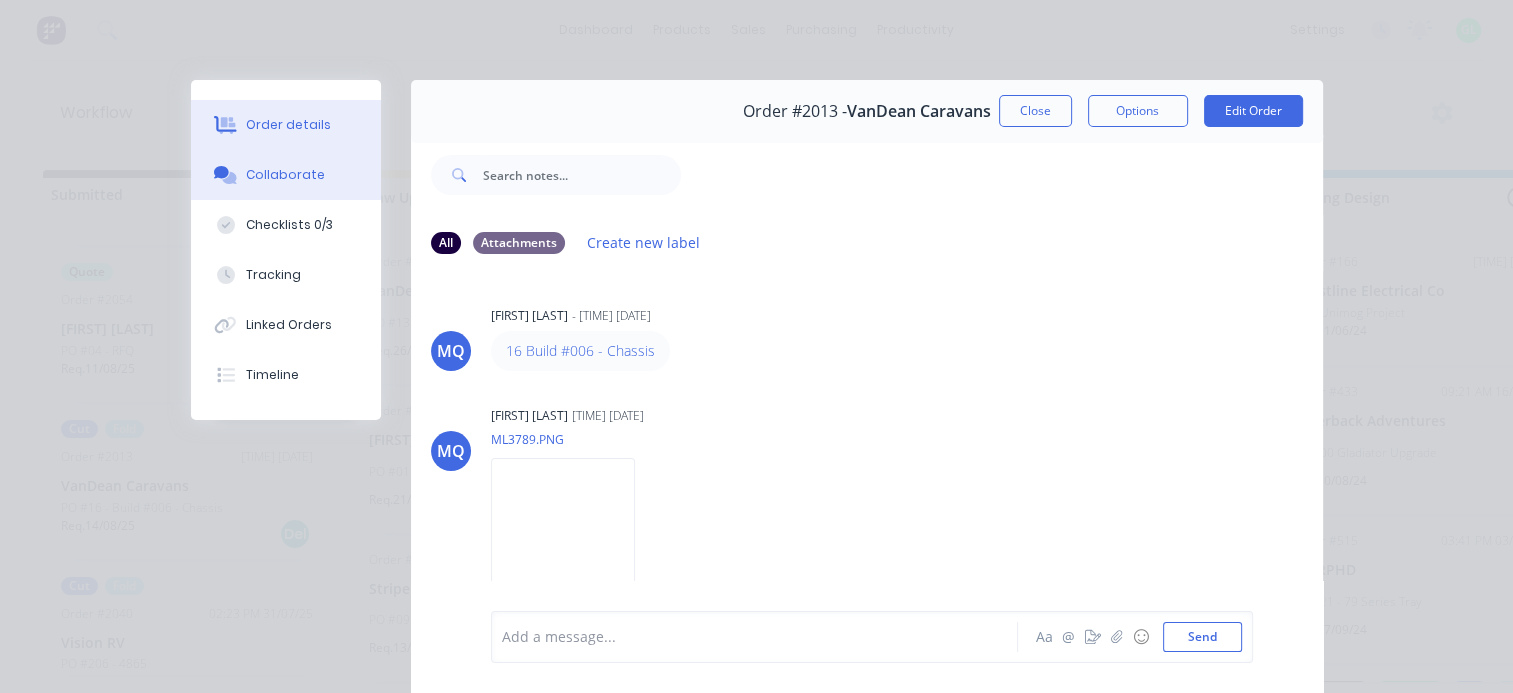 click on "Order details" at bounding box center (286, 125) 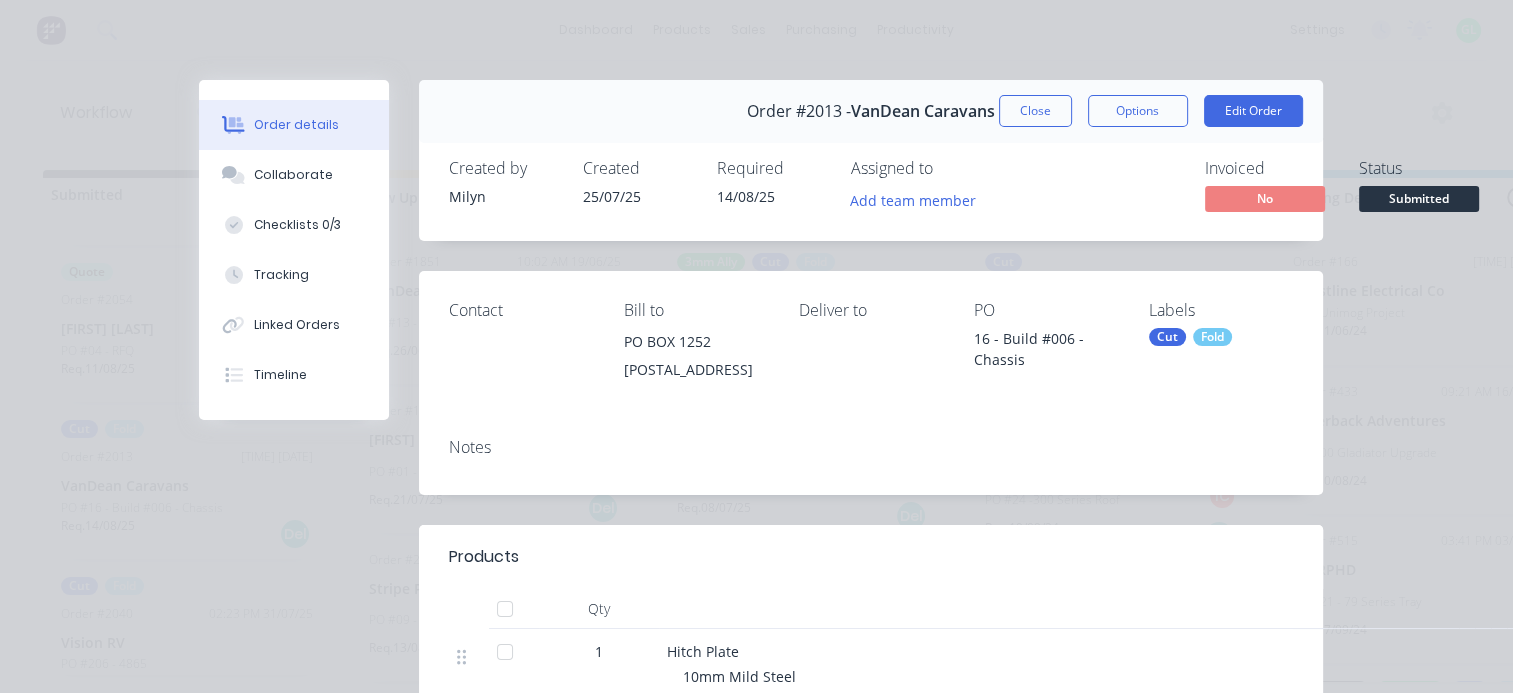 scroll, scrollTop: 0, scrollLeft: 0, axis: both 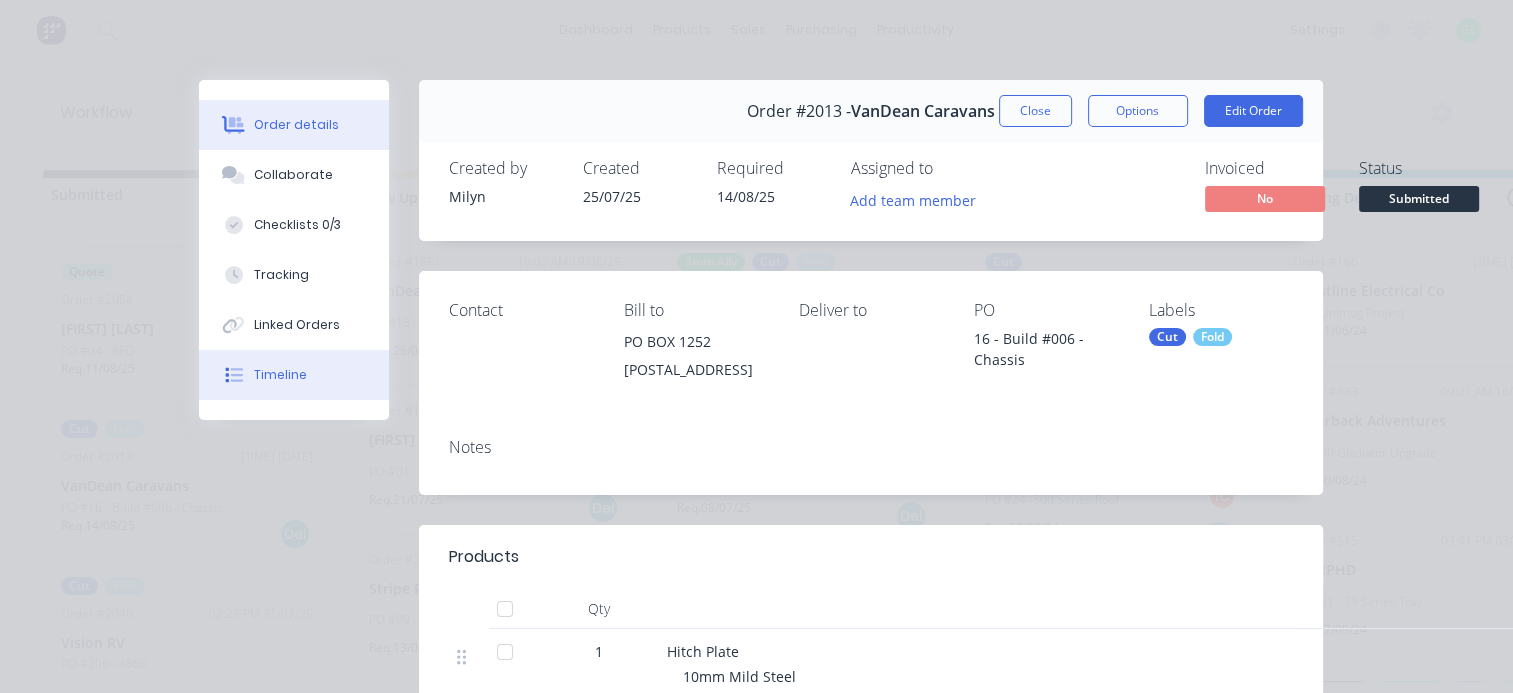 click on "Timeline" at bounding box center (294, 375) 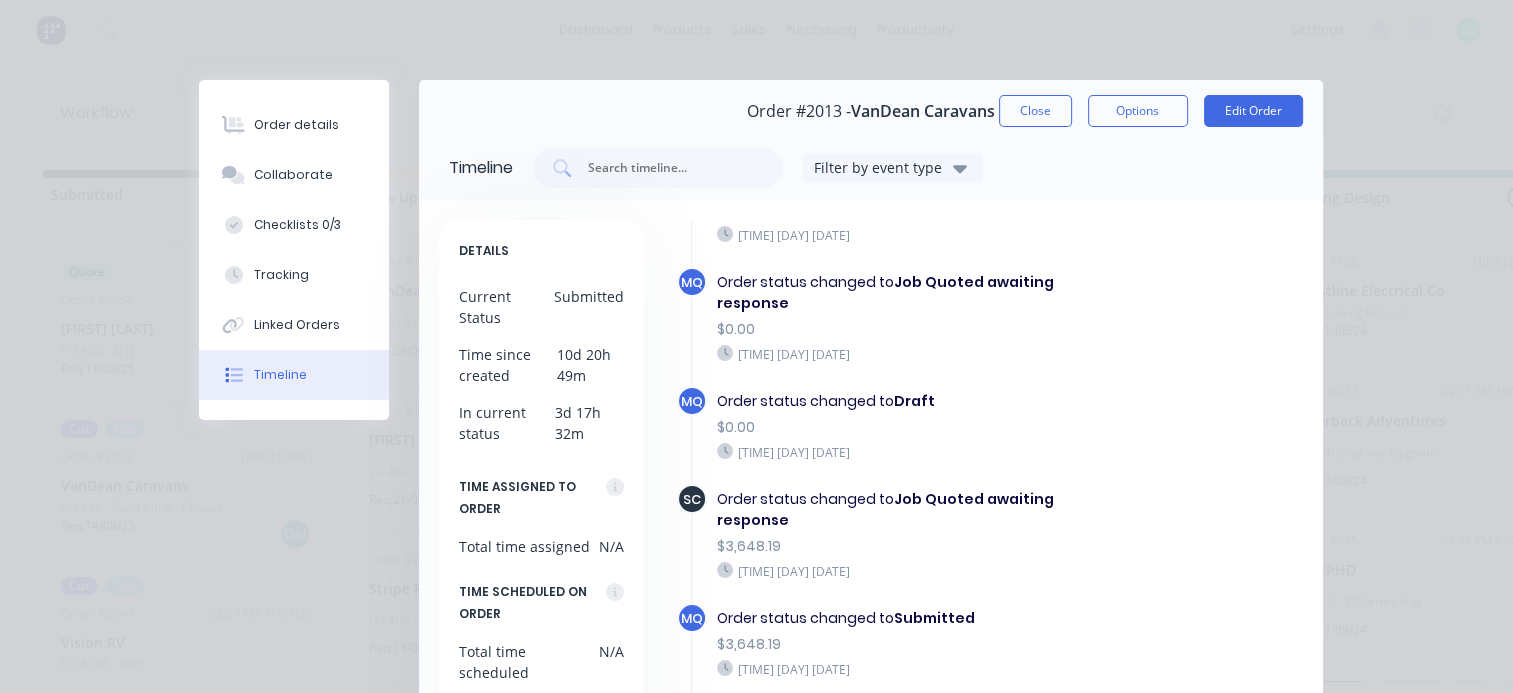 scroll, scrollTop: 500, scrollLeft: 0, axis: vertical 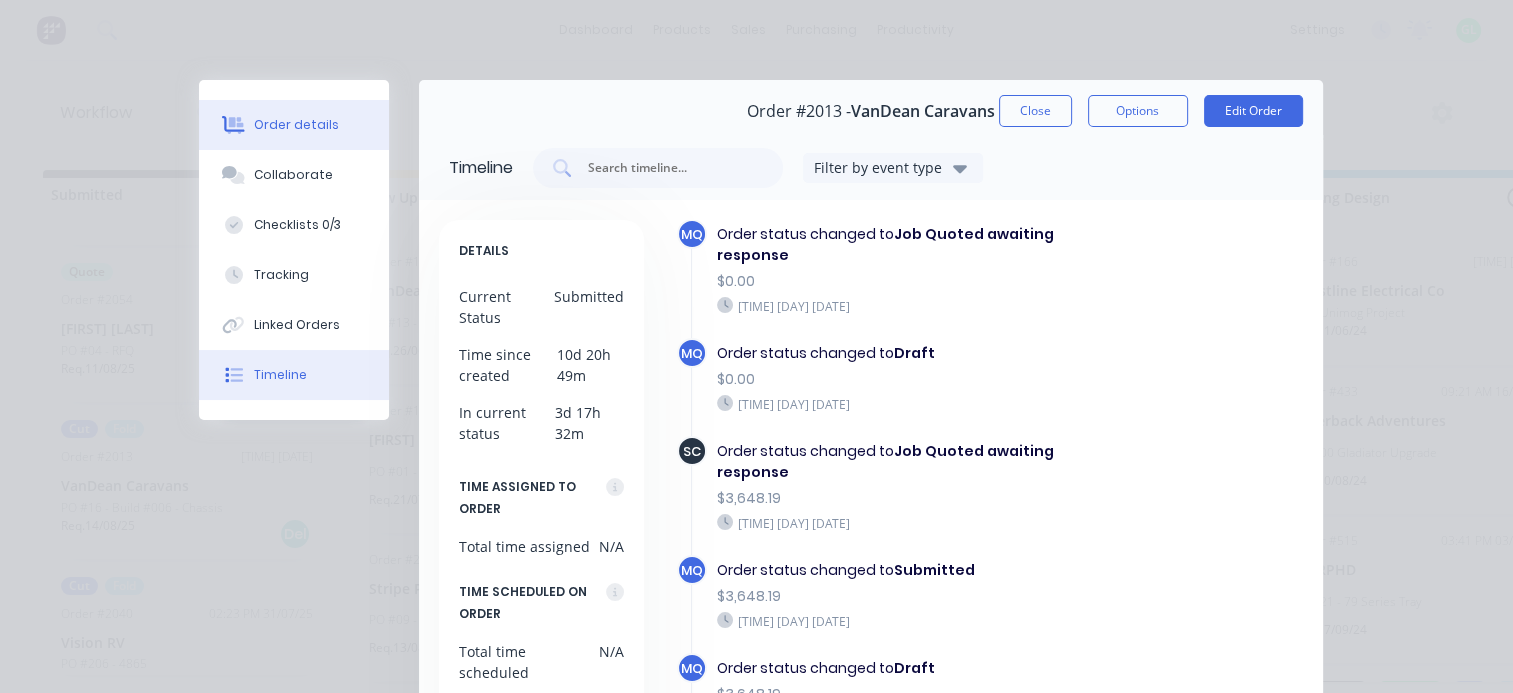 click on "Order details" at bounding box center [296, 125] 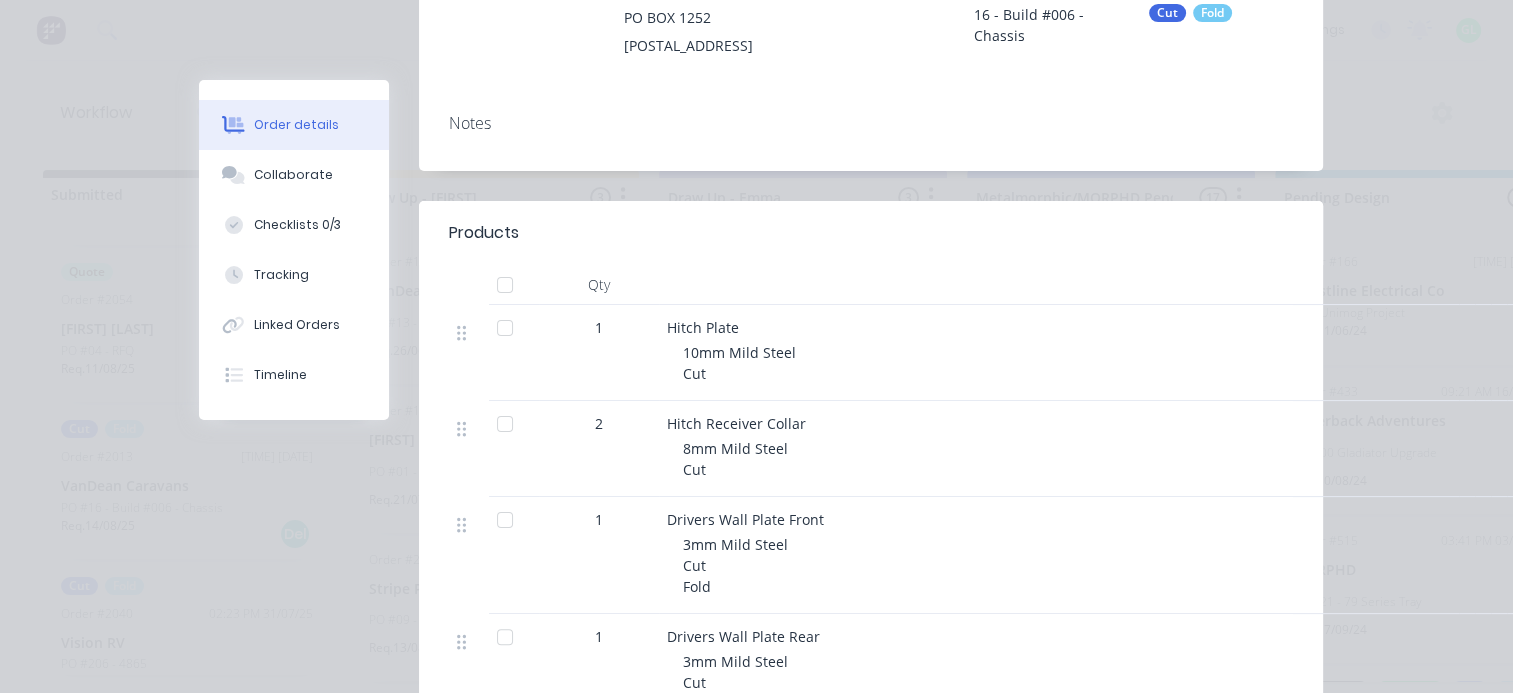 scroll, scrollTop: 0, scrollLeft: 0, axis: both 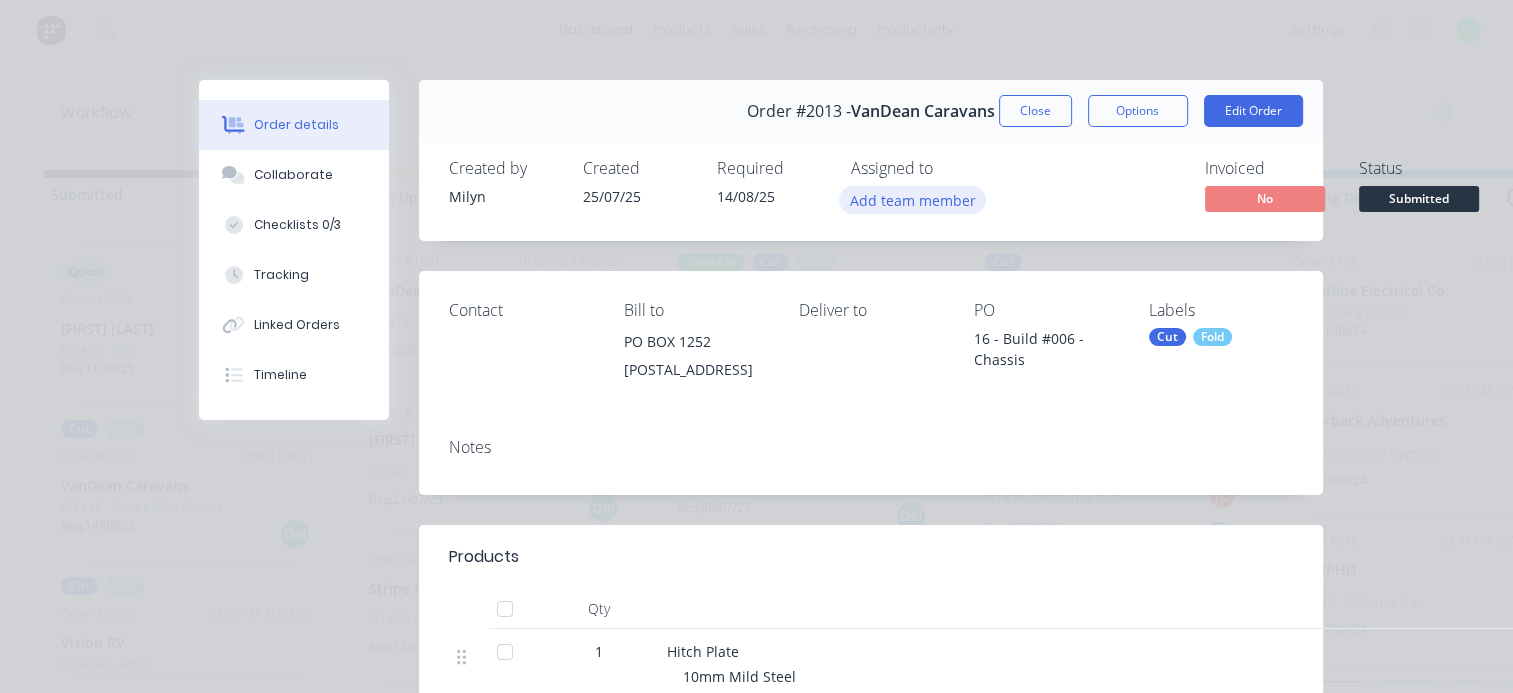 click on "Add team member" at bounding box center [912, 199] 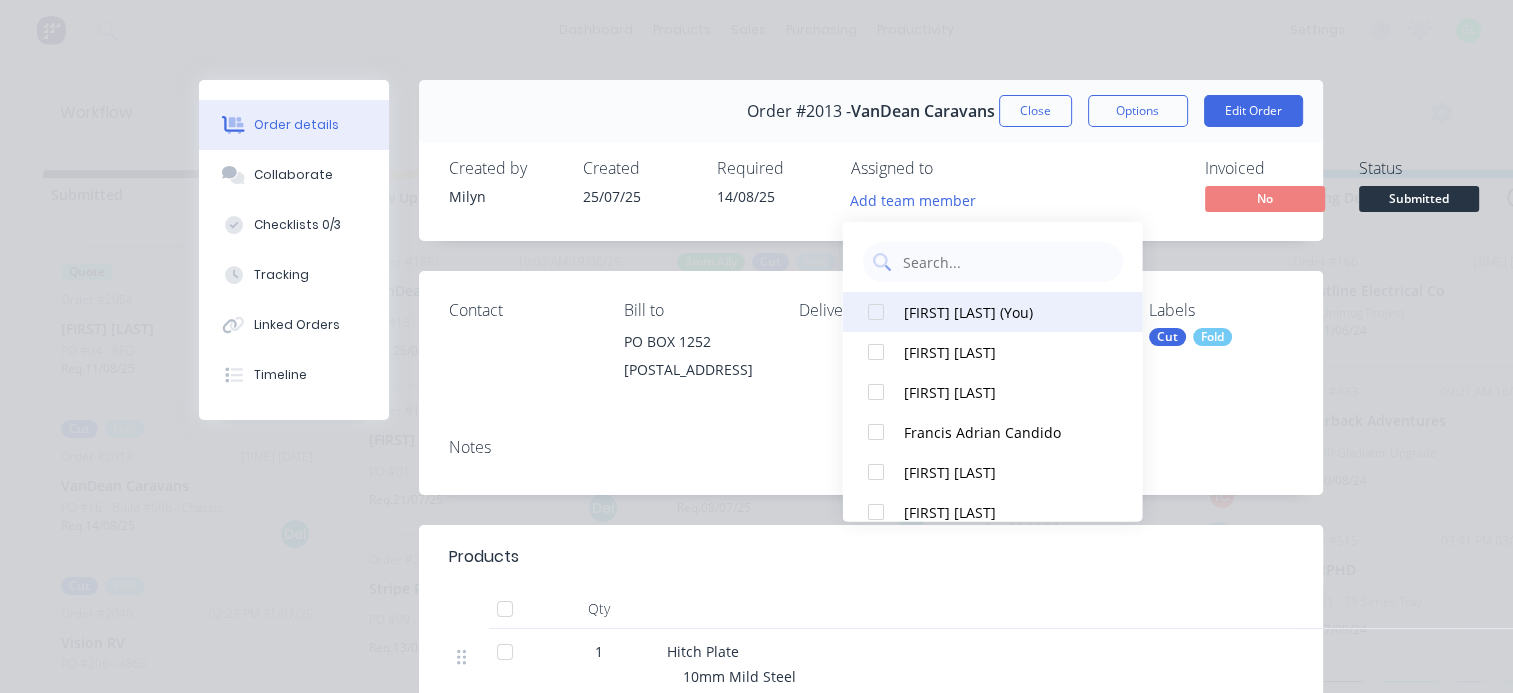 click on "[FIRST] [LAST] (You)" at bounding box center [1003, 311] 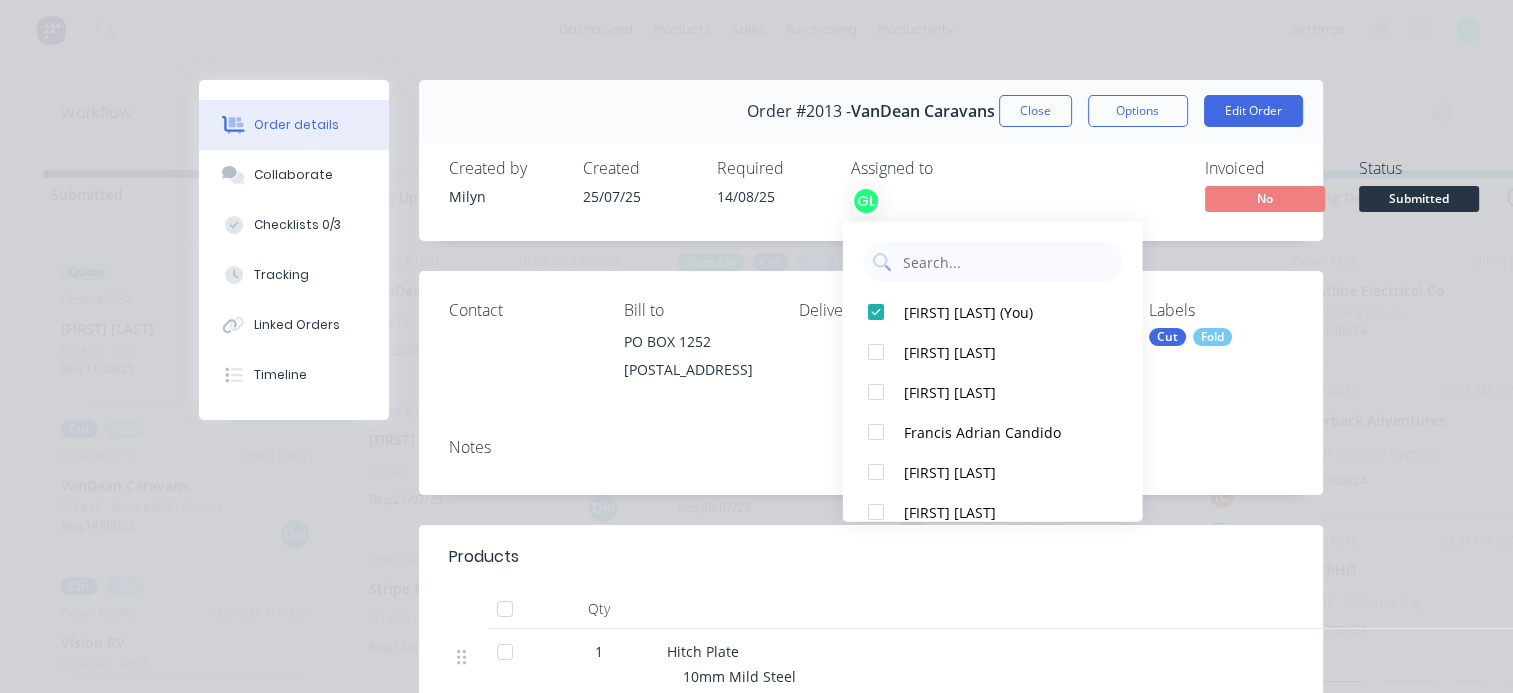 click on "Created by [PERSON] Created [DATE] Required [DATE] Assigned to [PERSON] Bill to [POSTAL_ADDRESS] Deliver to [POSTAL_ADDRESS]" at bounding box center (756, 346) 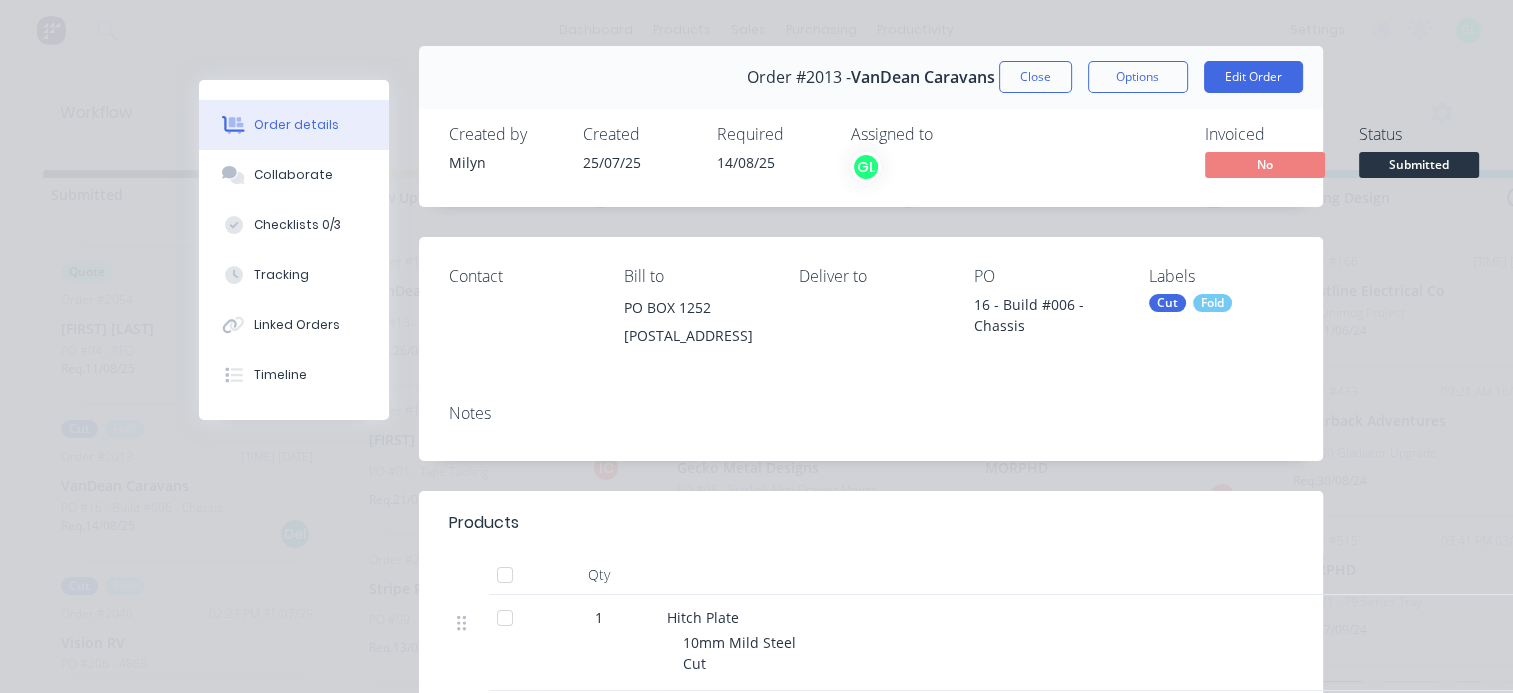 scroll, scrollTop: 0, scrollLeft: 0, axis: both 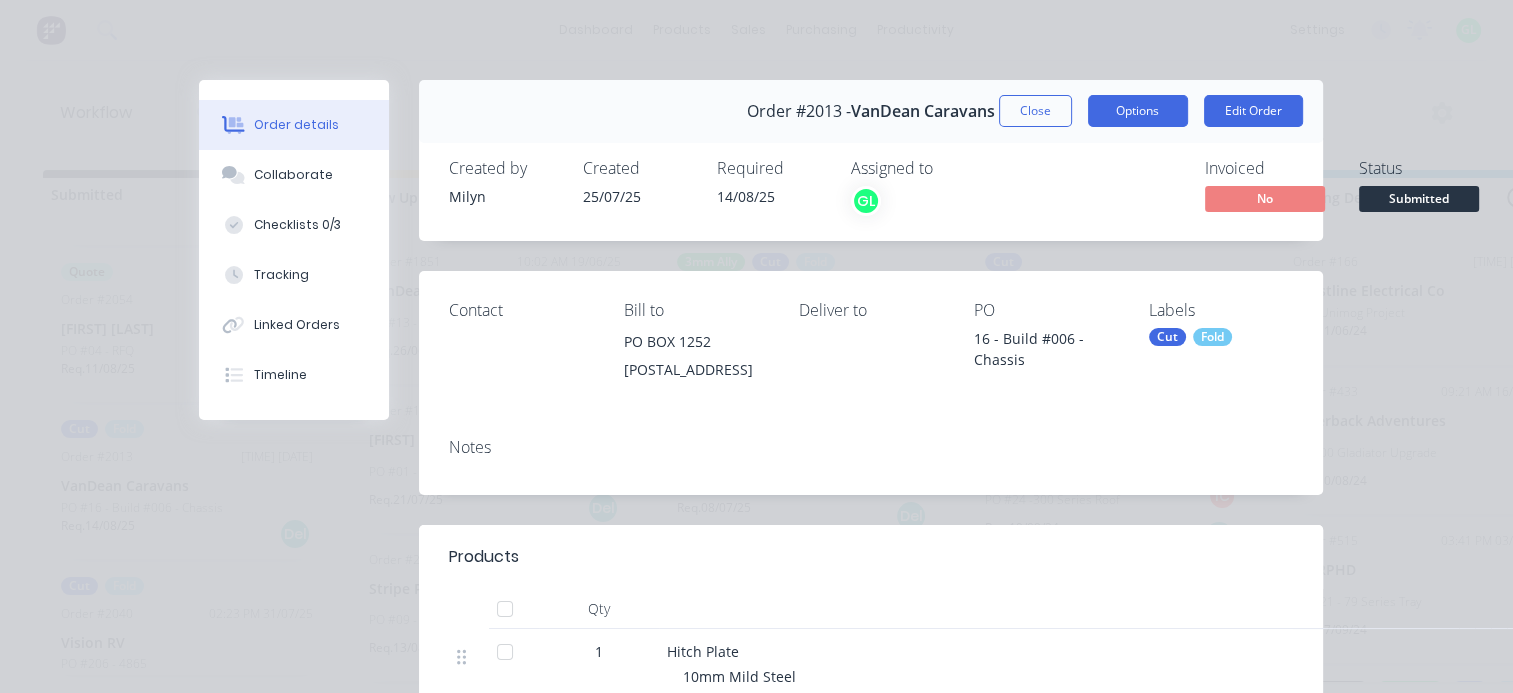 click on "Options" at bounding box center [1138, 111] 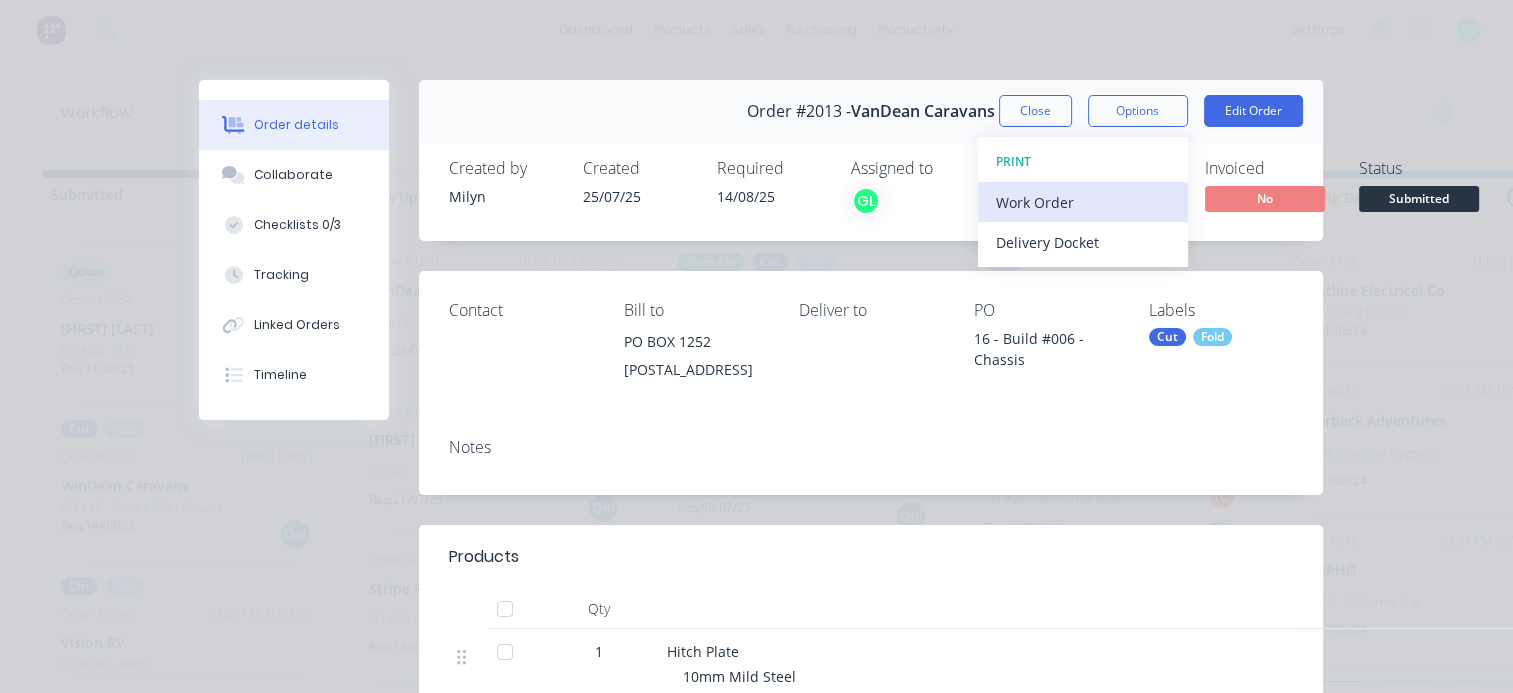 click on "Work Order" at bounding box center [1083, 202] 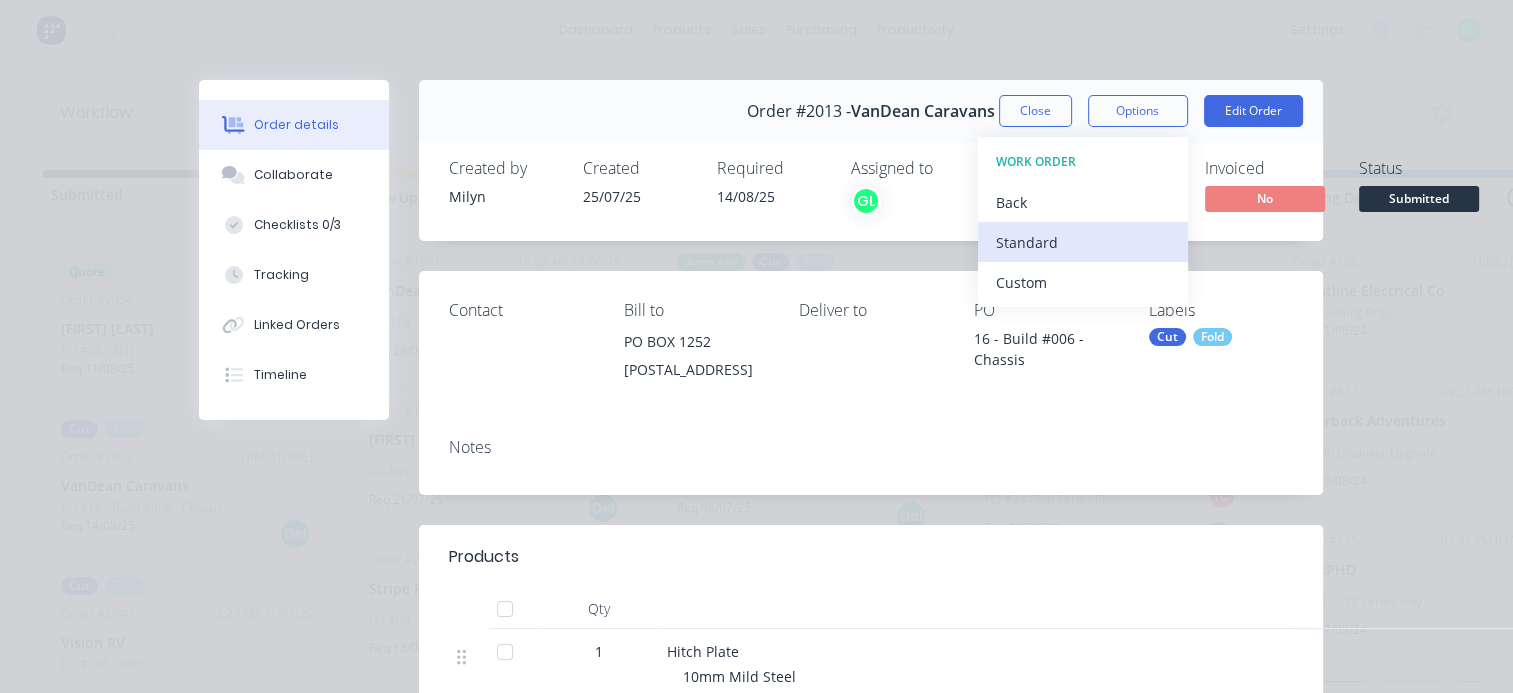 click on "Standard" at bounding box center [1083, 242] 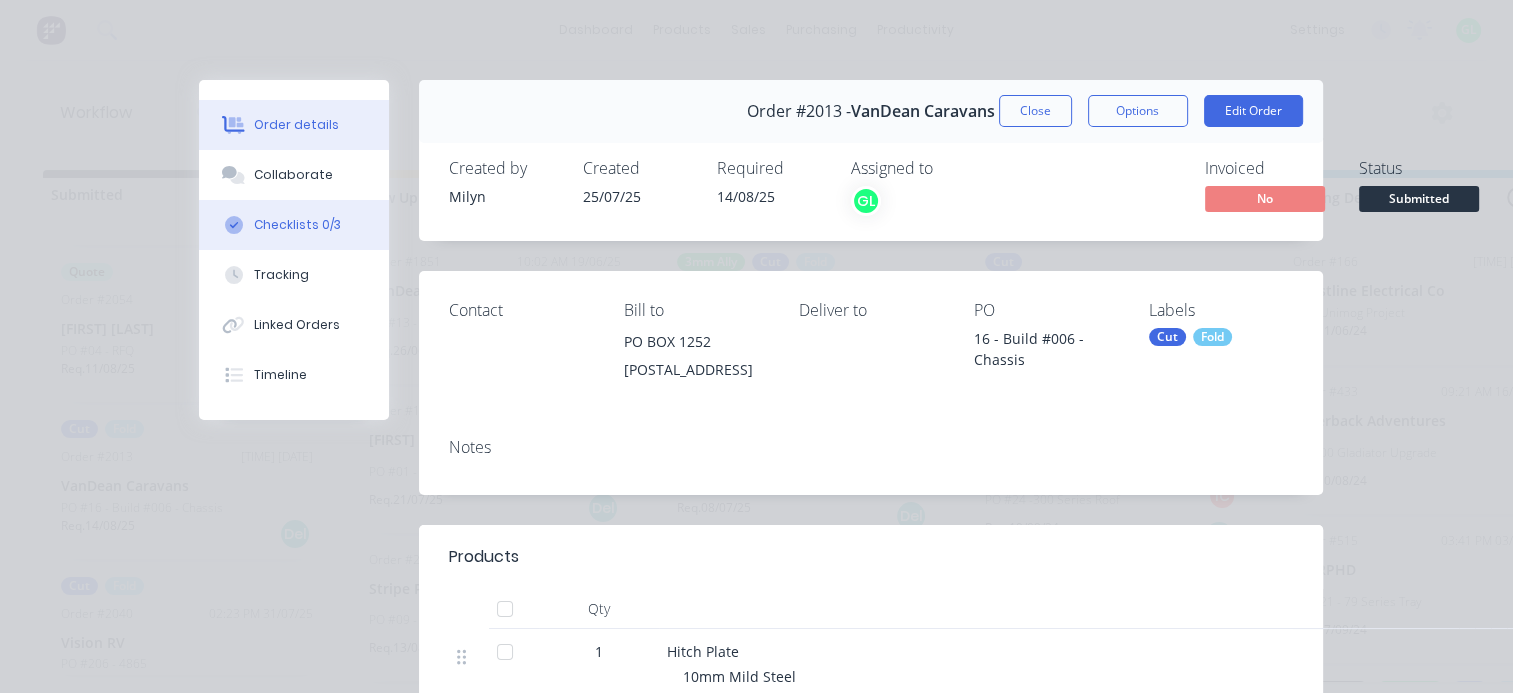 click on "Checklists 0/3" at bounding box center [297, 225] 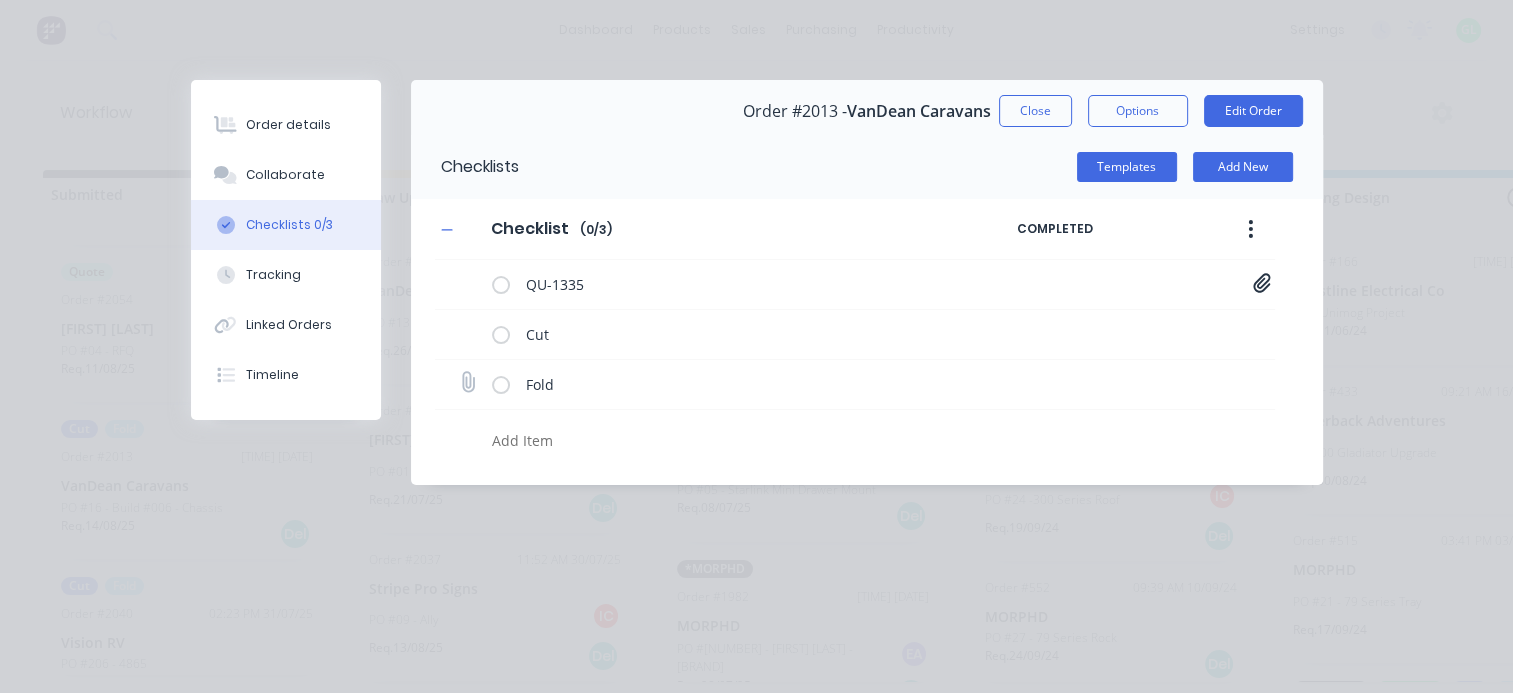click 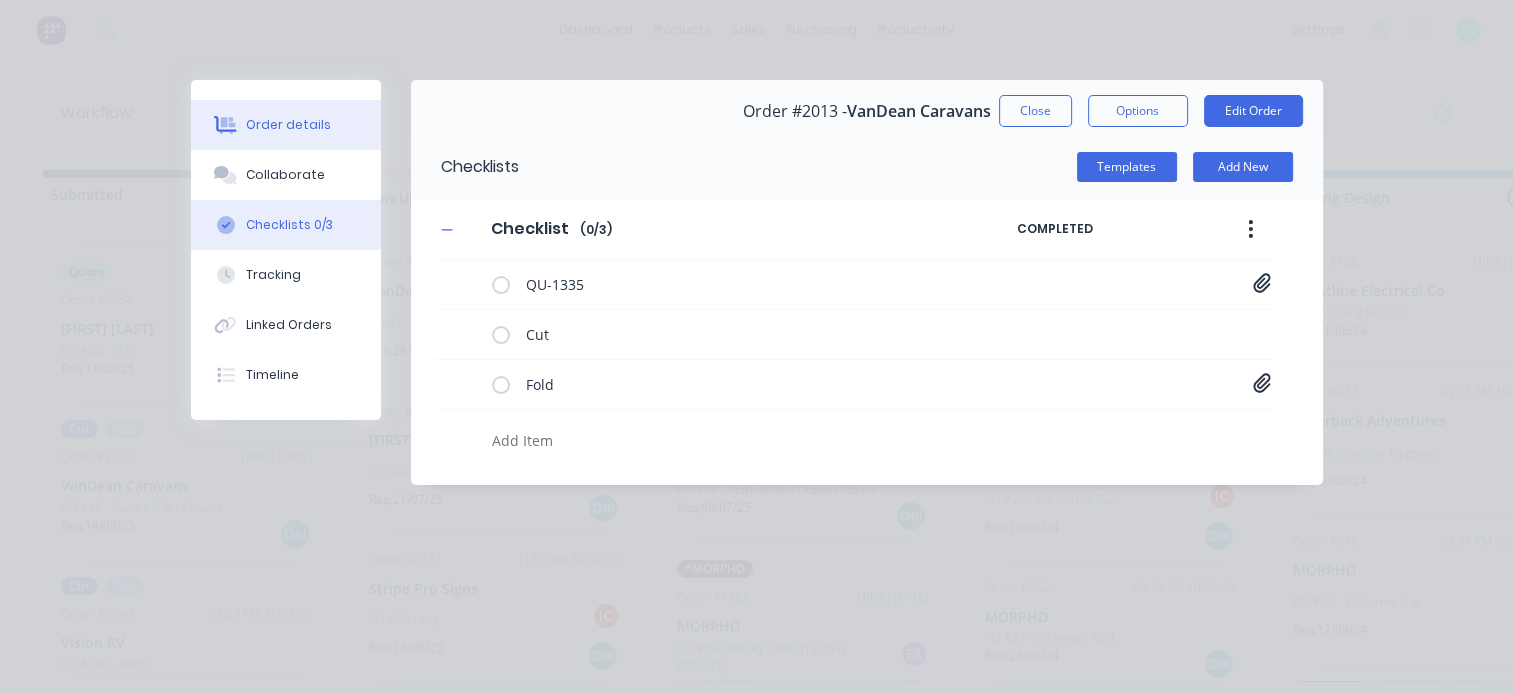 click on "Order details" at bounding box center (286, 125) 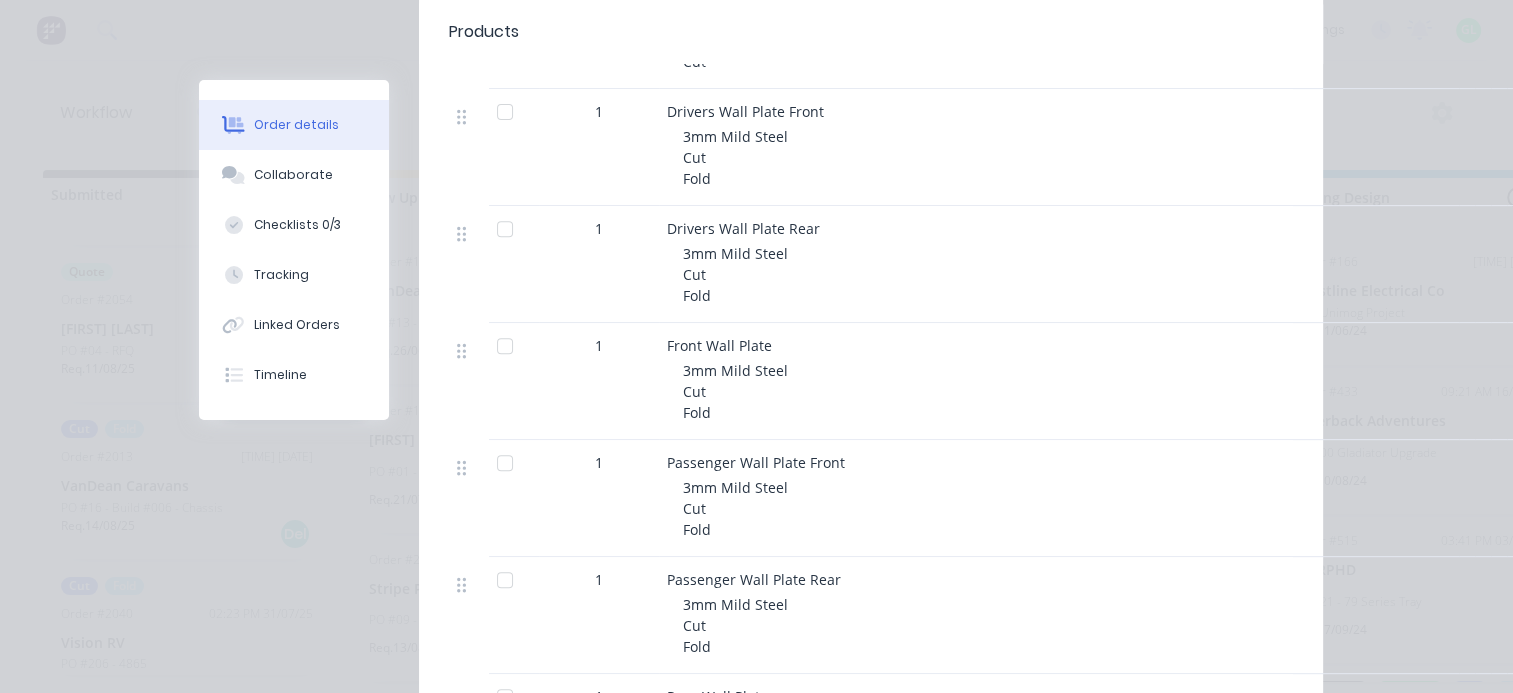 scroll, scrollTop: 500, scrollLeft: 0, axis: vertical 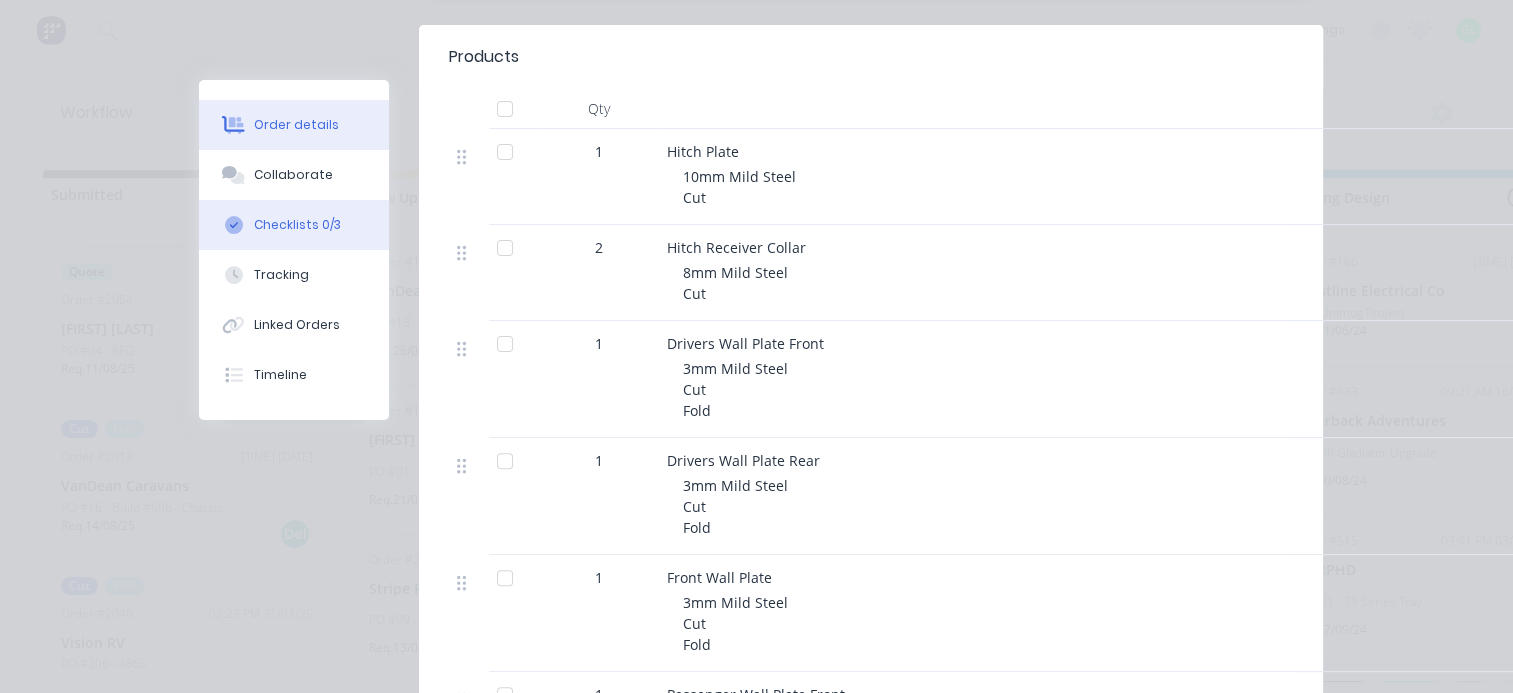 click on "Checklists 0/3" at bounding box center (297, 225) 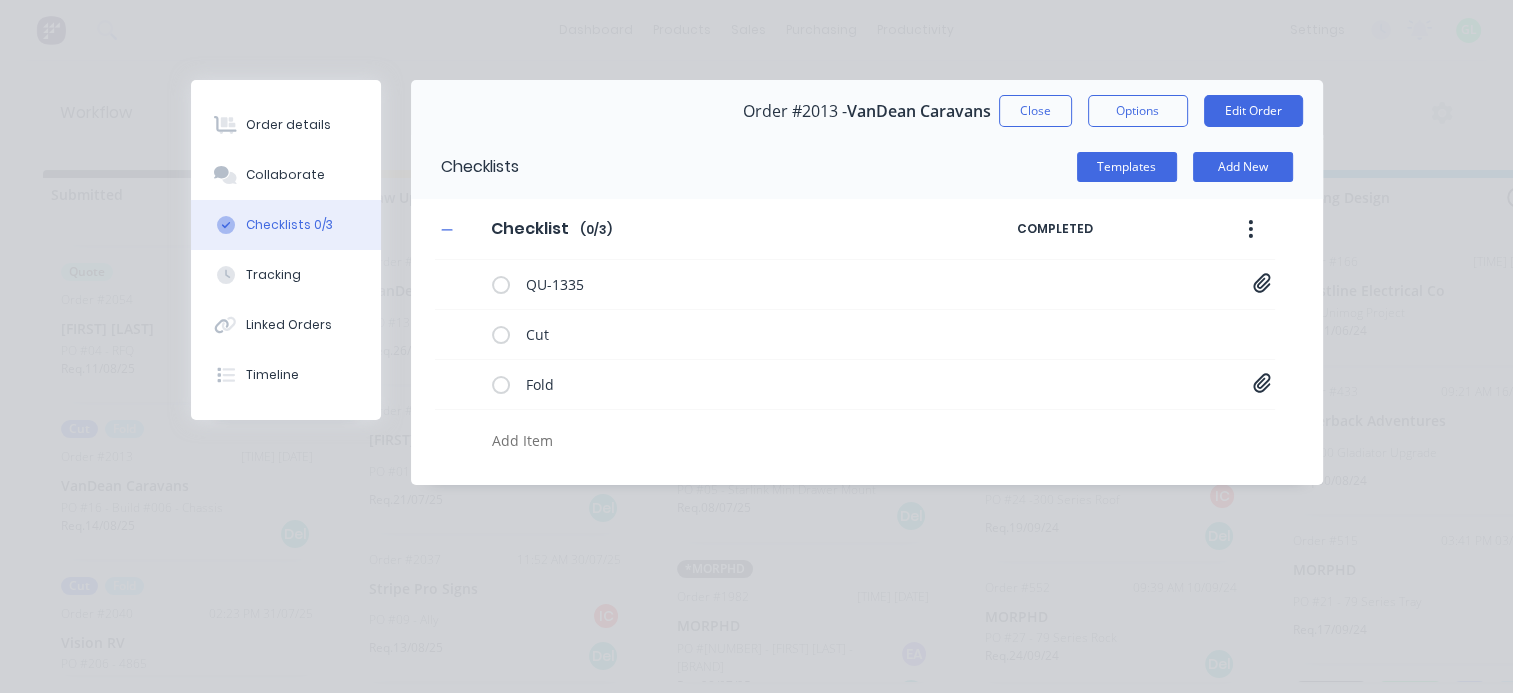 scroll, scrollTop: 0, scrollLeft: 0, axis: both 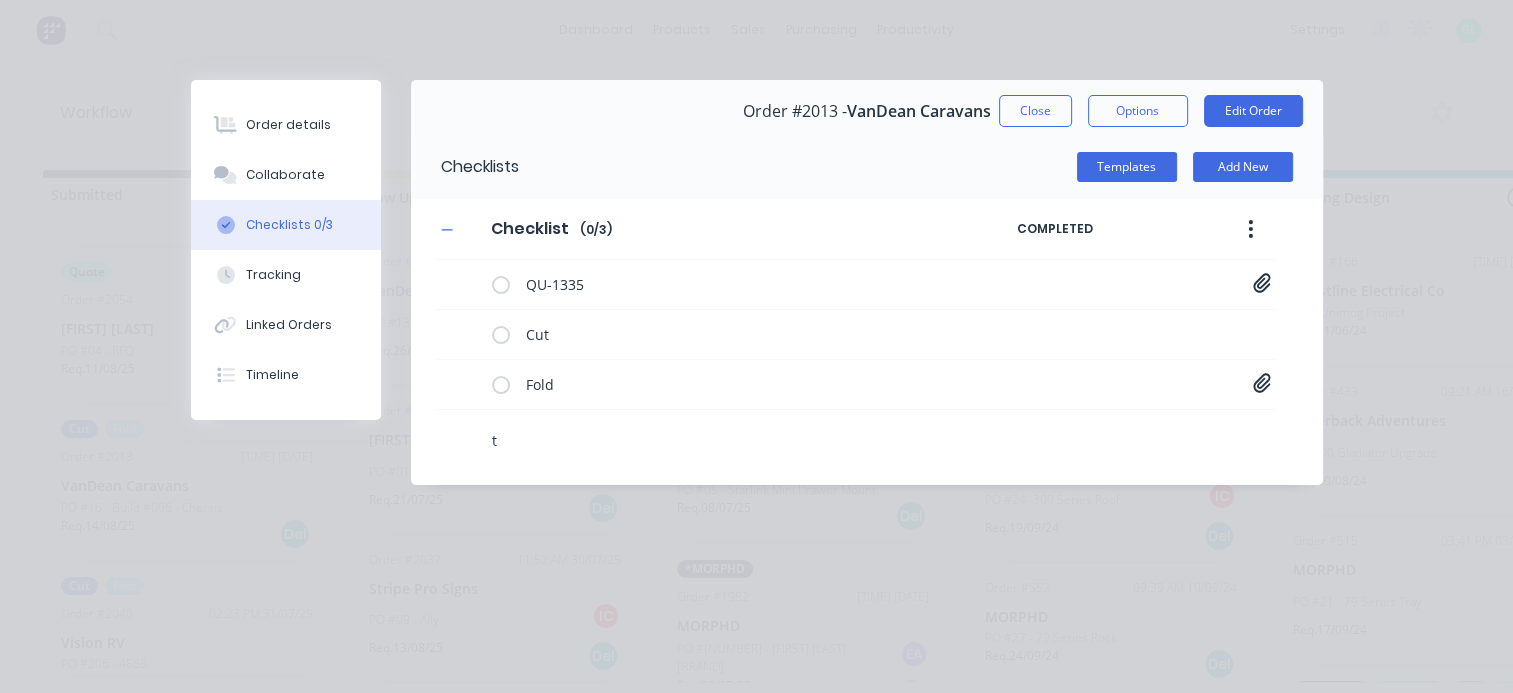 type on "x" 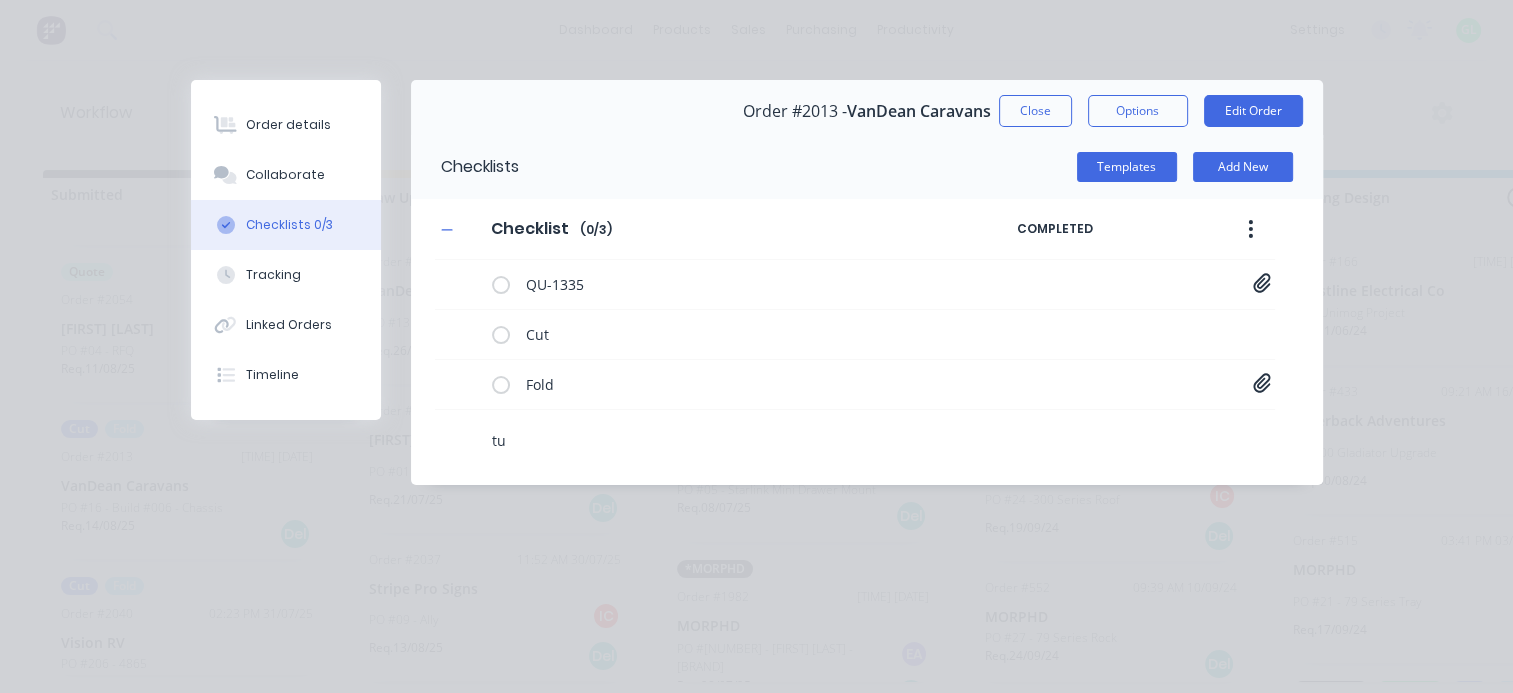 type on "x" 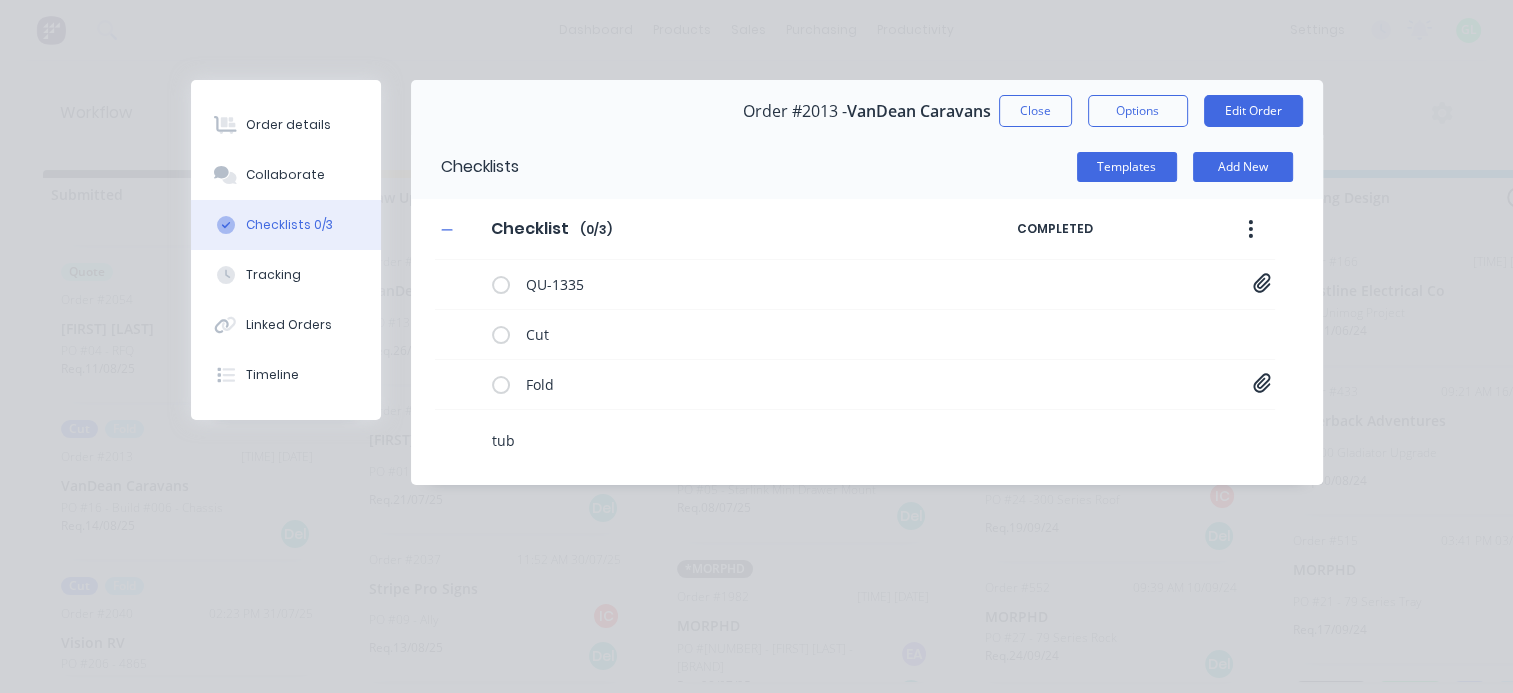 type on "x" 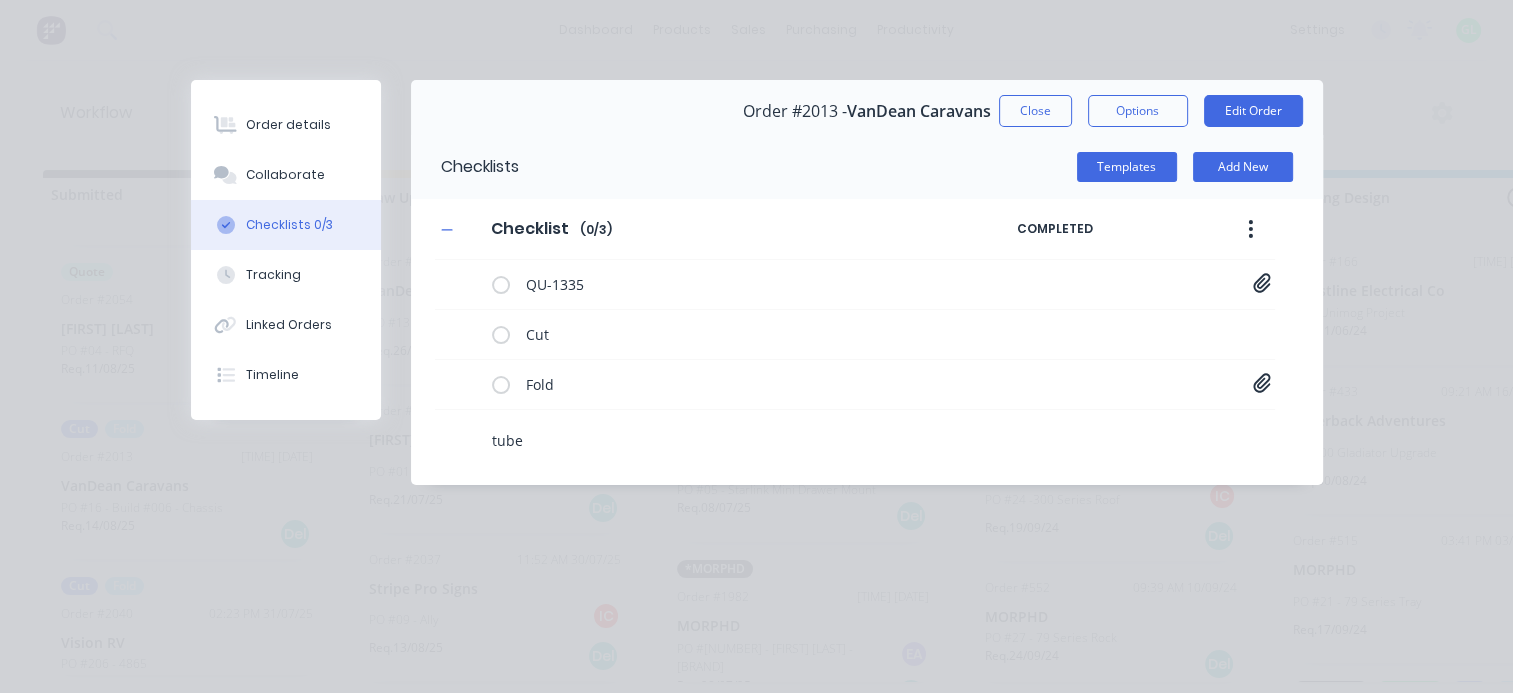type on "x" 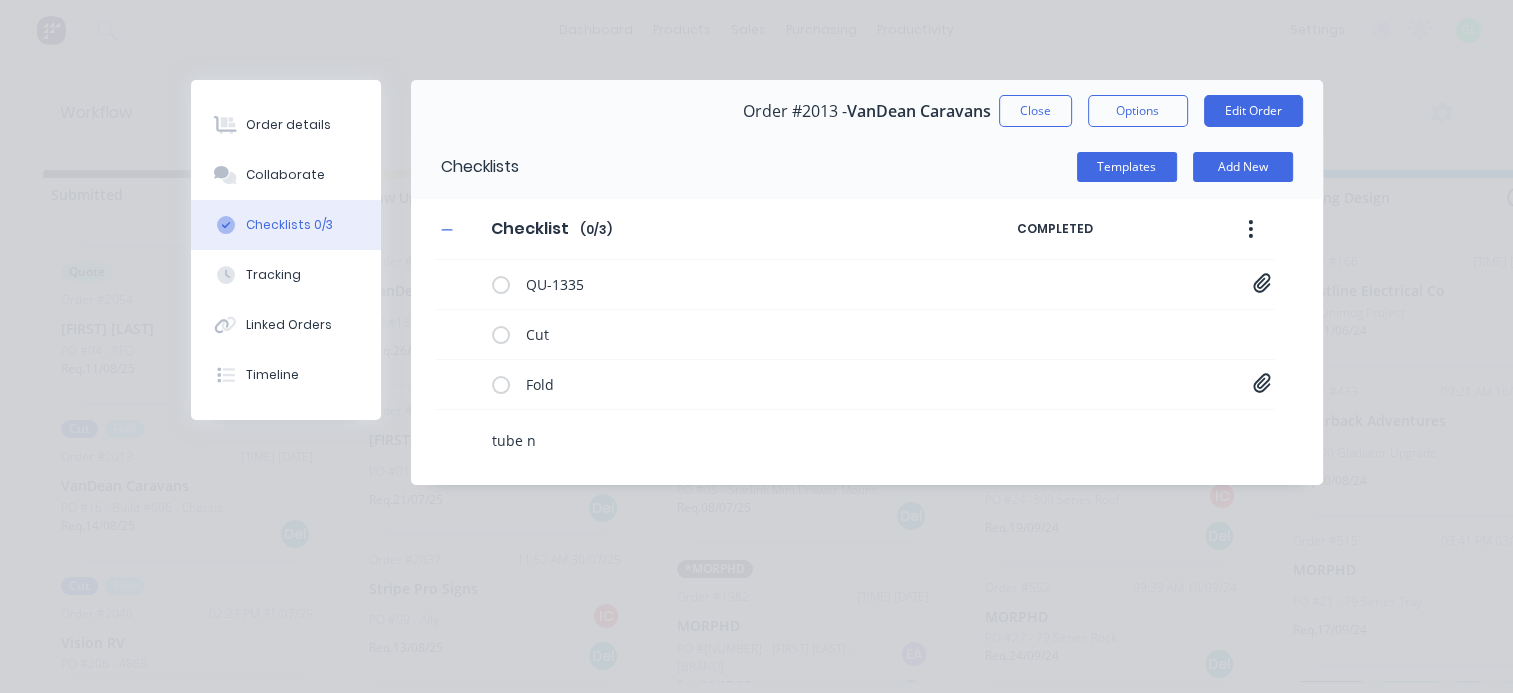 type on "x" 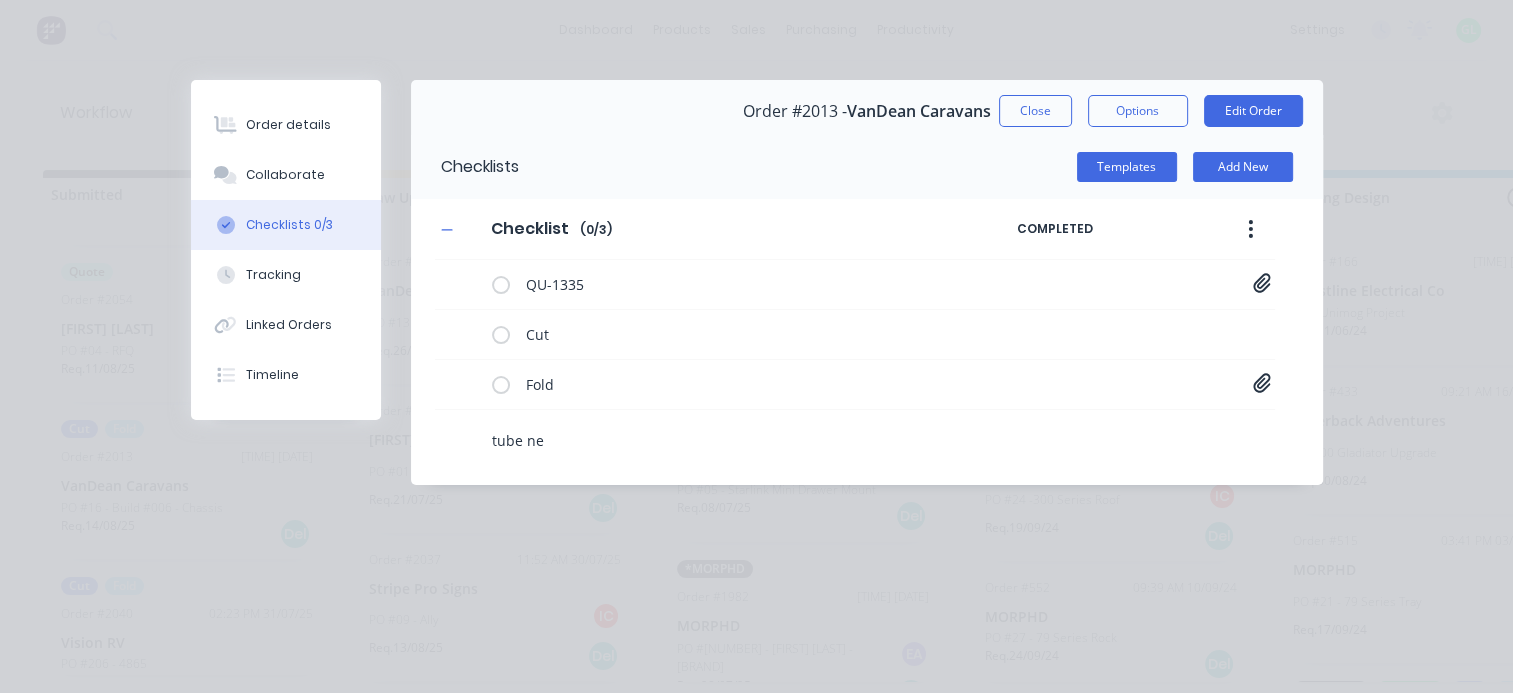 type on "x" 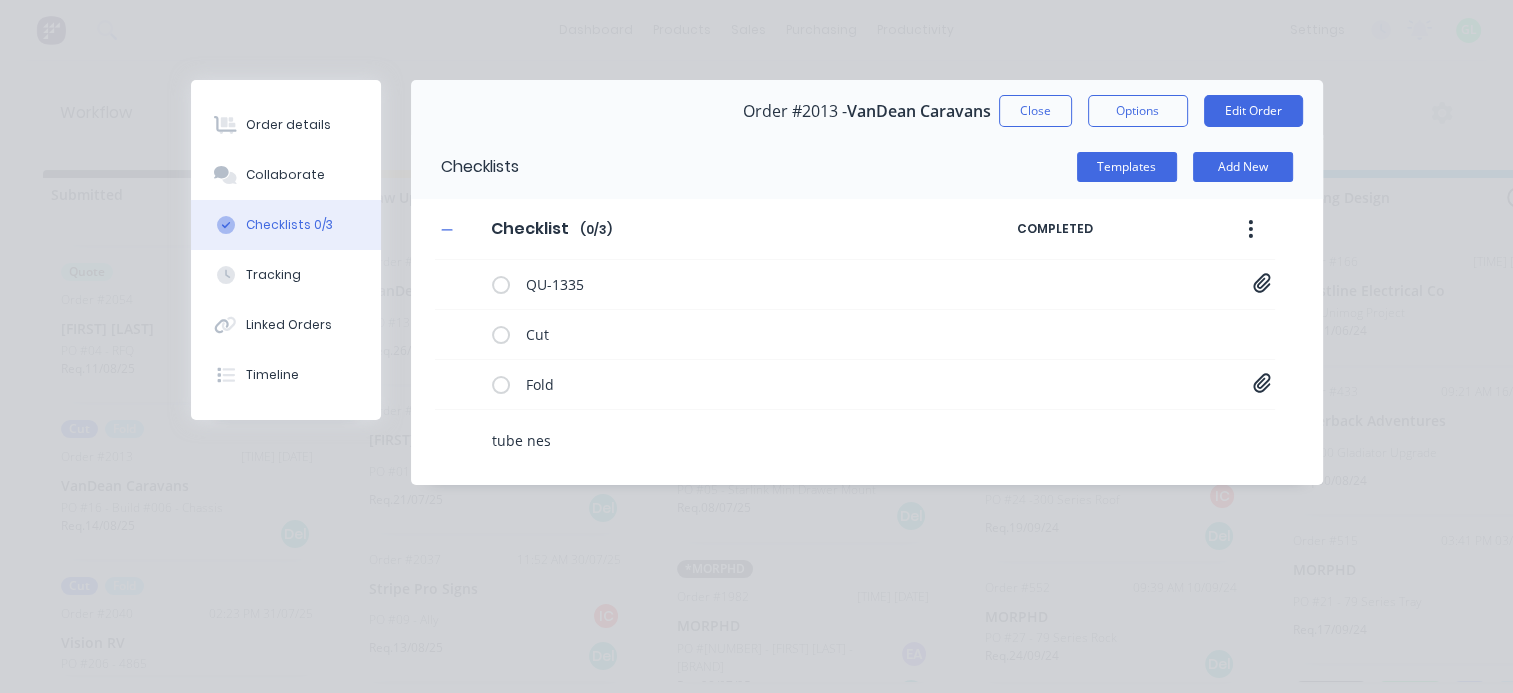 type on "x" 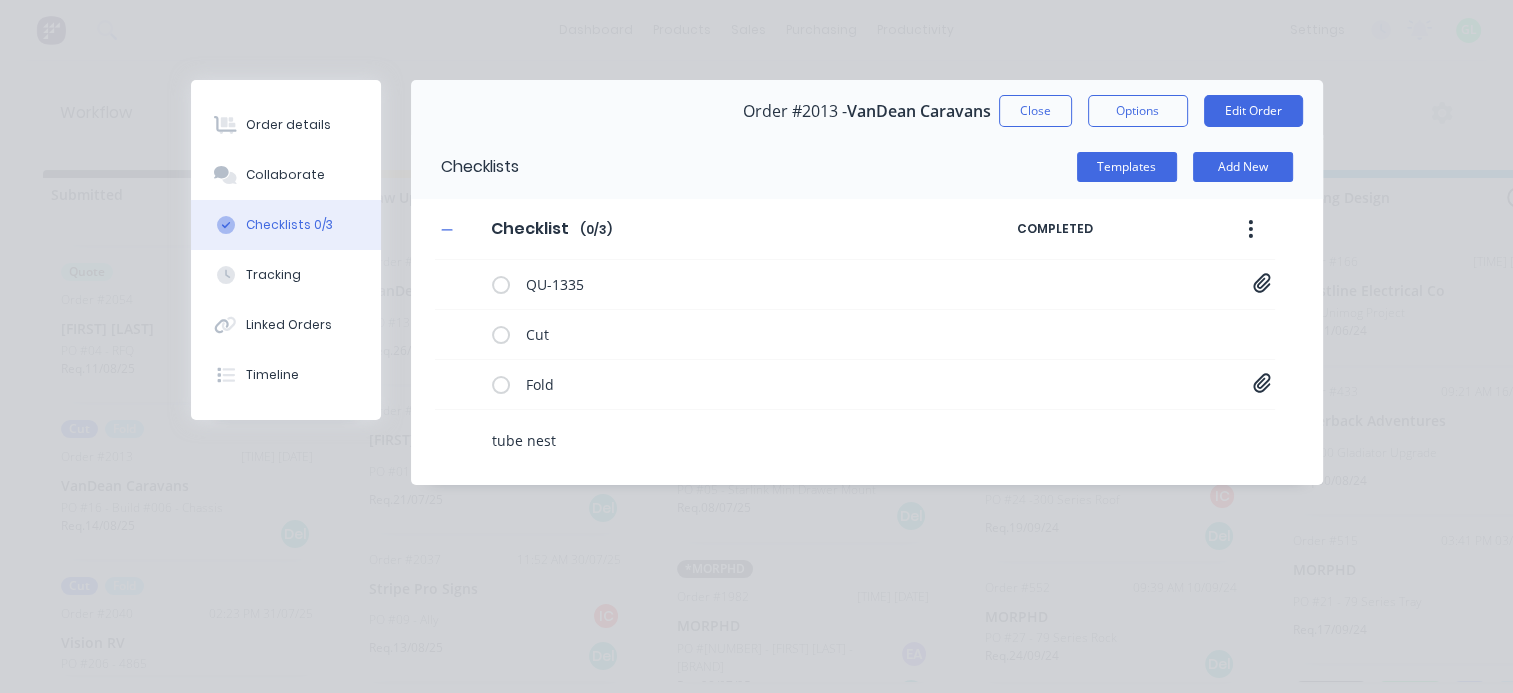 type on "x" 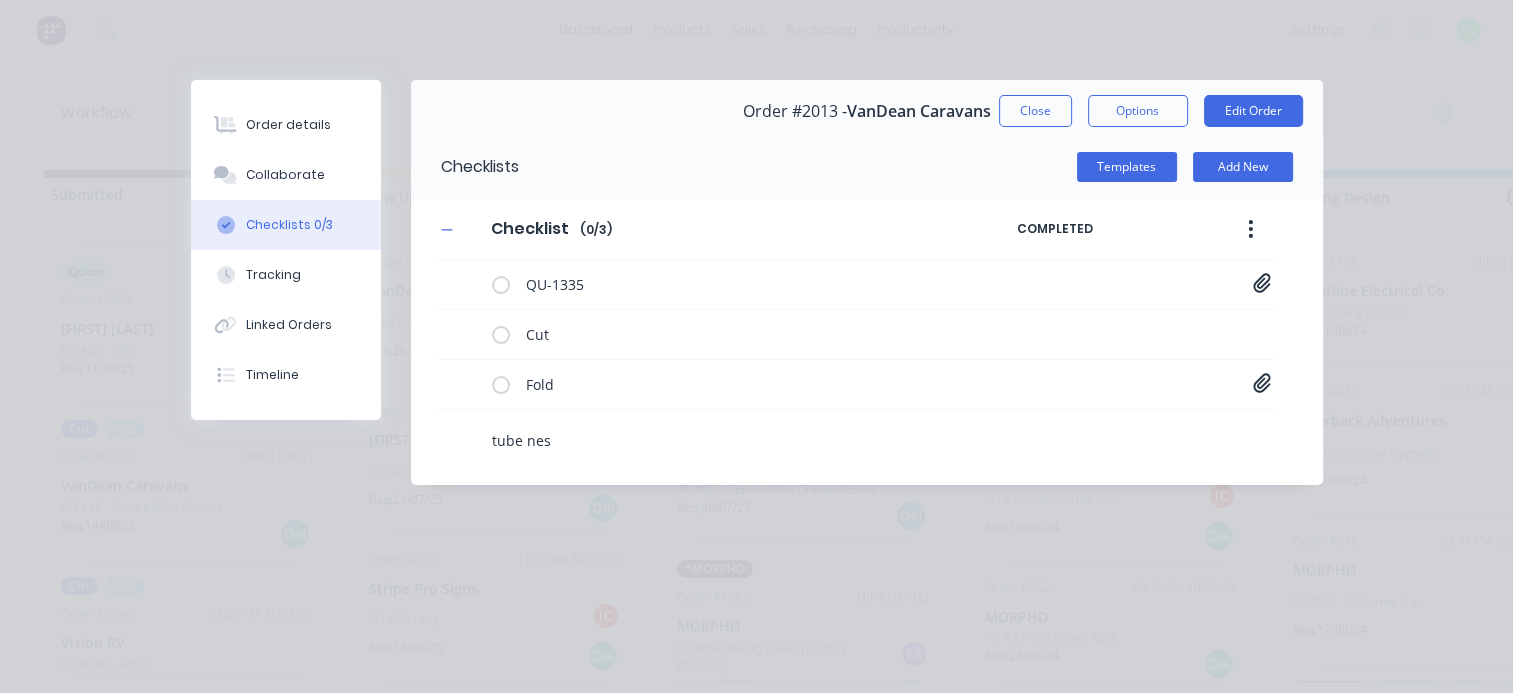 type on "x" 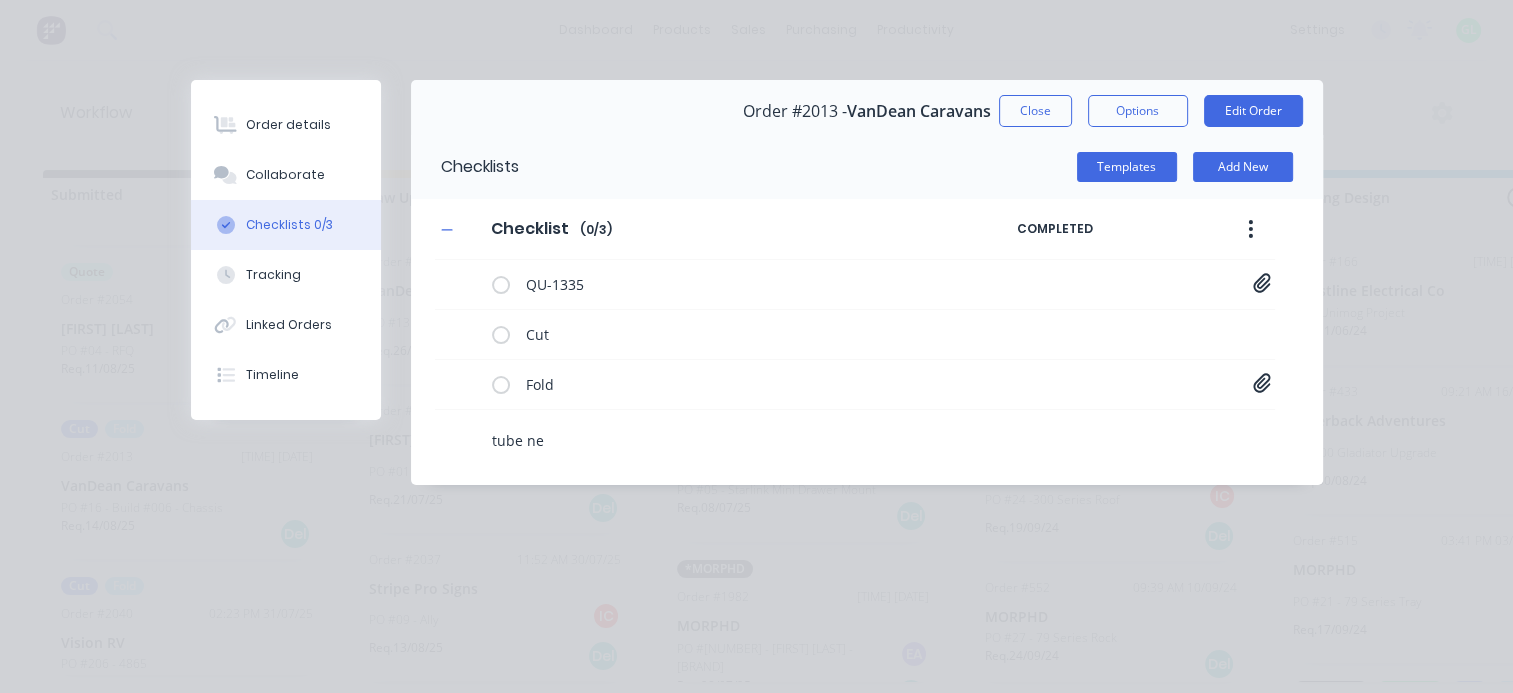 type on "x" 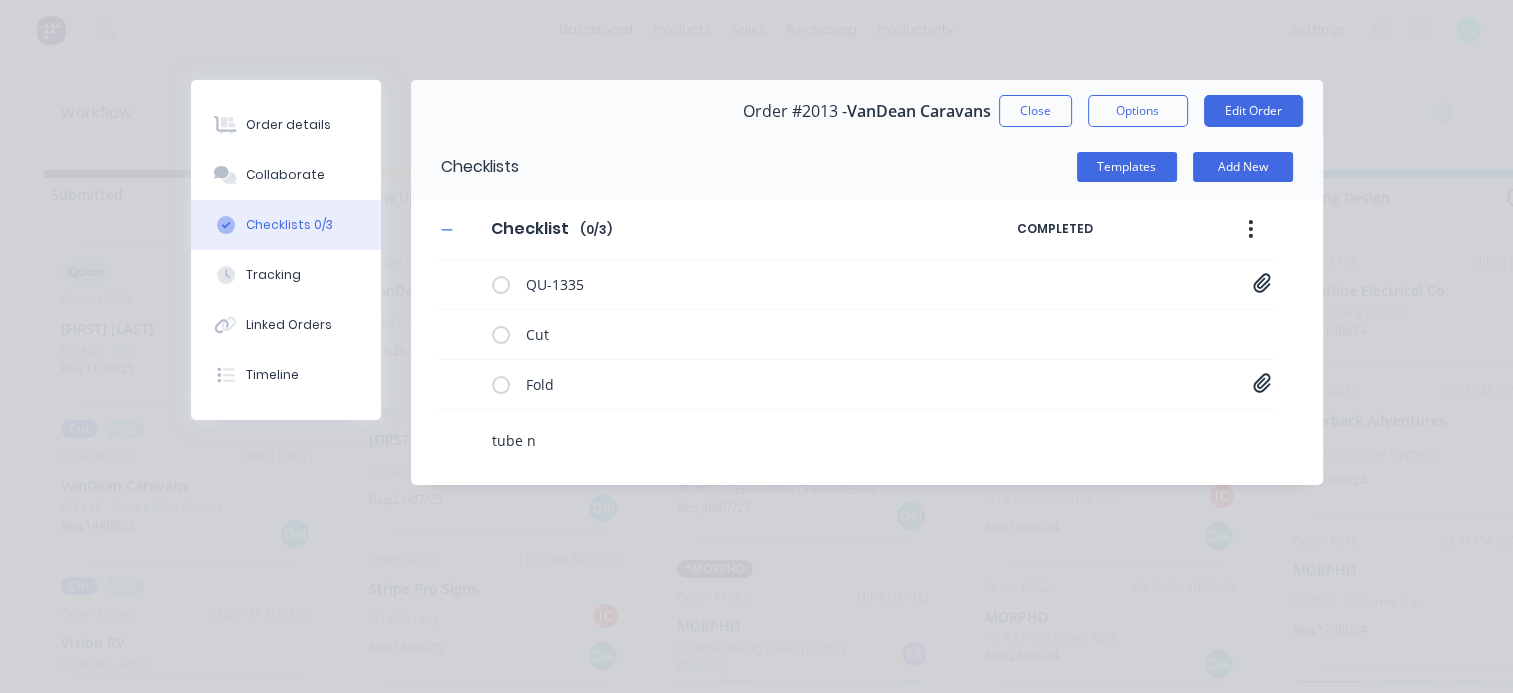 type on "x" 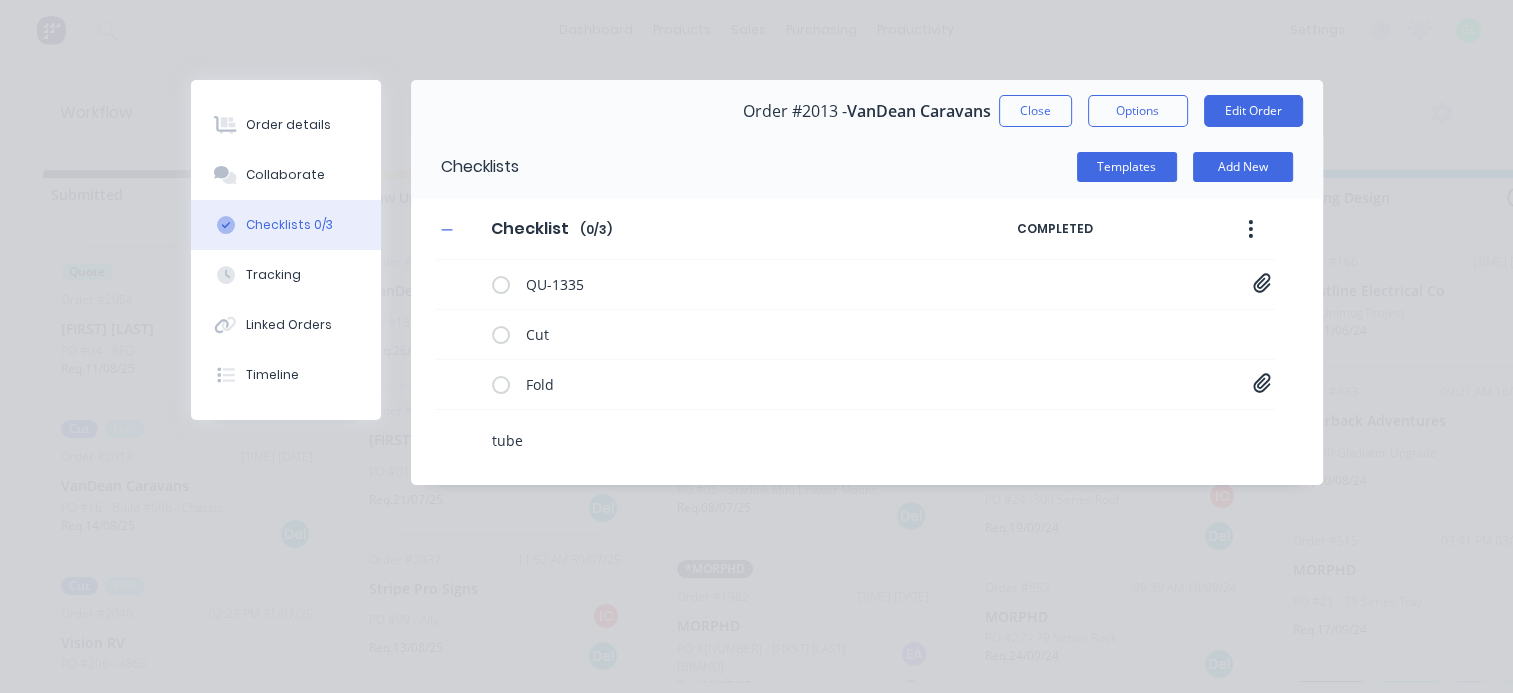 type on "x" 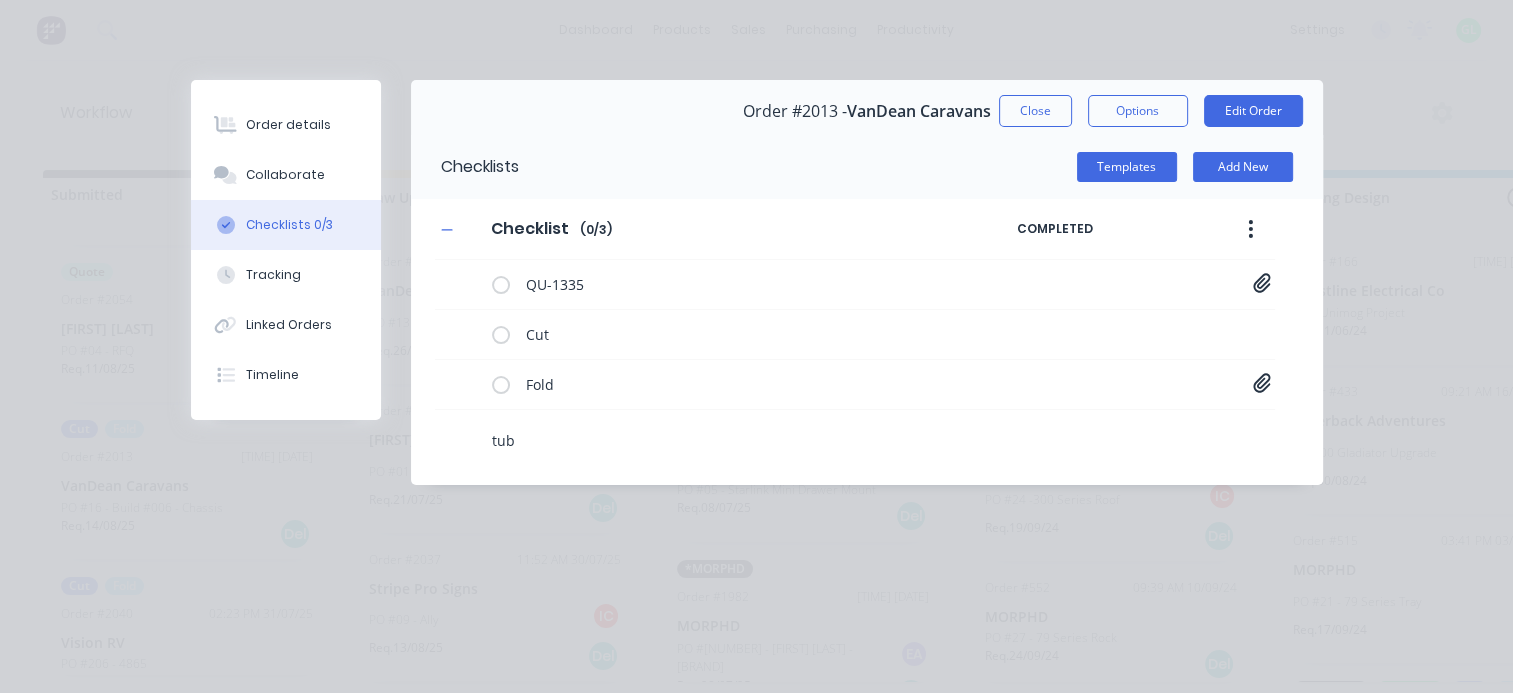 type on "x" 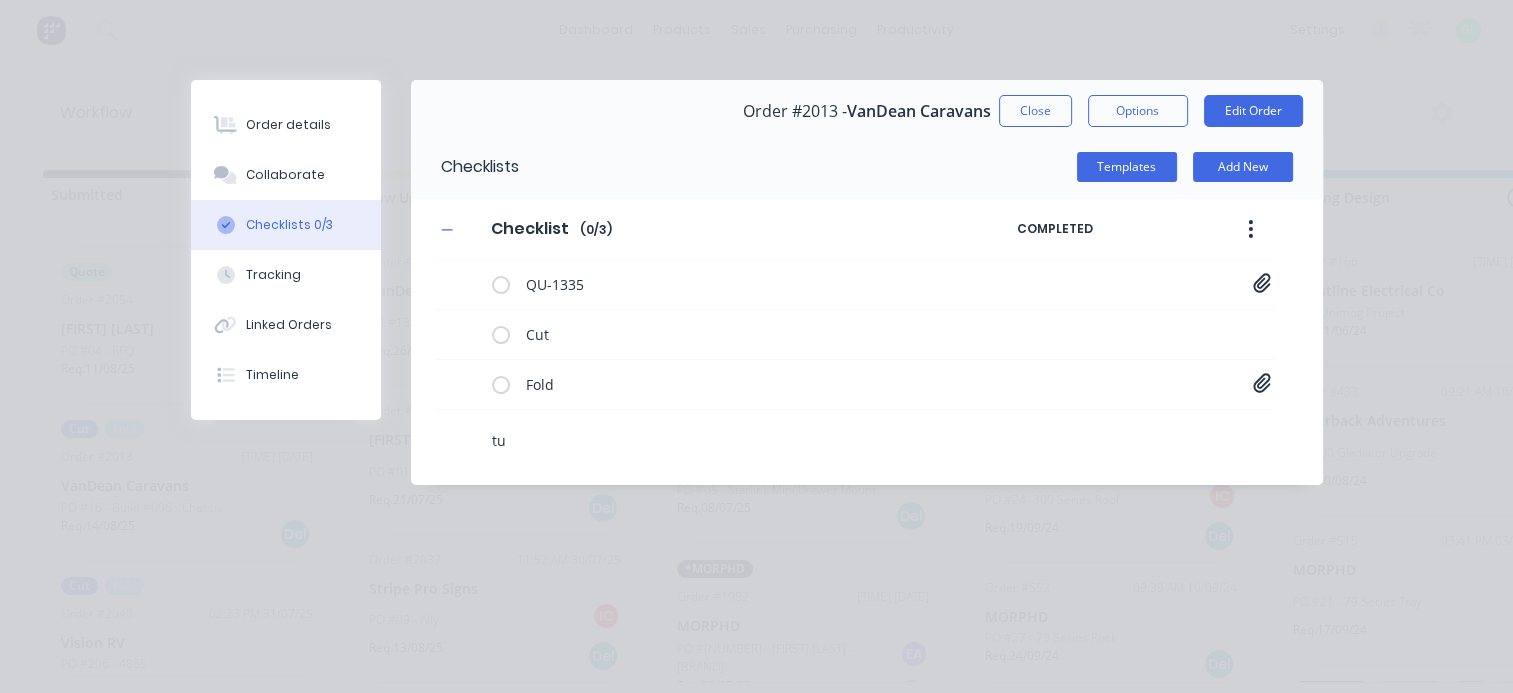 type on "x" 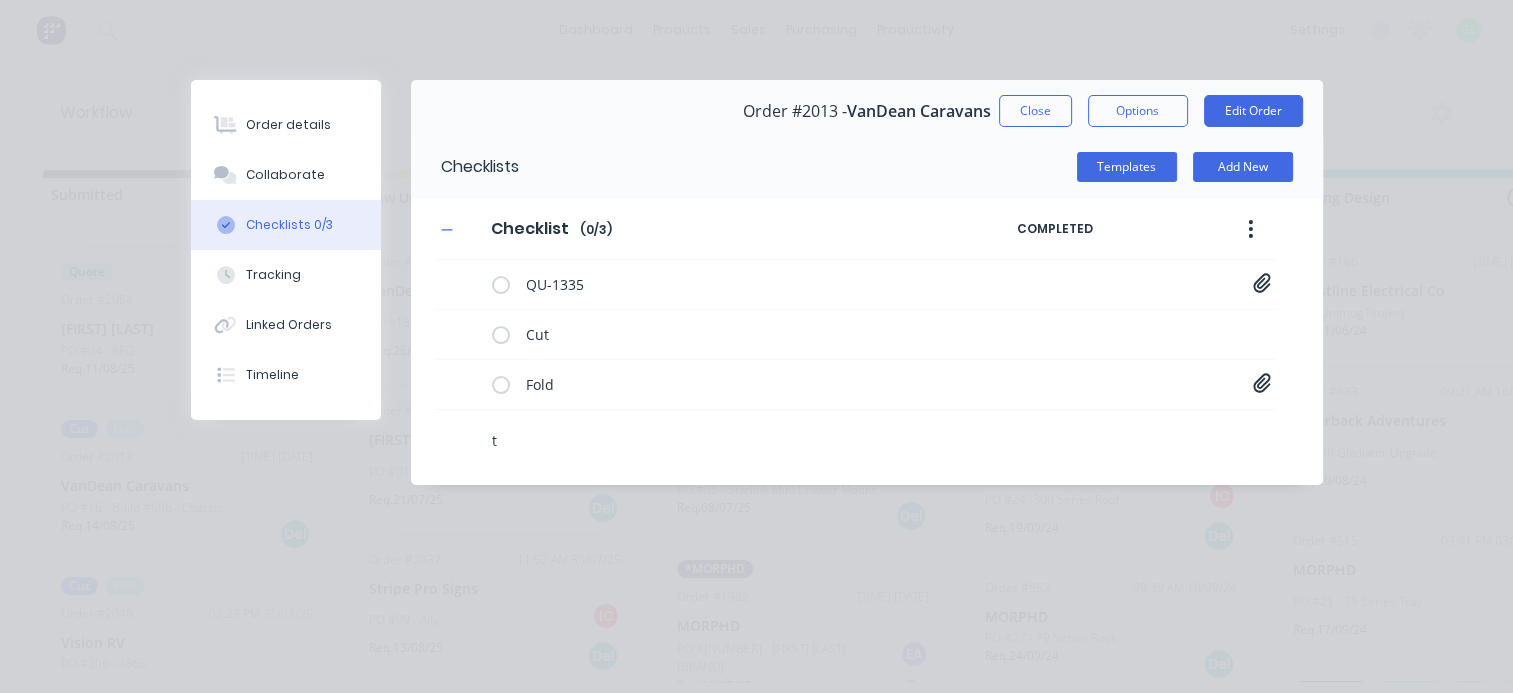 type on "x" 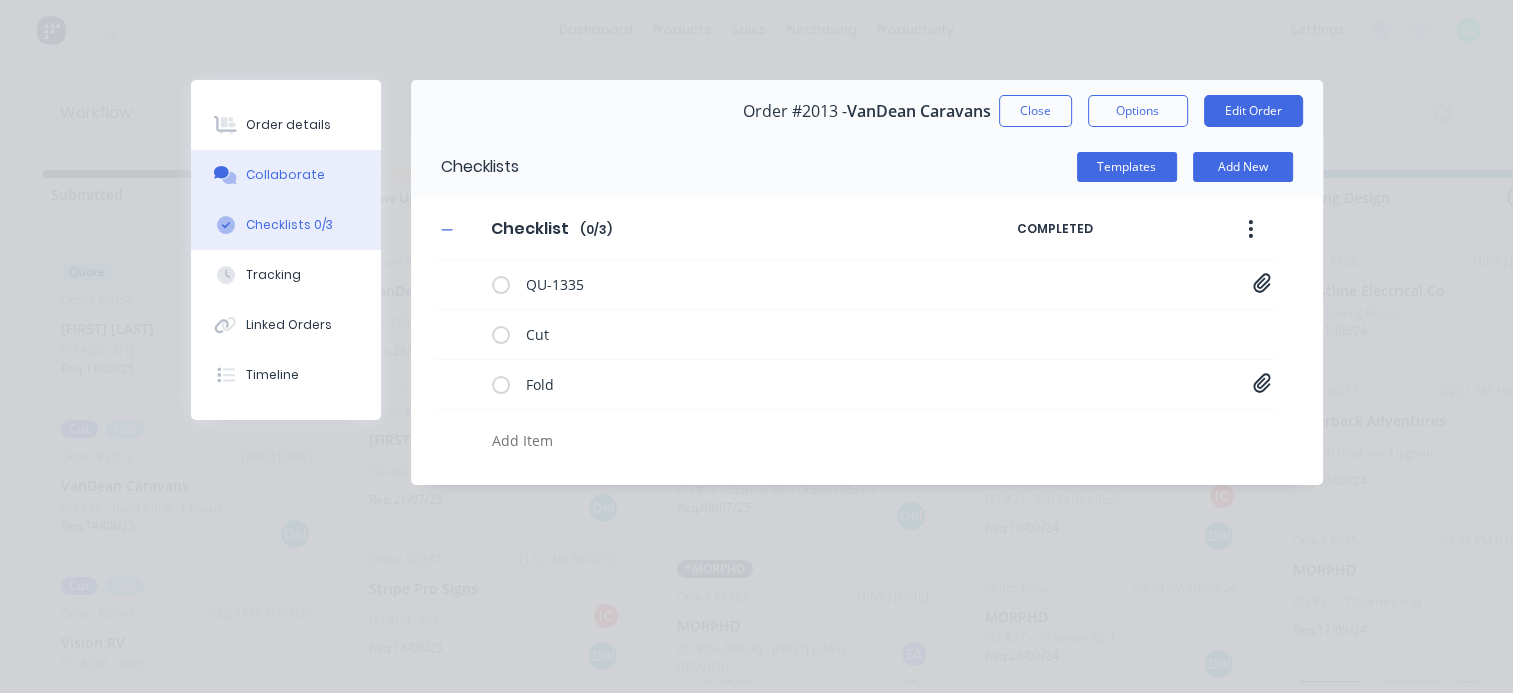 type on "x" 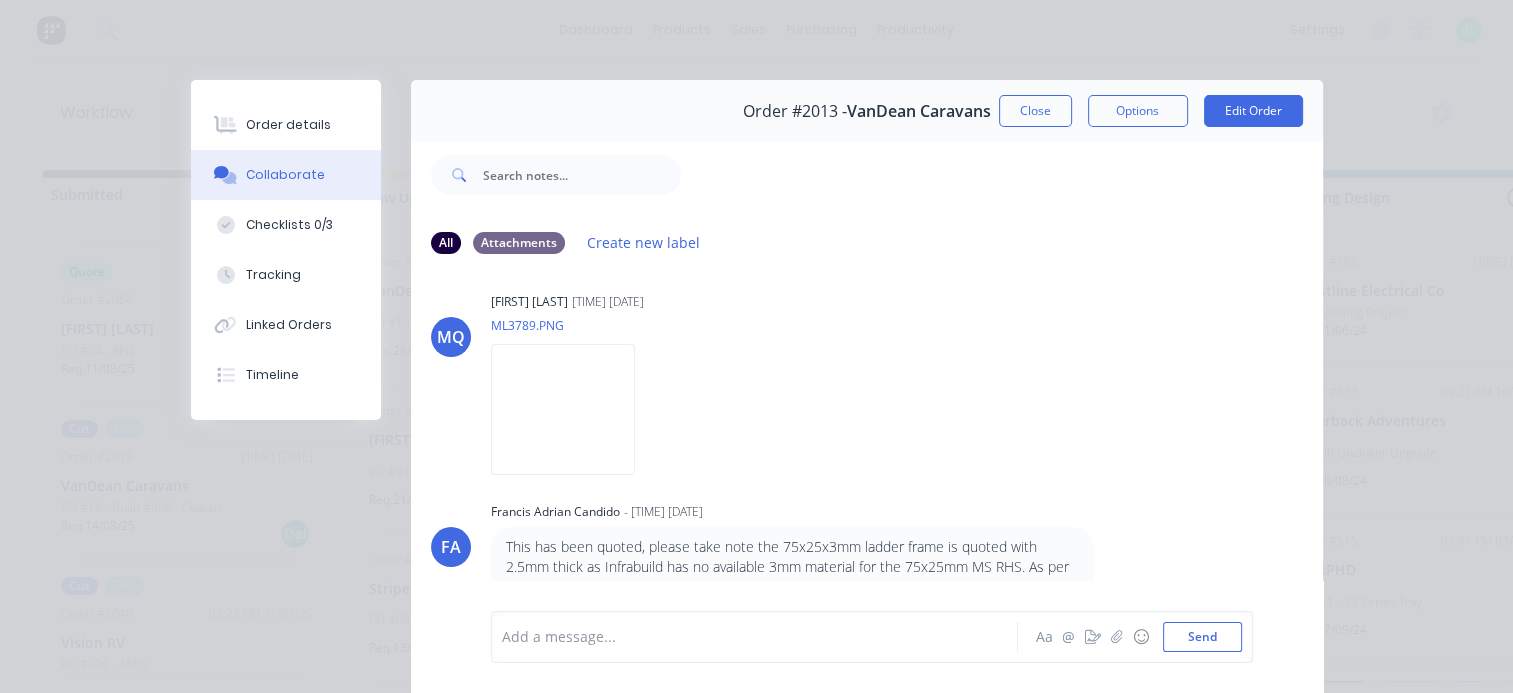 scroll, scrollTop: 200, scrollLeft: 0, axis: vertical 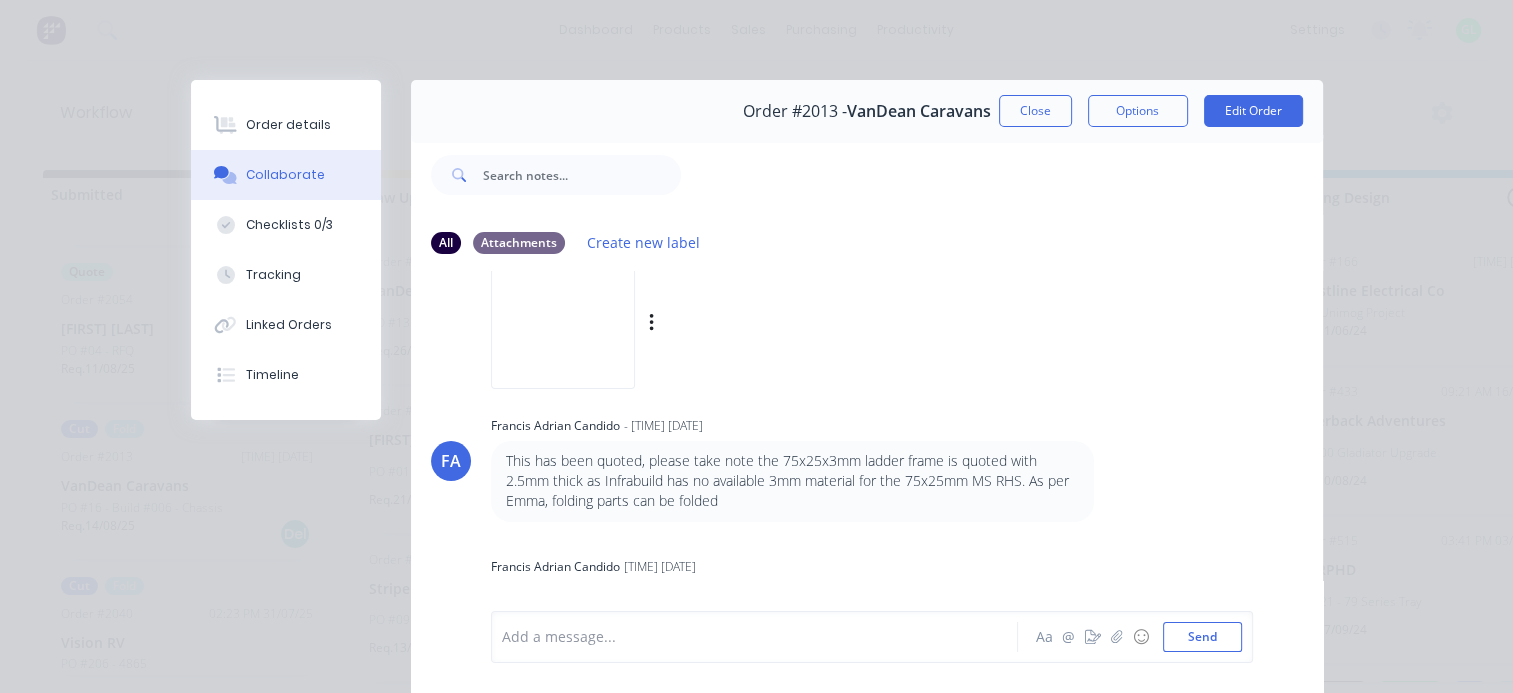 click at bounding box center (563, 323) 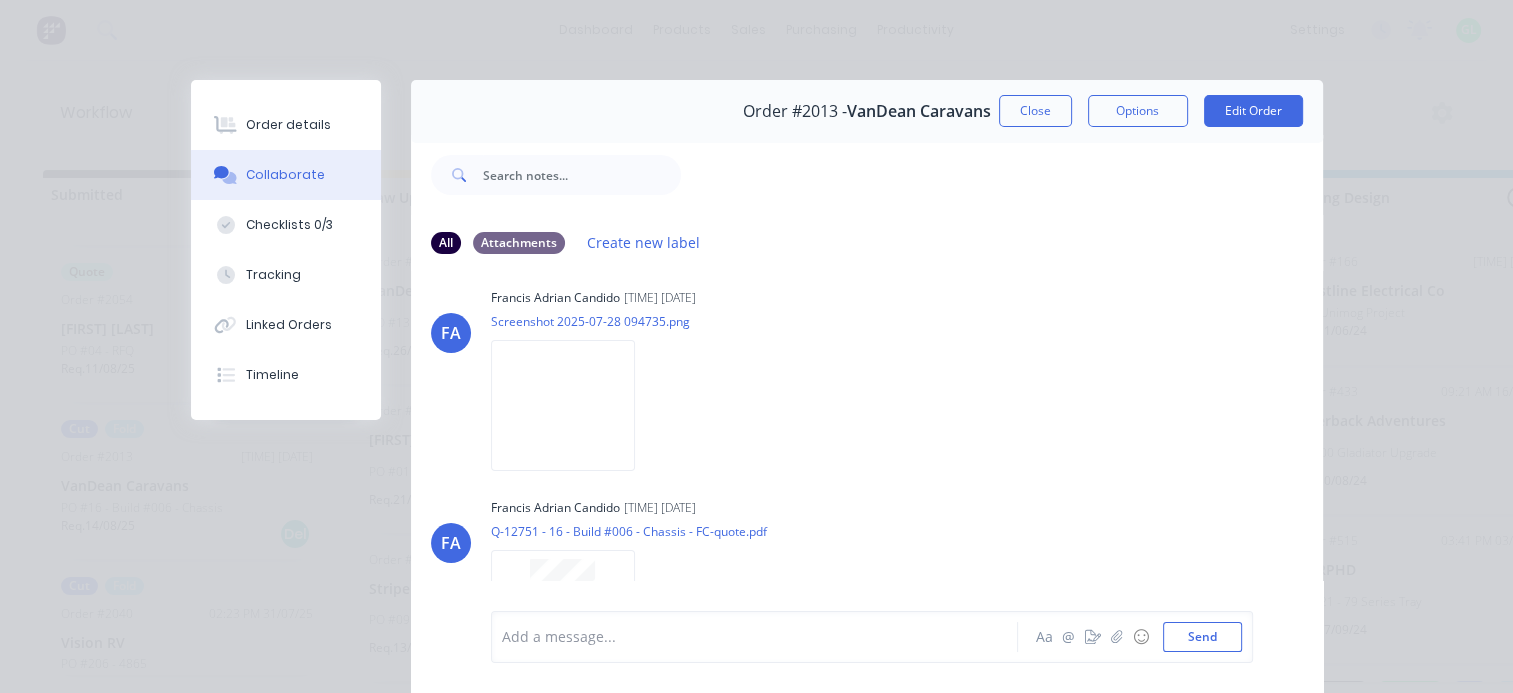scroll, scrollTop: 500, scrollLeft: 0, axis: vertical 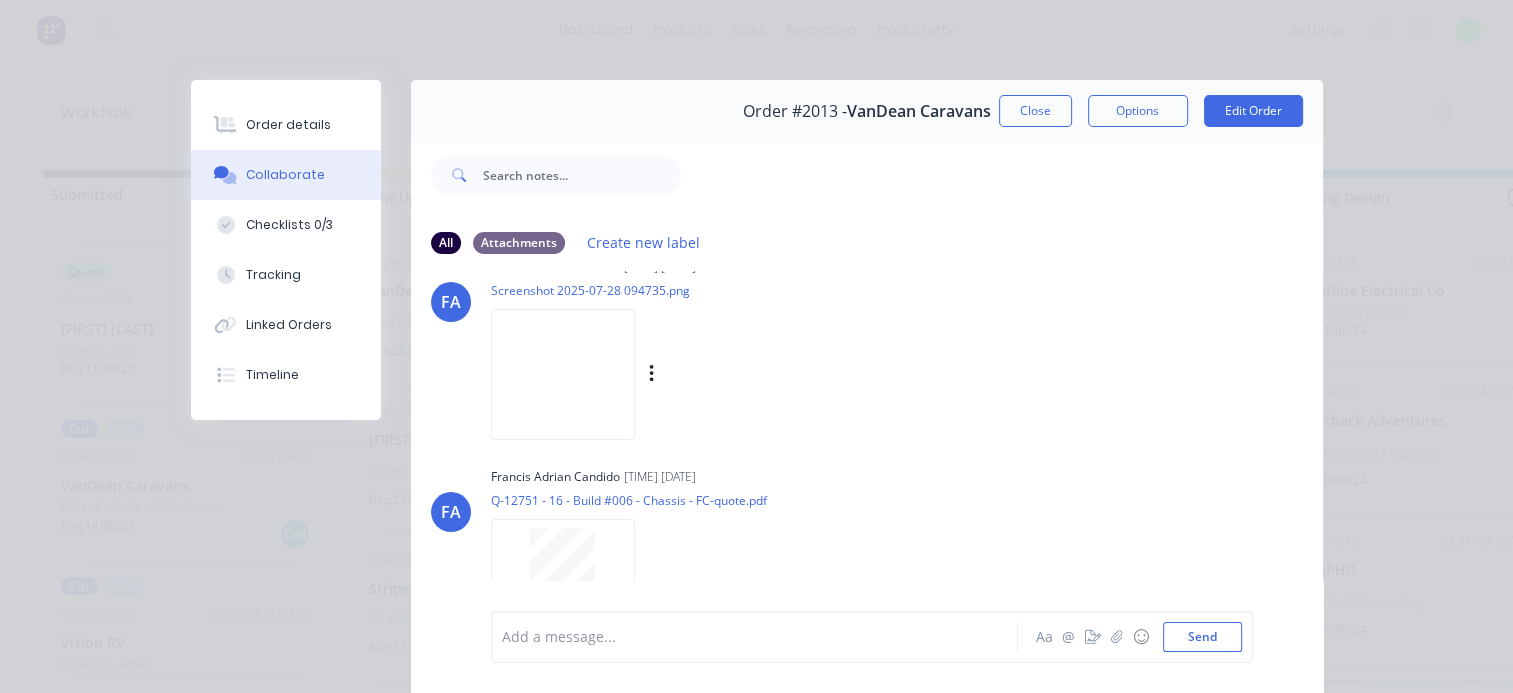 click at bounding box center (563, 374) 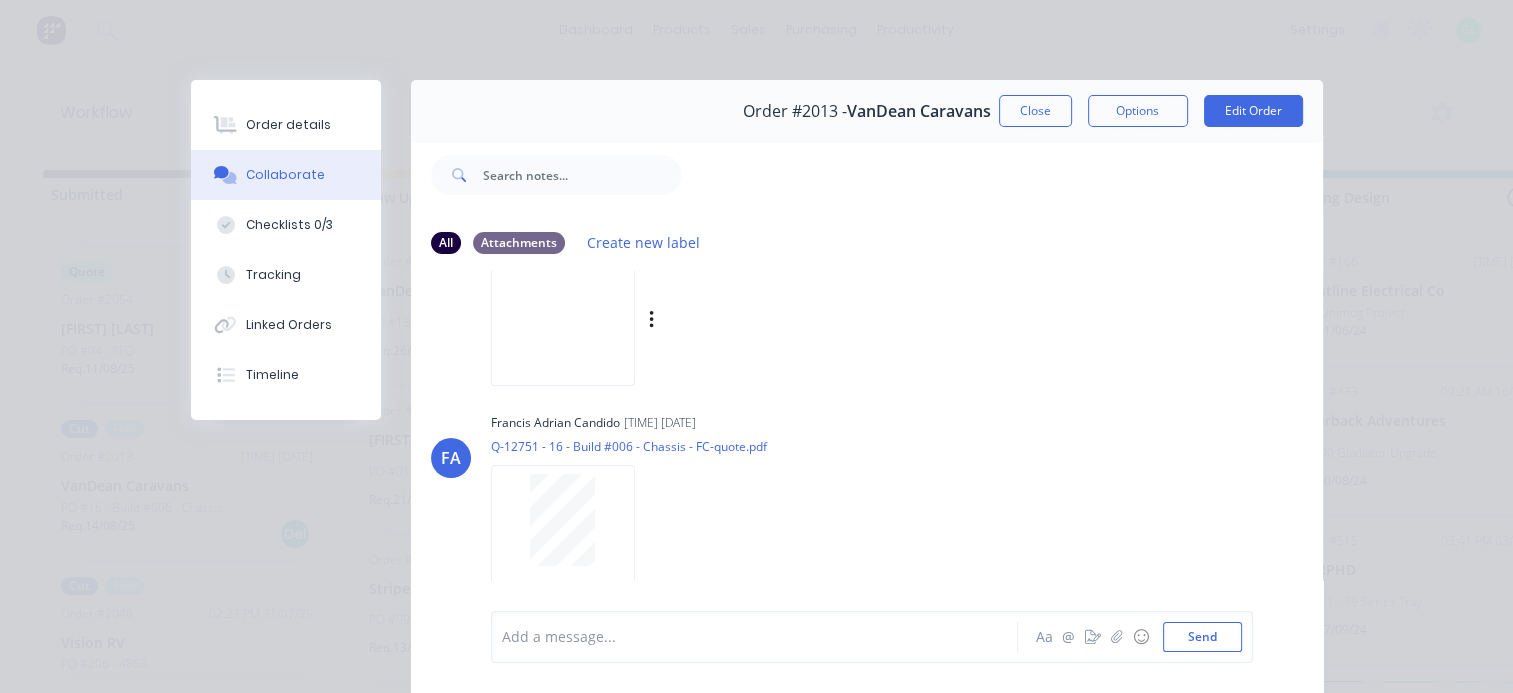scroll, scrollTop: 600, scrollLeft: 0, axis: vertical 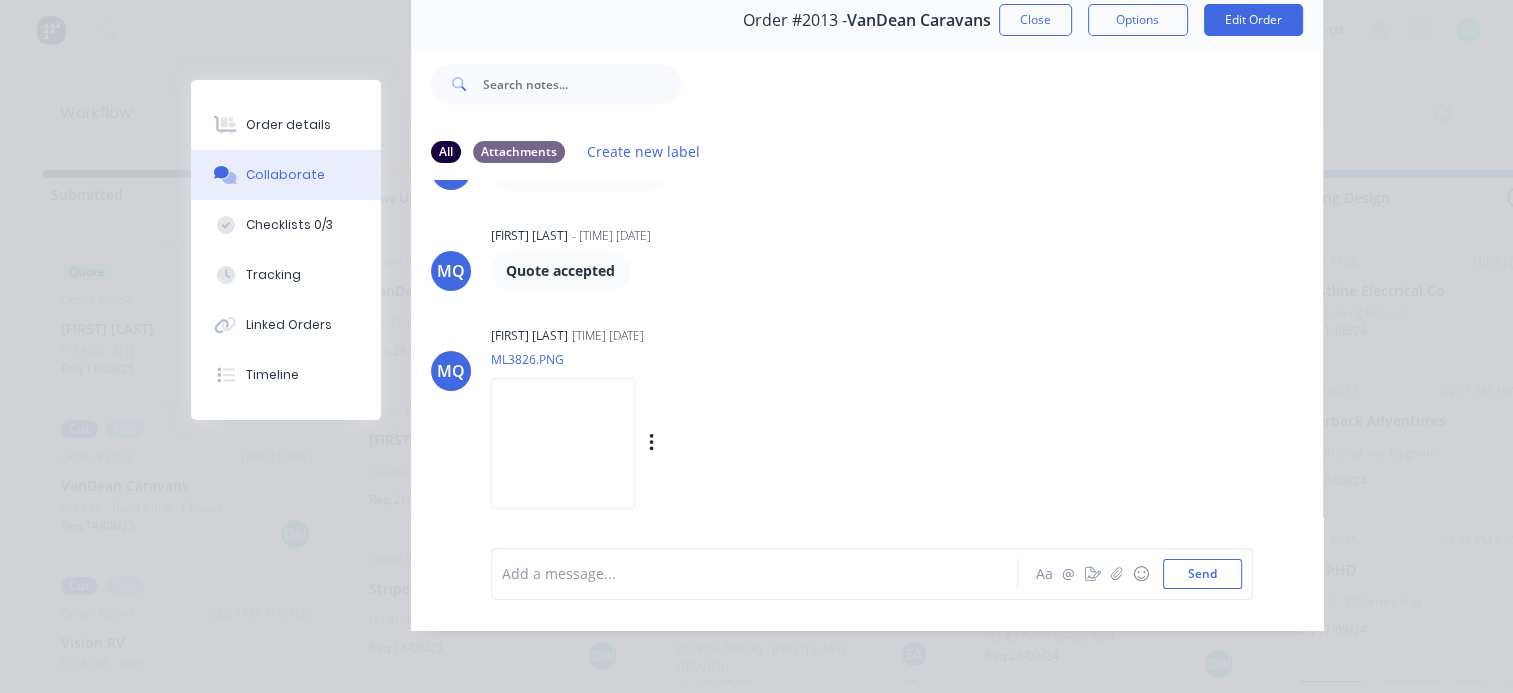 click at bounding box center [563, 443] 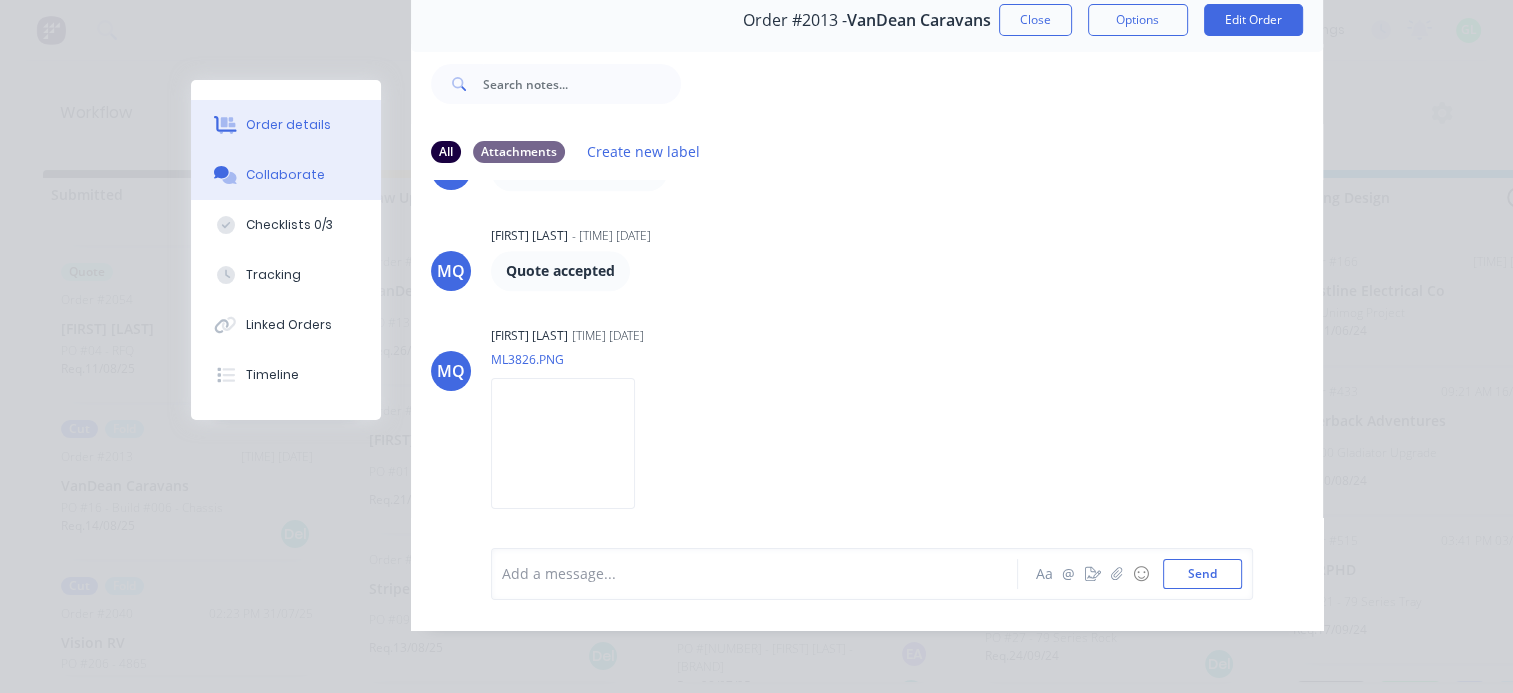 click on "Order details" at bounding box center (288, 125) 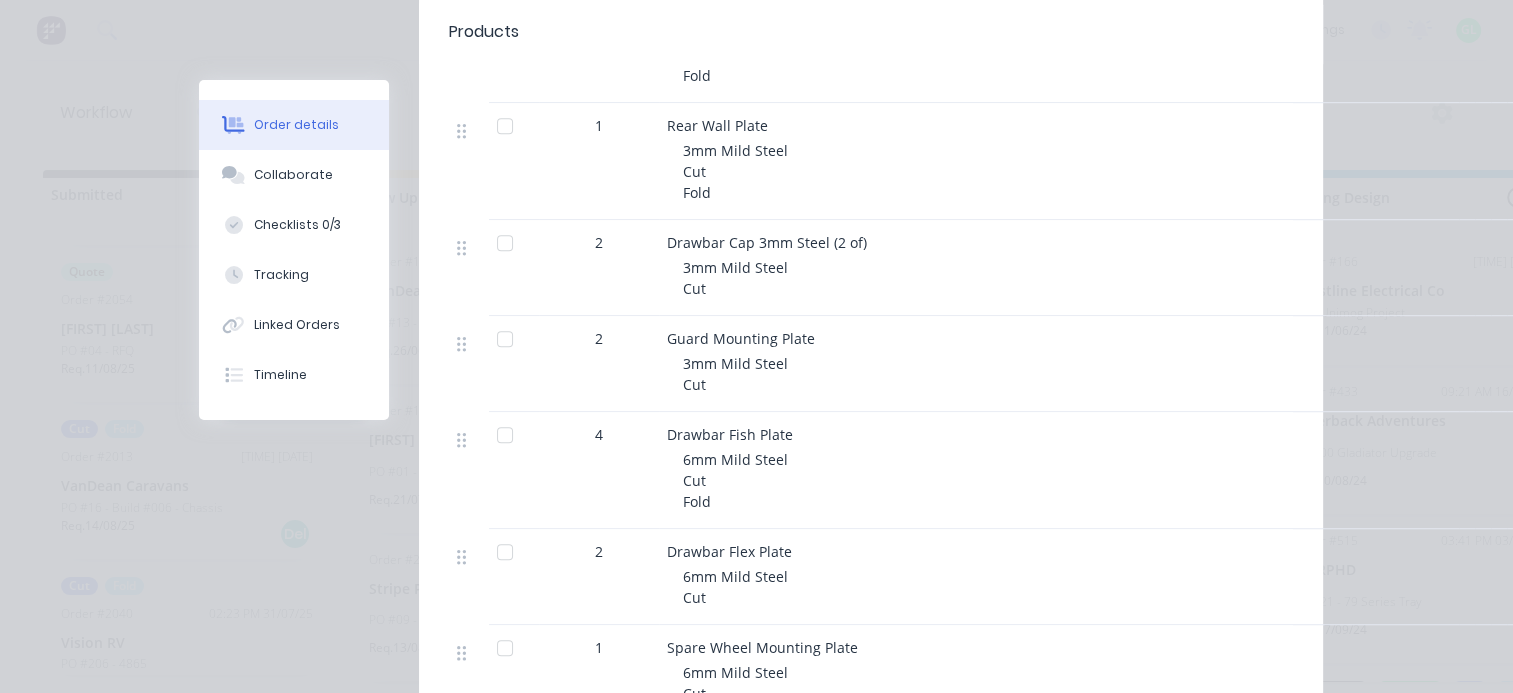 scroll, scrollTop: 0, scrollLeft: 0, axis: both 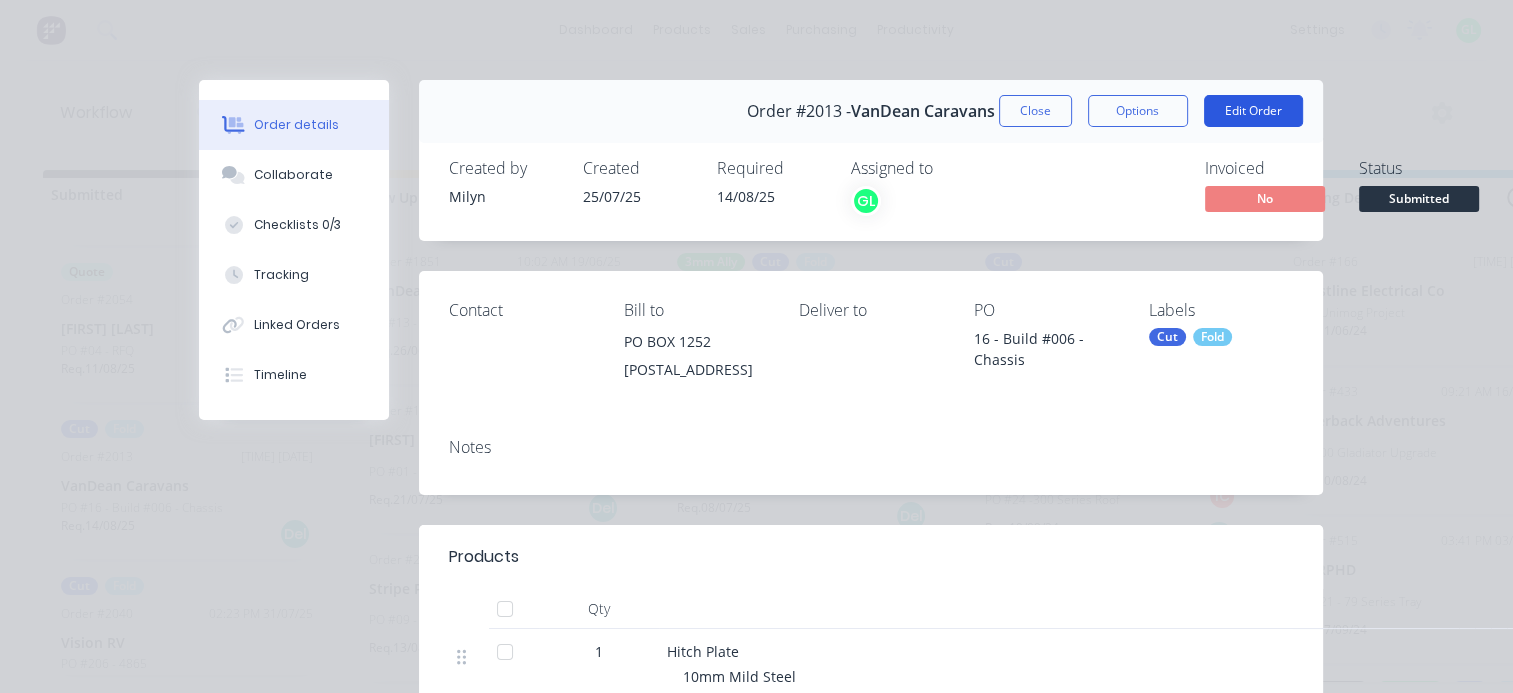 click on "Edit Order" at bounding box center (1253, 111) 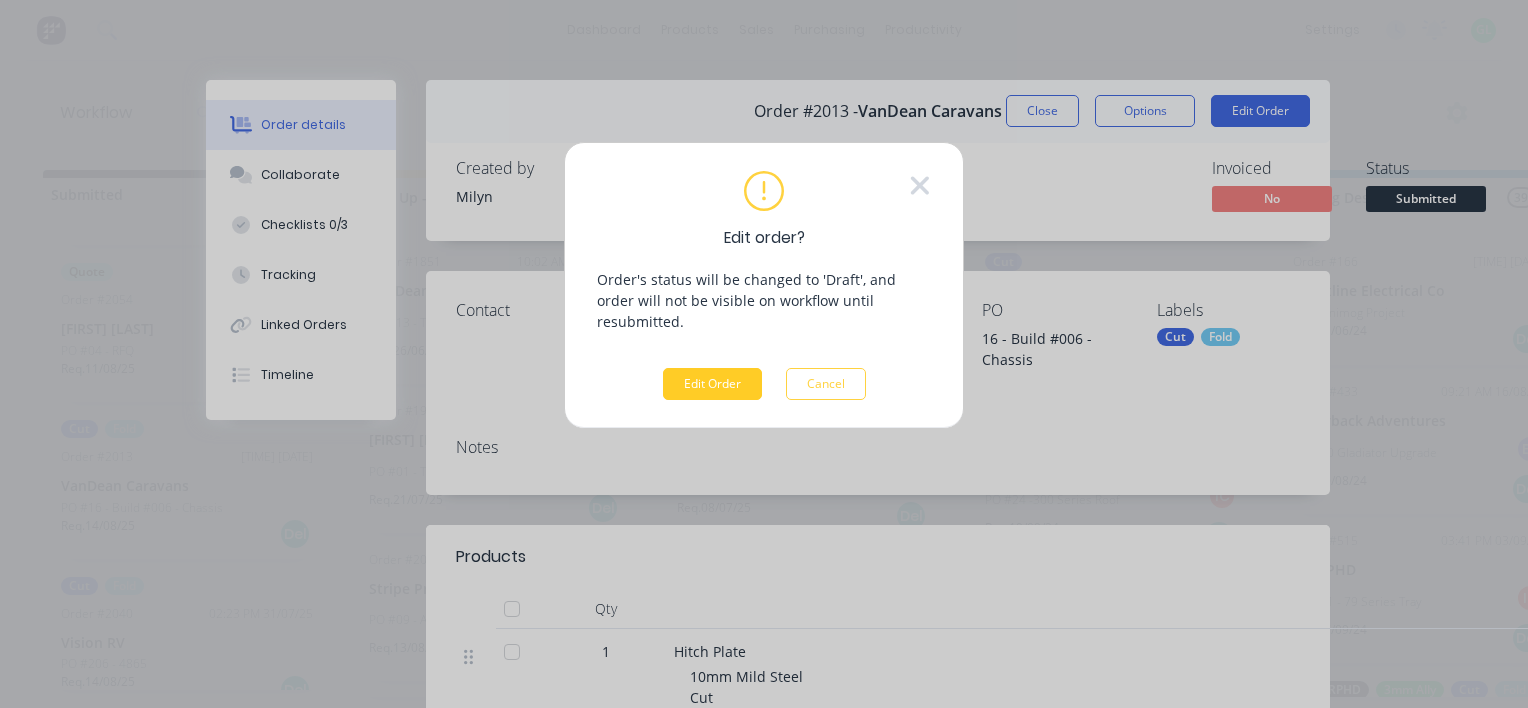 click on "Edit Order" at bounding box center (712, 384) 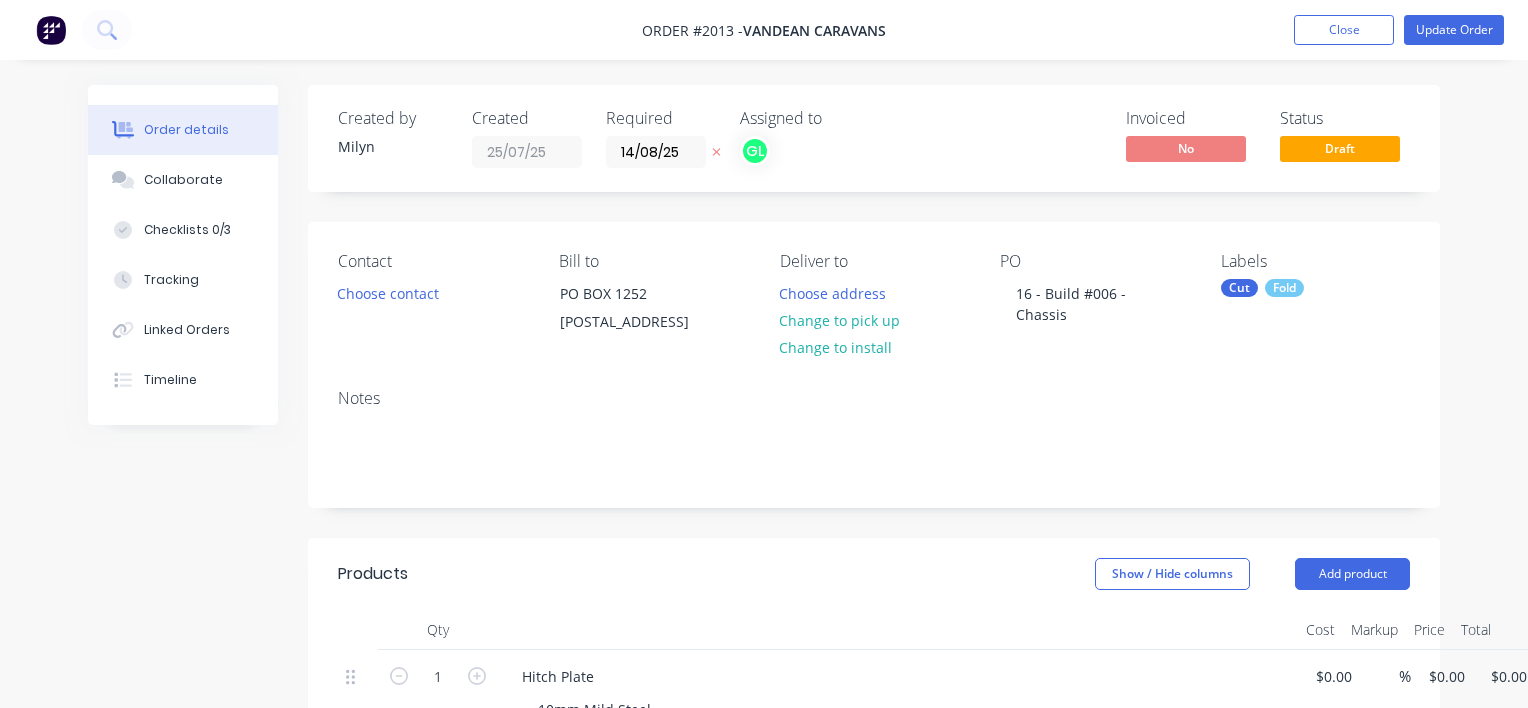 type on "$67.84" 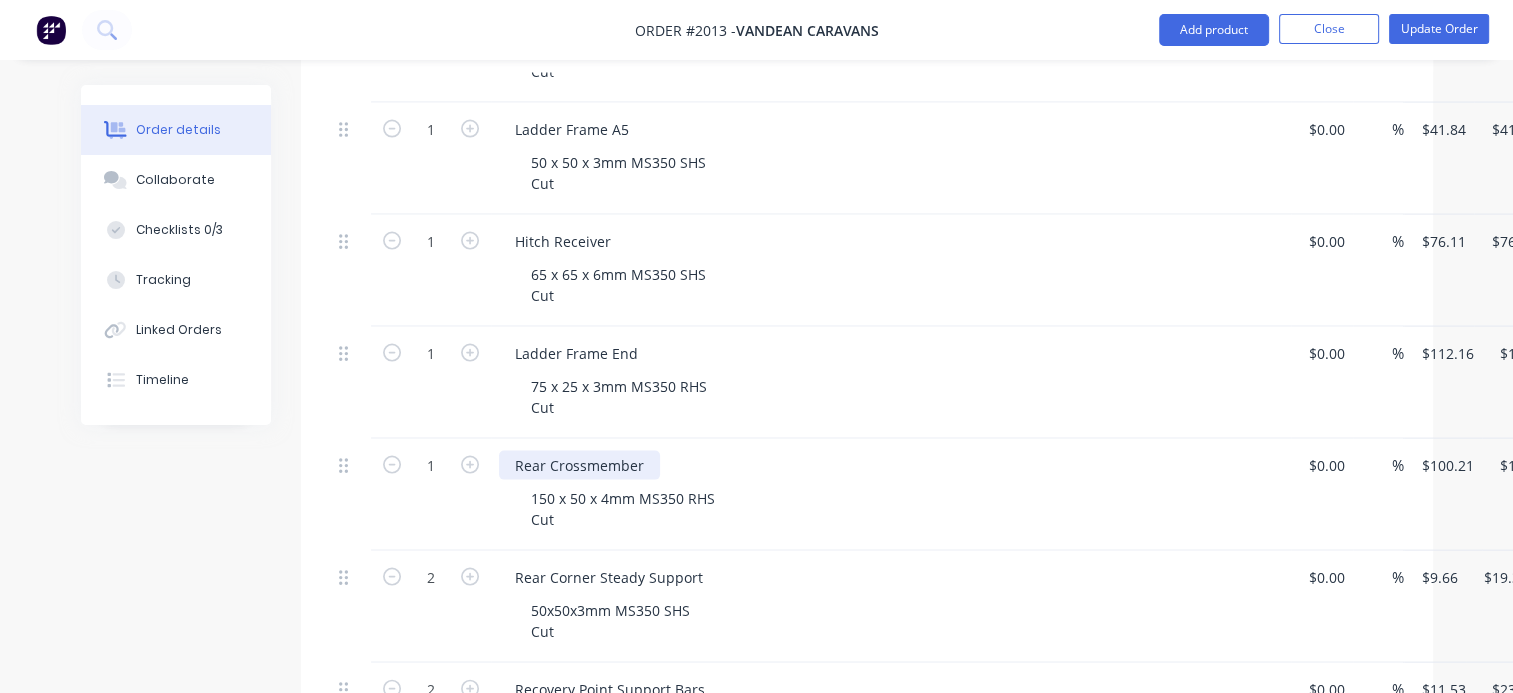 scroll, scrollTop: 4100, scrollLeft: 0, axis: vertical 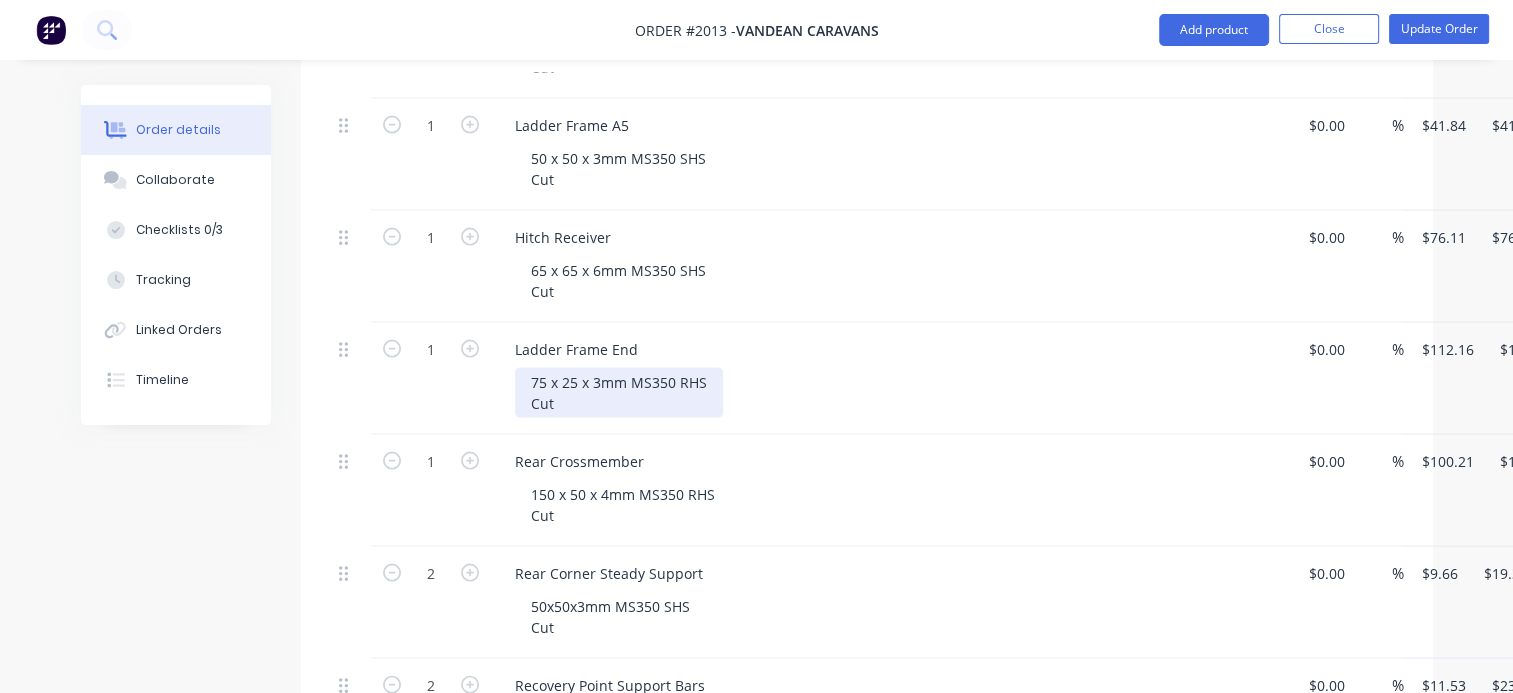 click on "75 x 25 x 3mm MS350 RHS
Cut" at bounding box center (619, 393) 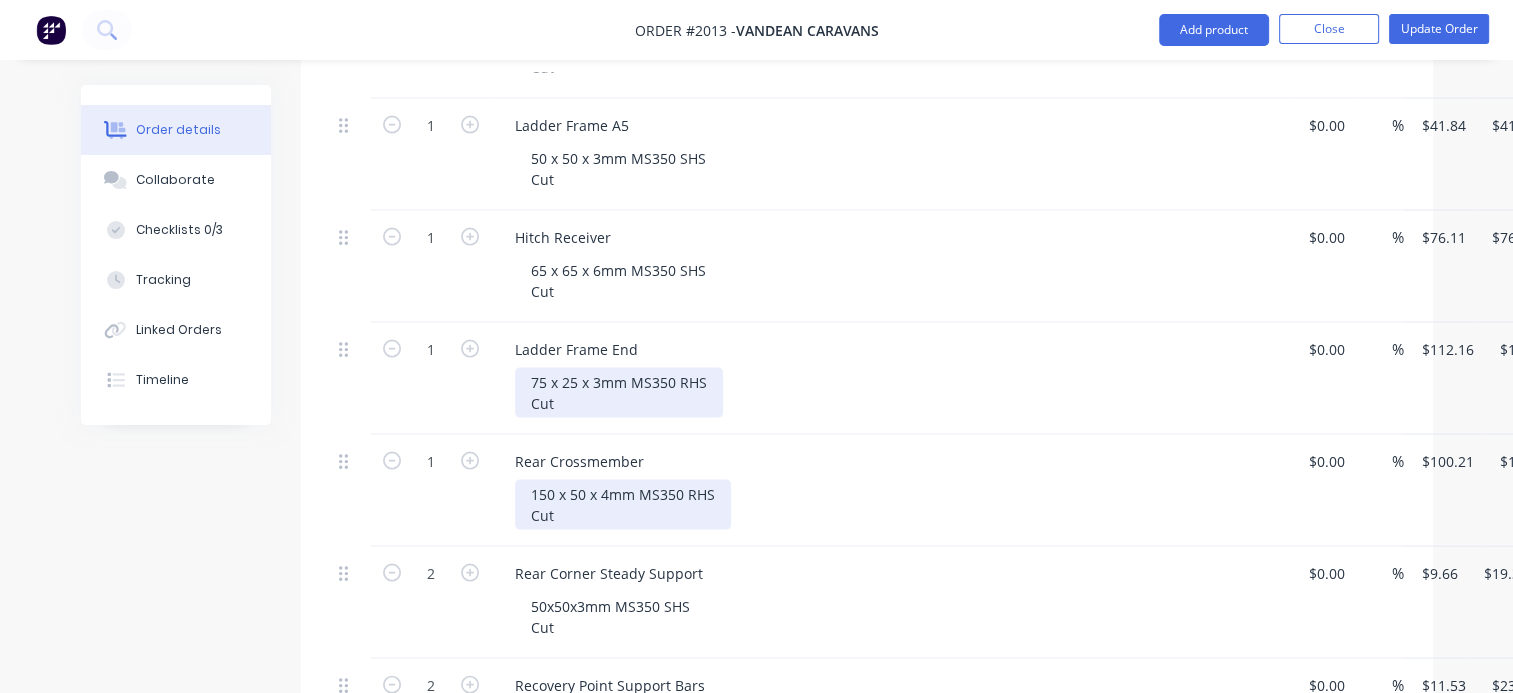 type 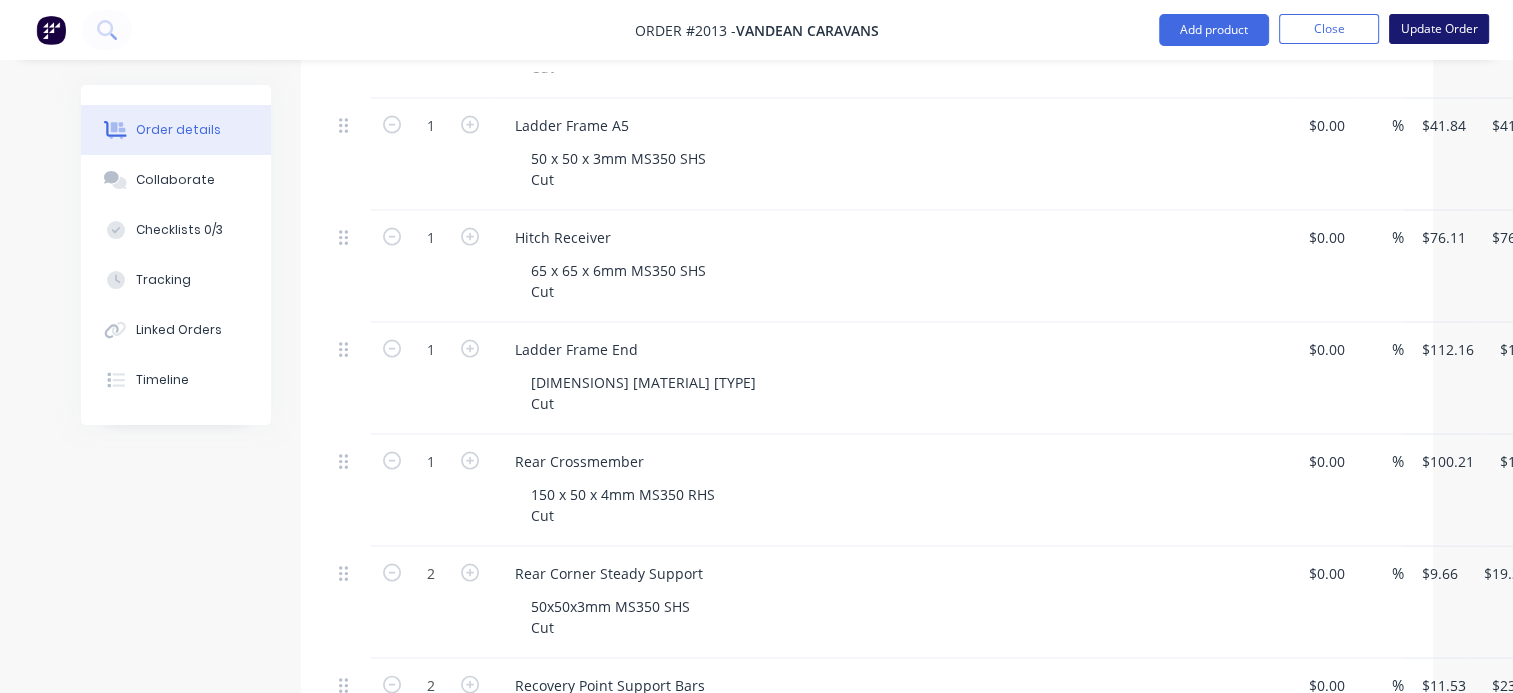 click on "Update Order" at bounding box center [1439, 29] 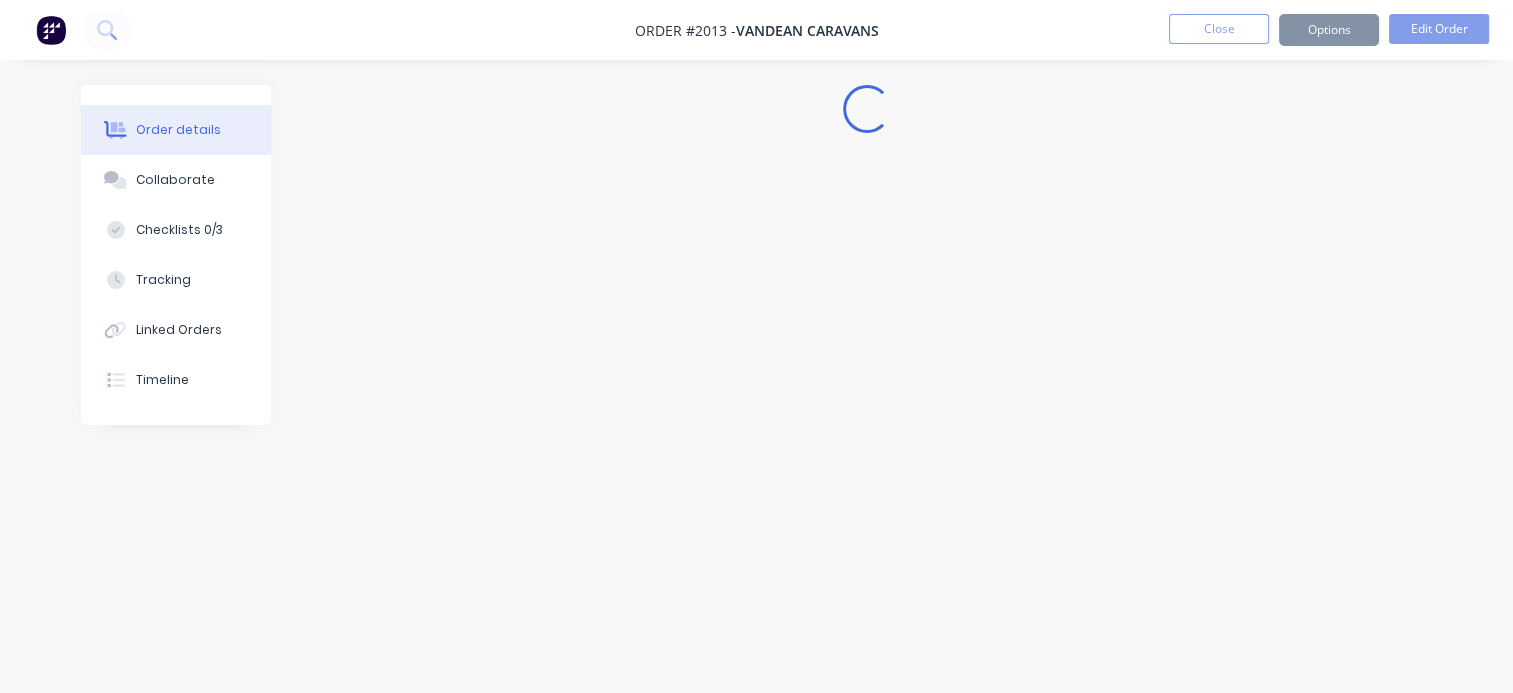 scroll, scrollTop: 0, scrollLeft: 0, axis: both 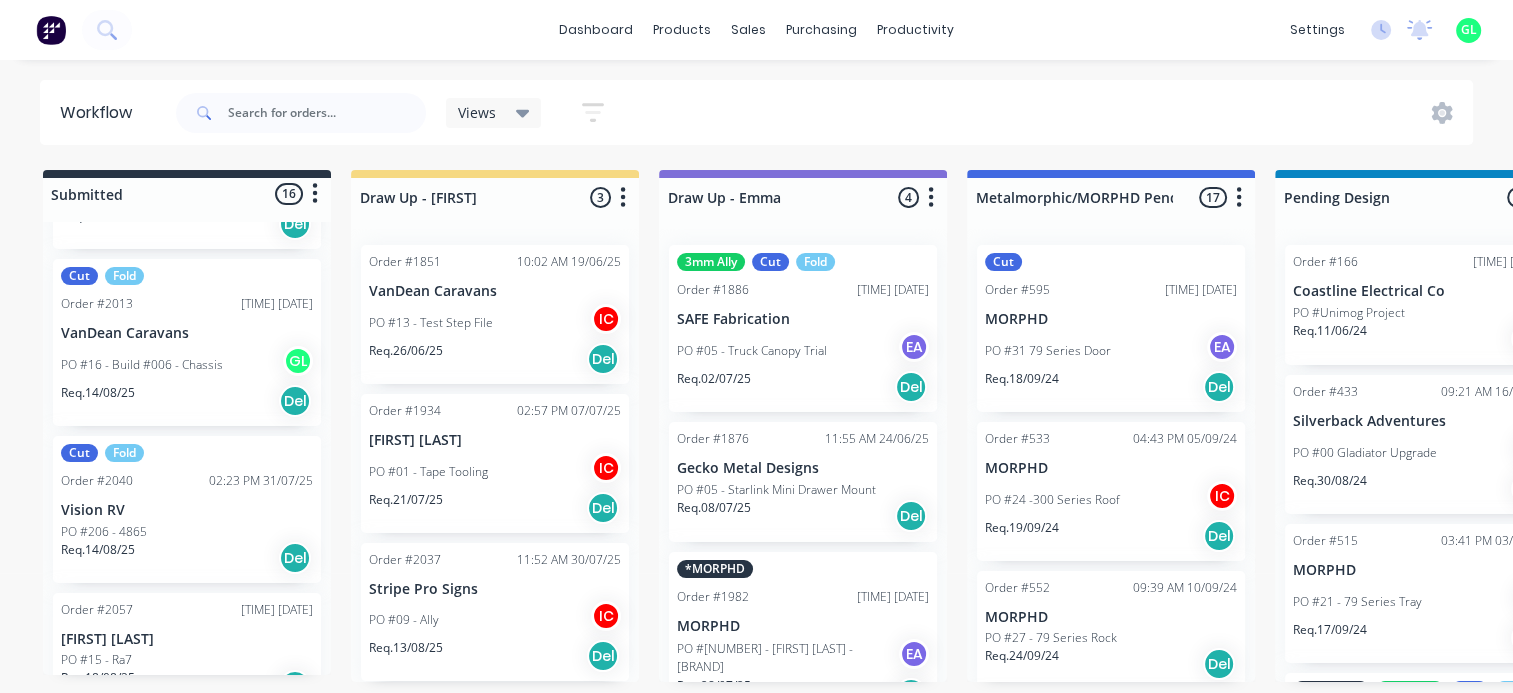 click on "Req. [DATE] Del" at bounding box center (187, 401) 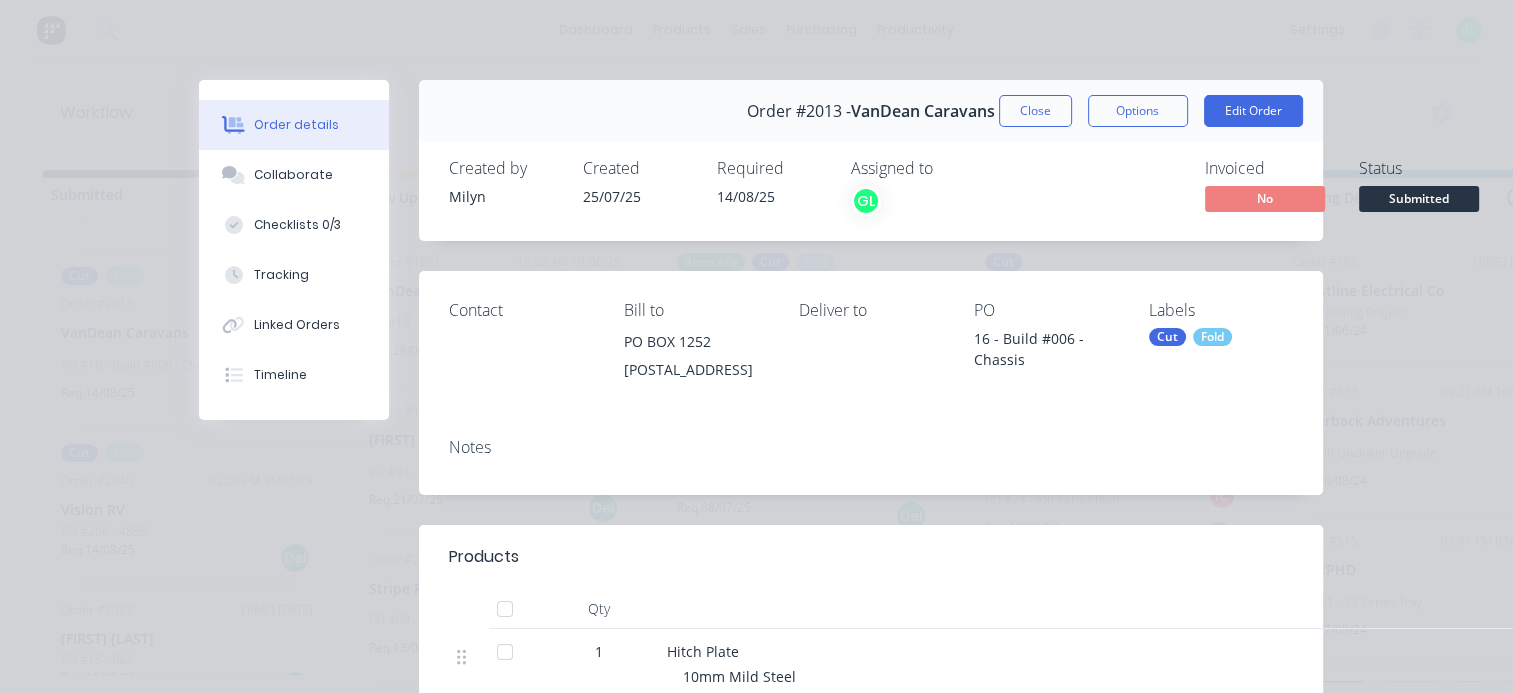 click on "Fold" at bounding box center [1212, 337] 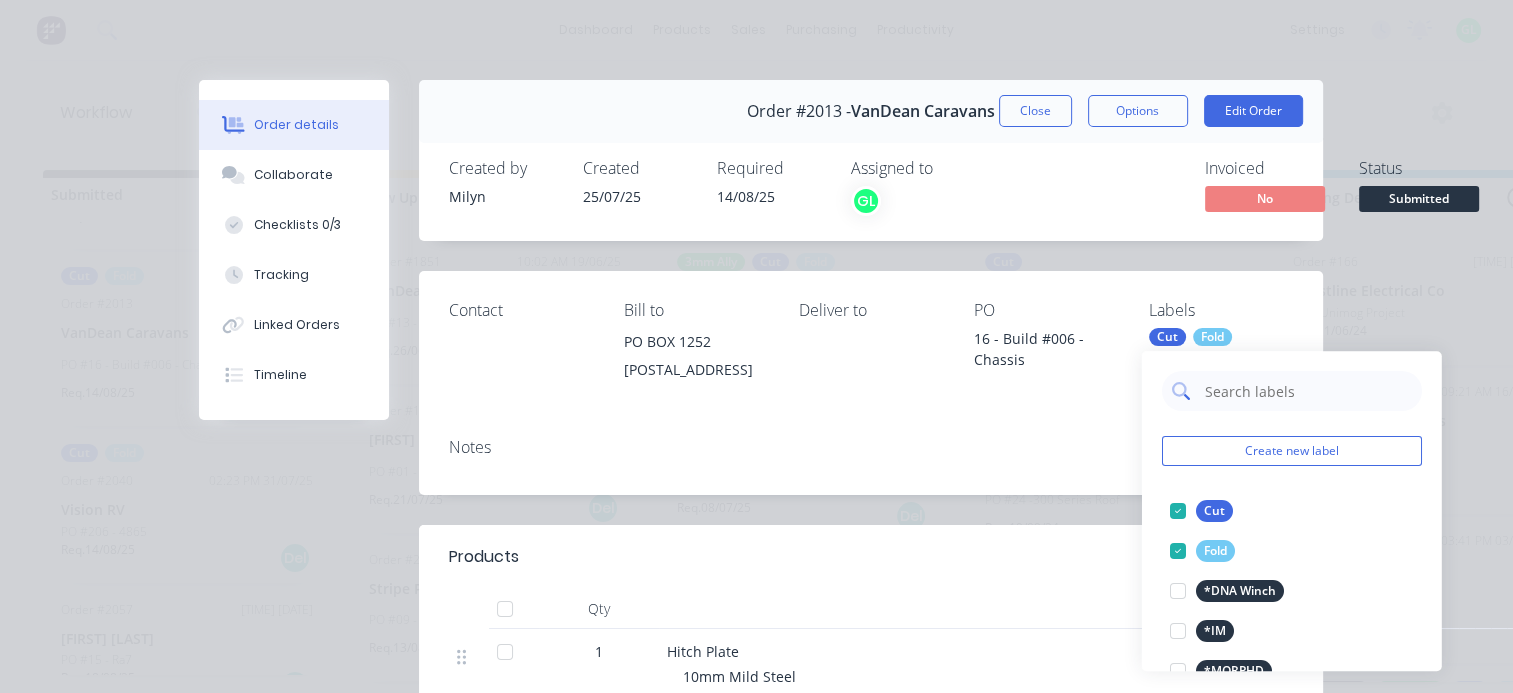 click at bounding box center [1307, 391] 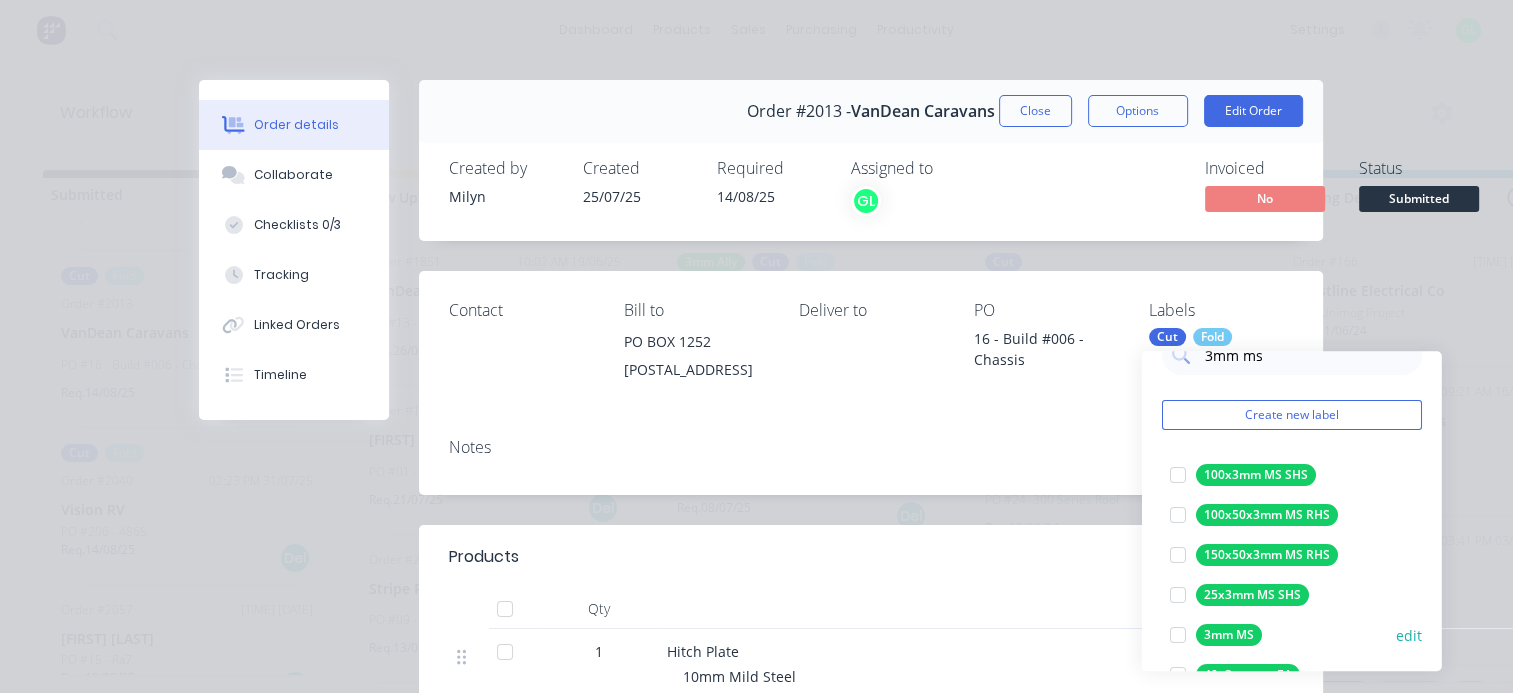 scroll, scrollTop: 100, scrollLeft: 0, axis: vertical 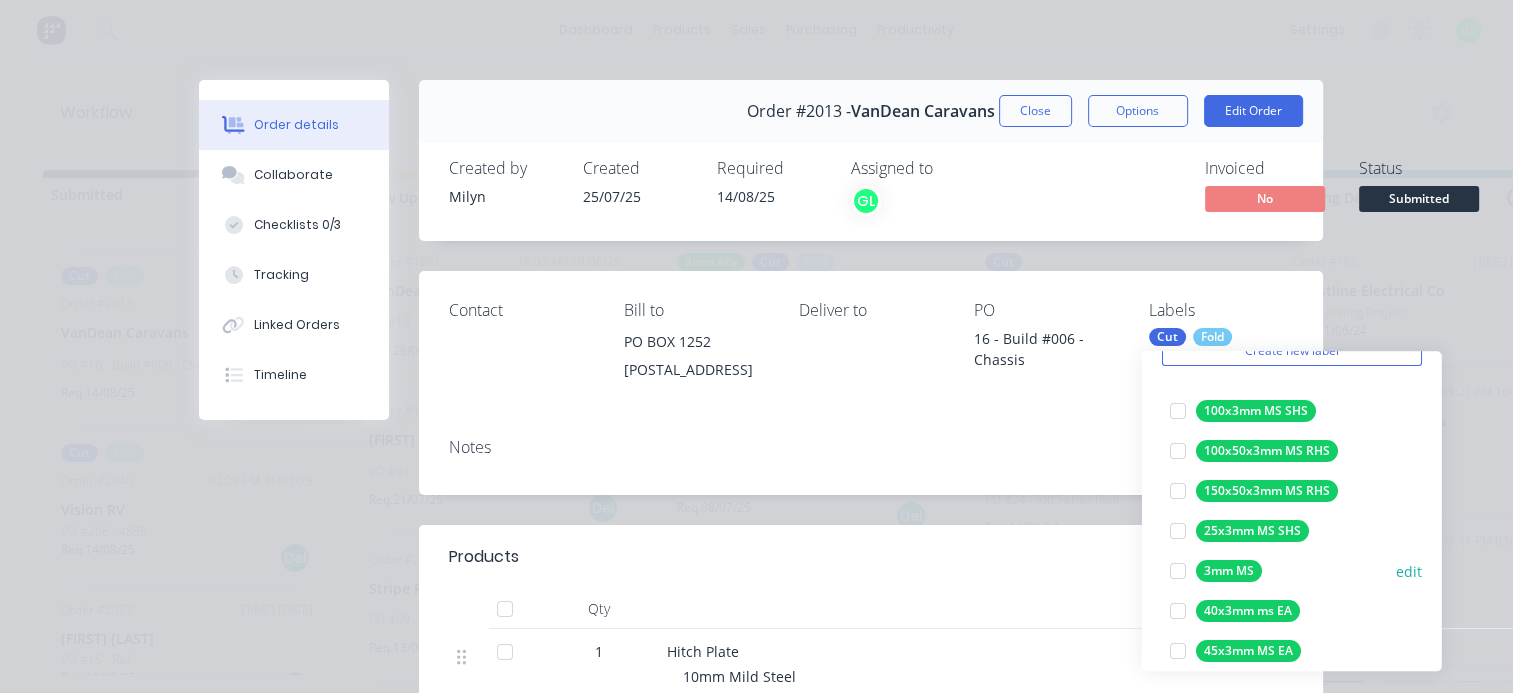 click at bounding box center (1178, 571) 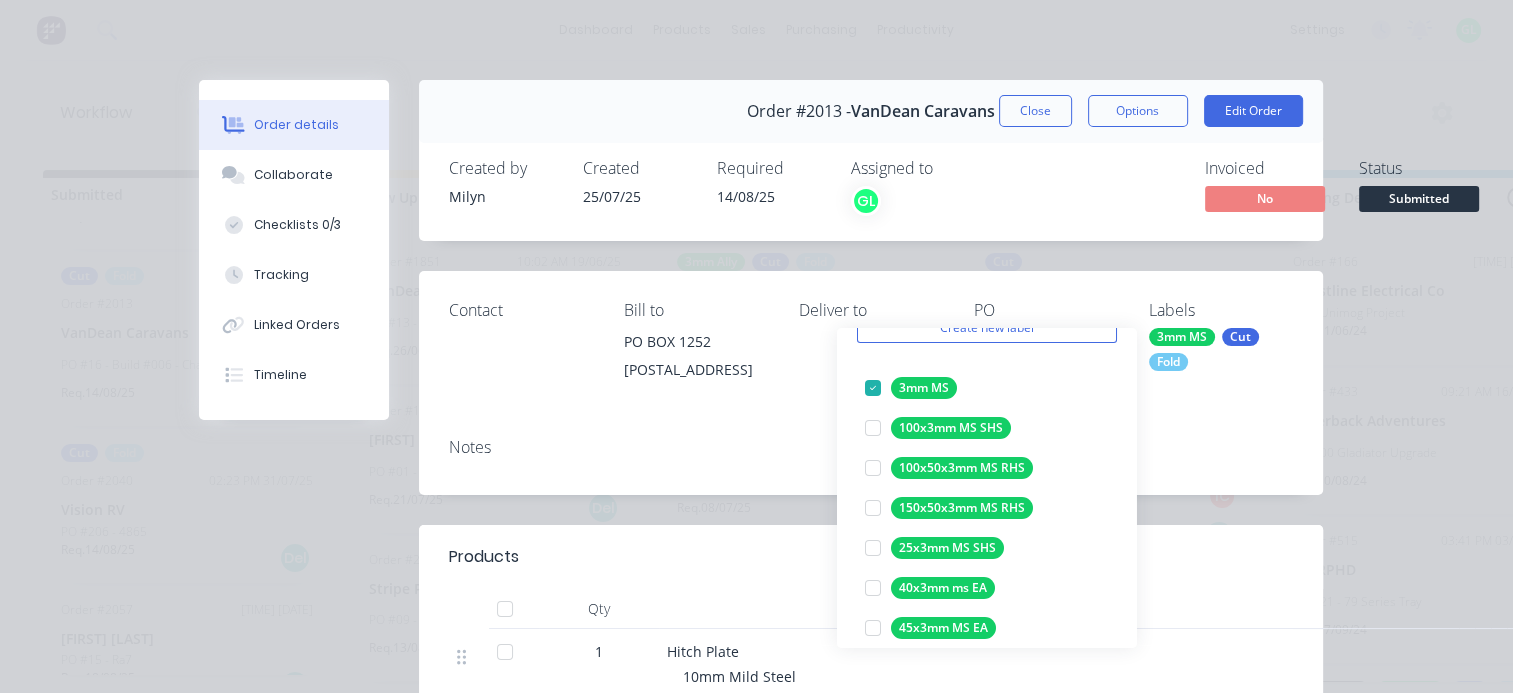 scroll, scrollTop: 0, scrollLeft: 0, axis: both 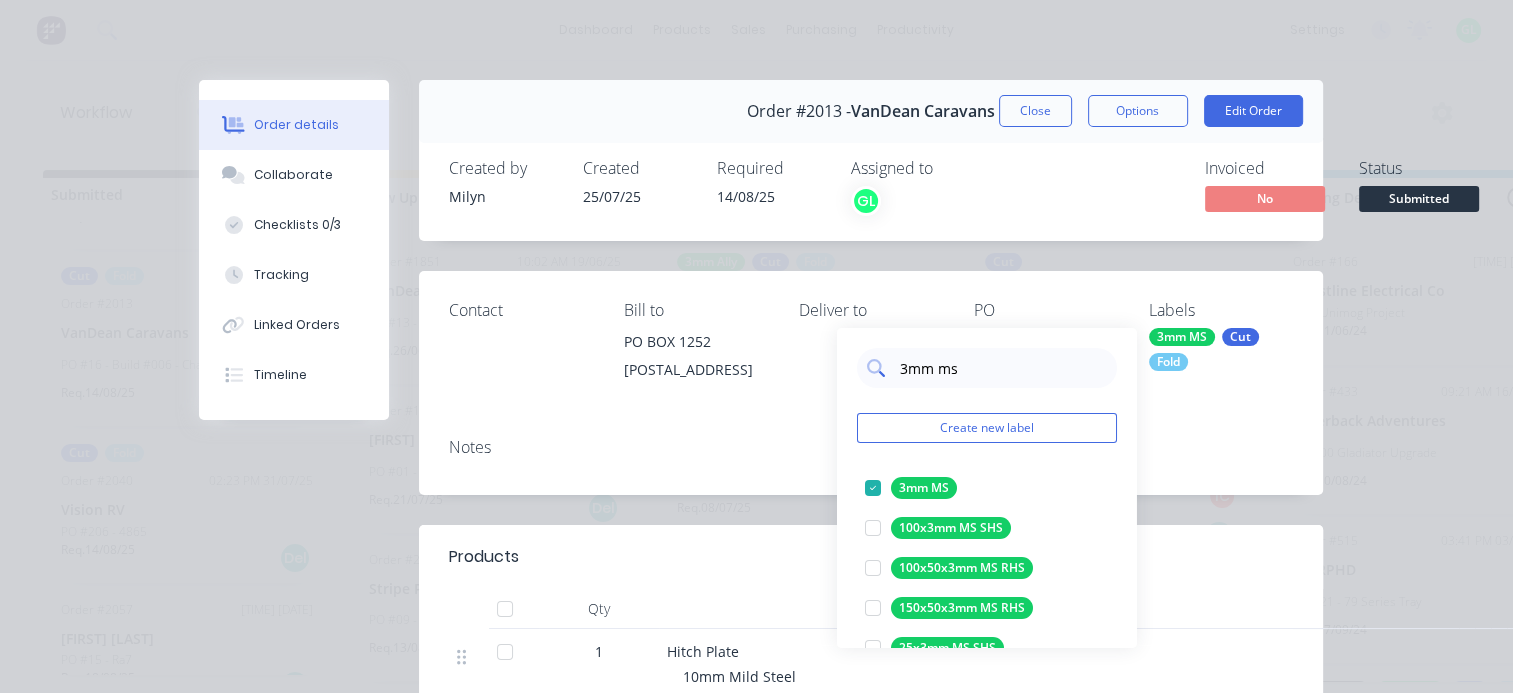 click on "3mm ms" at bounding box center (1002, 368) 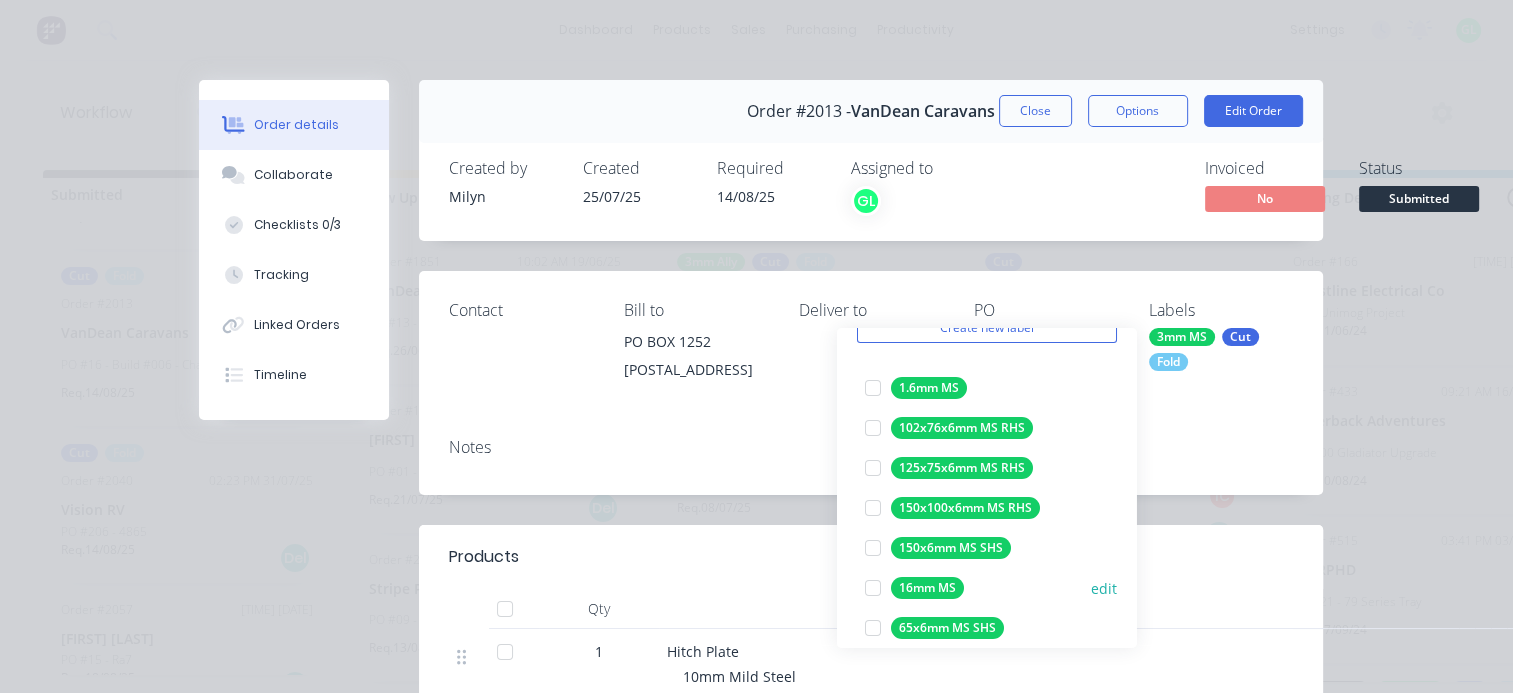 scroll, scrollTop: 200, scrollLeft: 0, axis: vertical 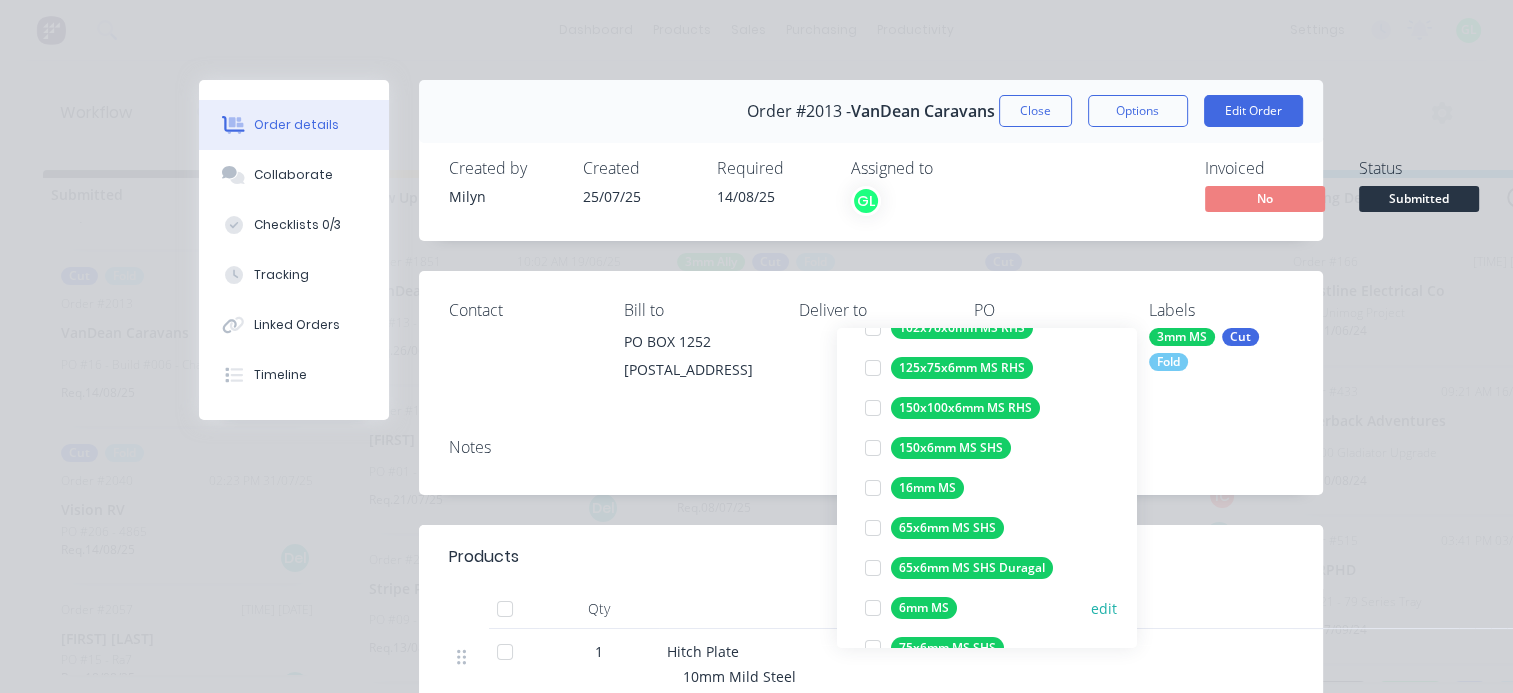 click at bounding box center [873, 608] 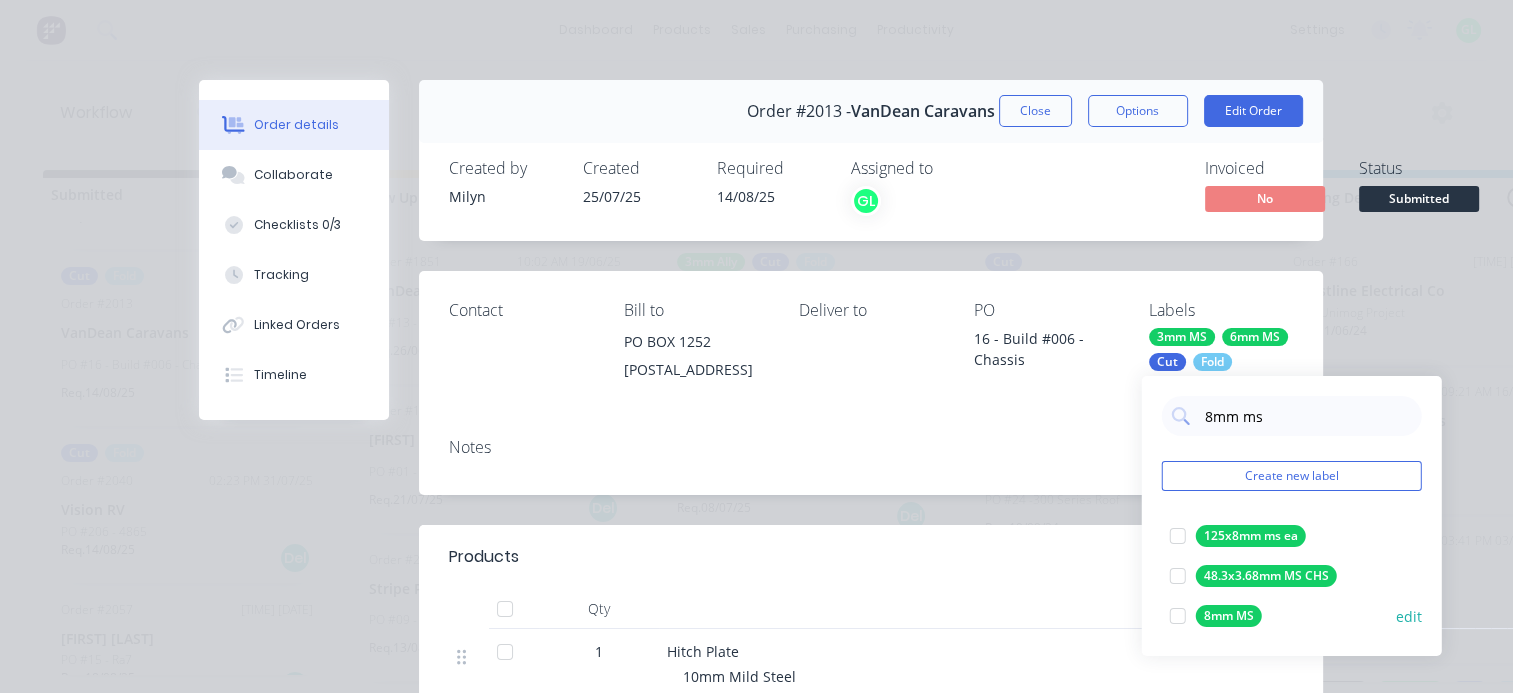 click at bounding box center (1178, 616) 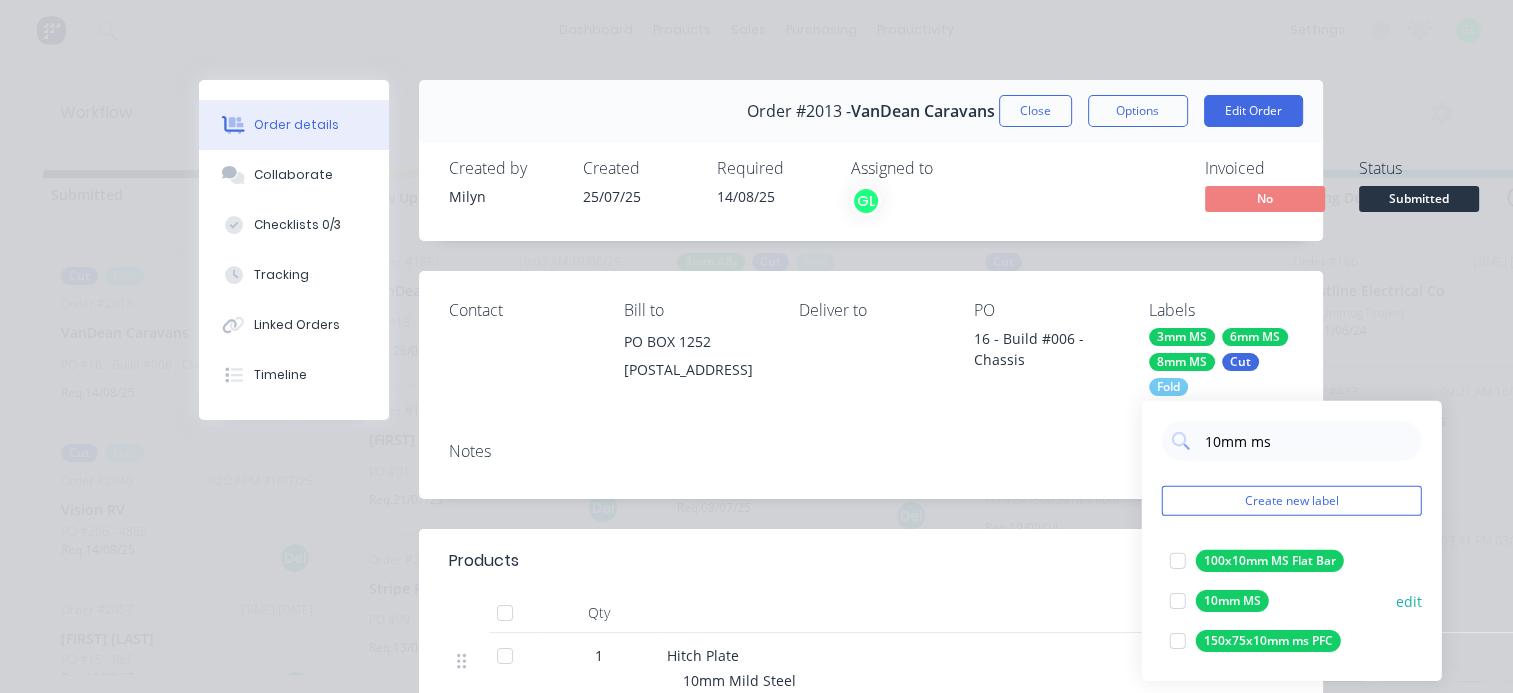 click at bounding box center [1178, 601] 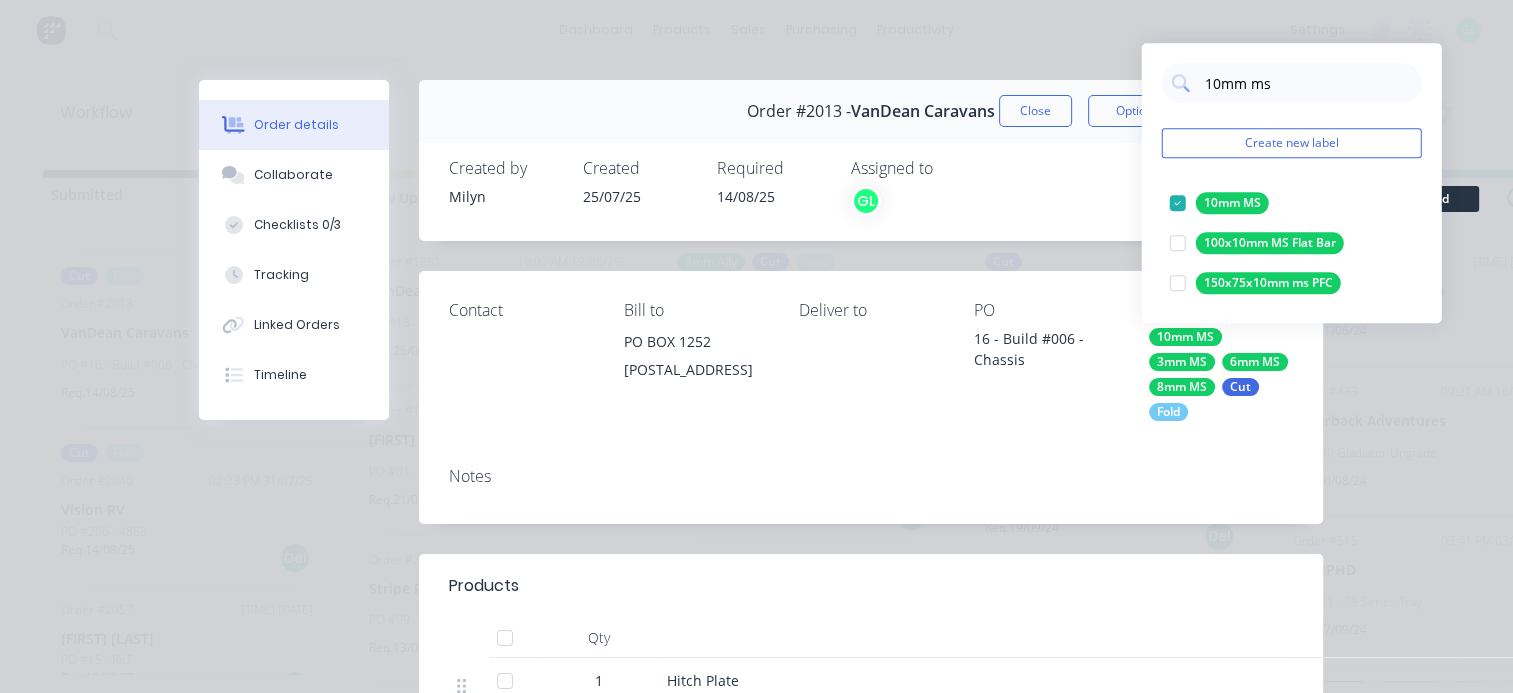 drag, startPoint x: 1212, startPoint y: 84, endPoint x: 1156, endPoint y: 88, distance: 56.142673 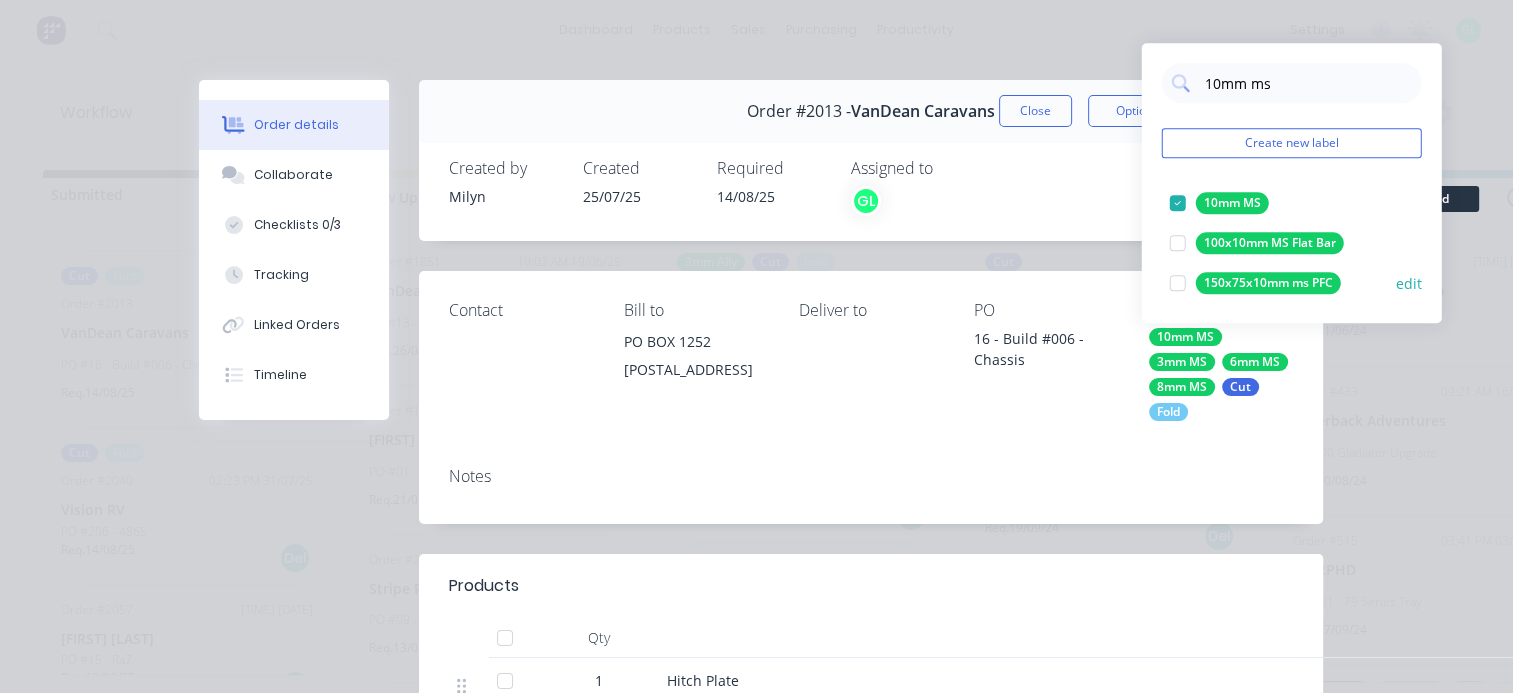 click on "[DIMENSIONS] [MATERIAL] edit" at bounding box center (1292, 283) 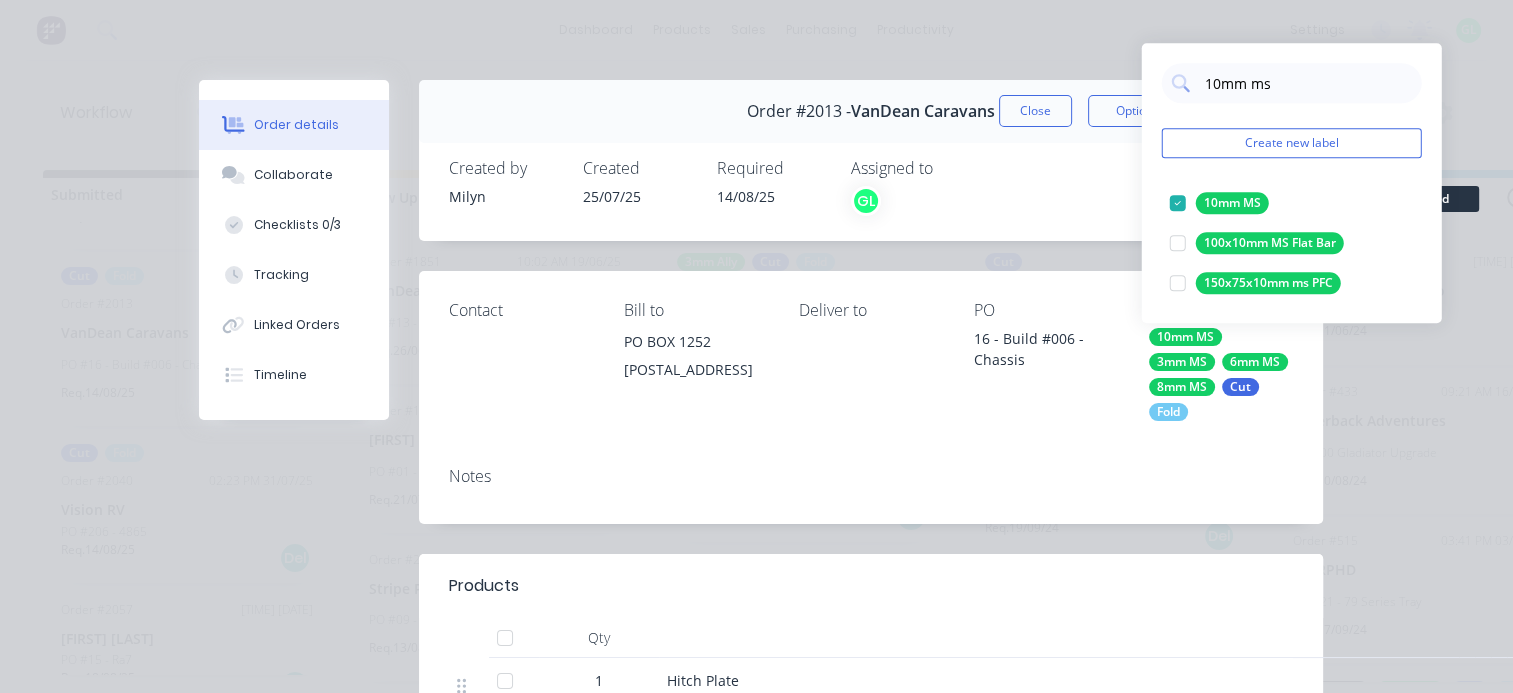click on "Created by [PERSON] Created [DATE] Required [DATE] Assigned to [PERSON] Bill to [POSTAL_ADDRESS] Deliver to [POSTAL_ADDRESS]" at bounding box center [756, 346] 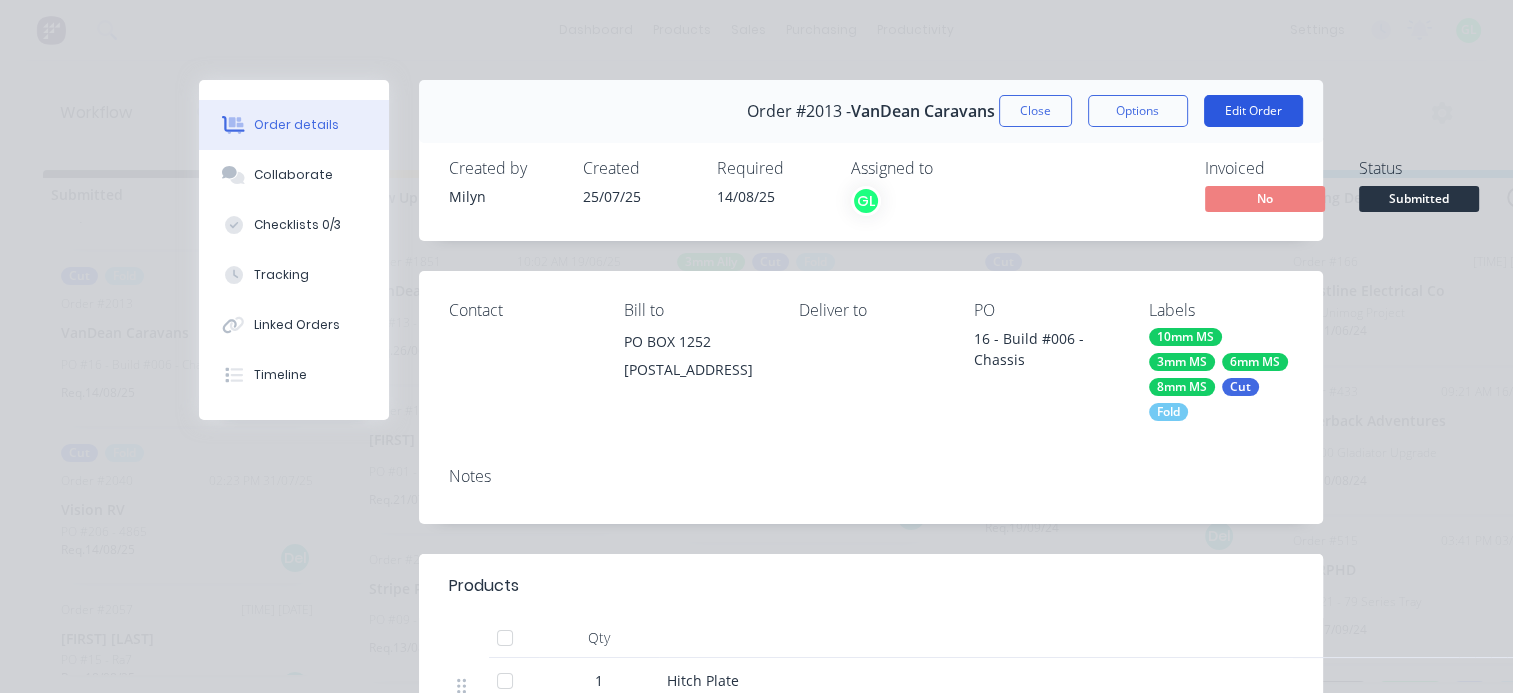click on "Edit Order" at bounding box center (1253, 111) 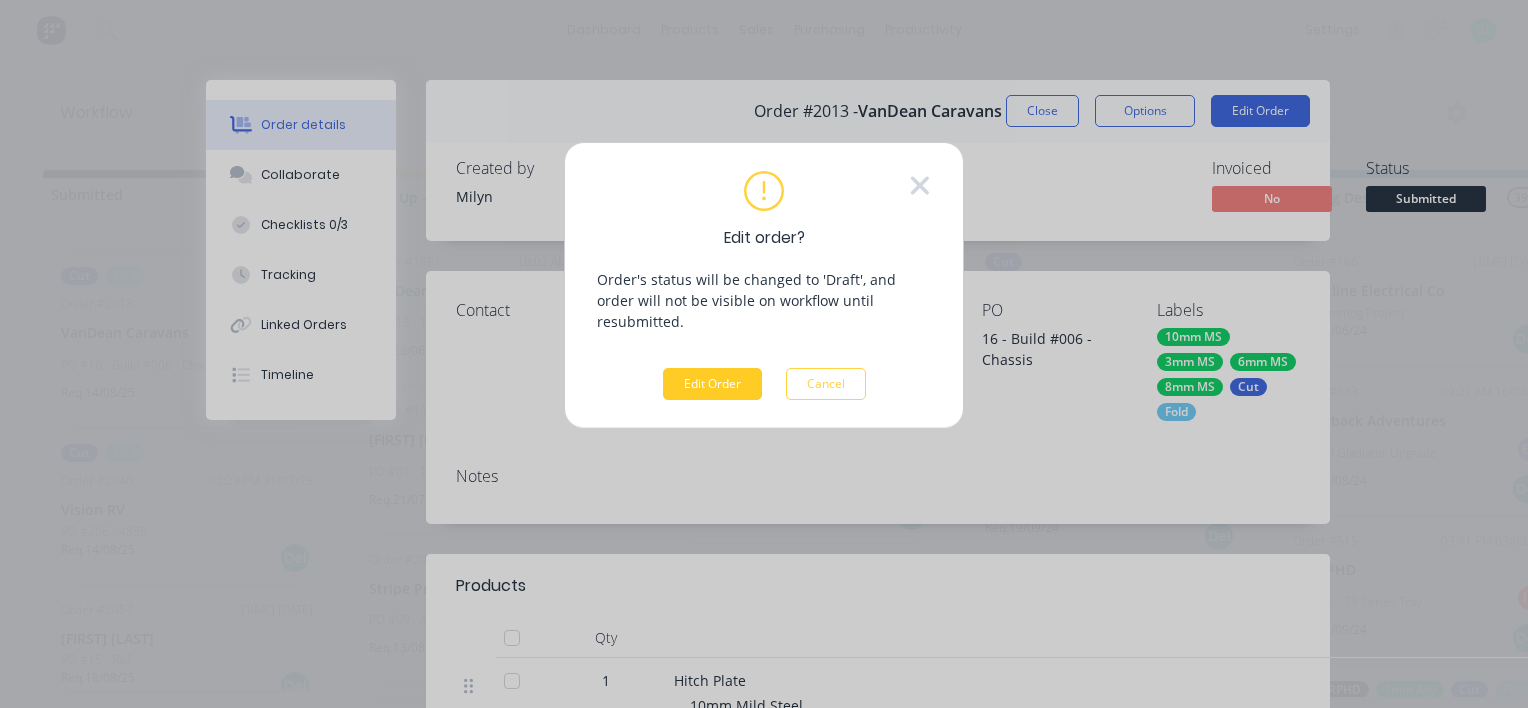 click on "Edit Order" at bounding box center [712, 384] 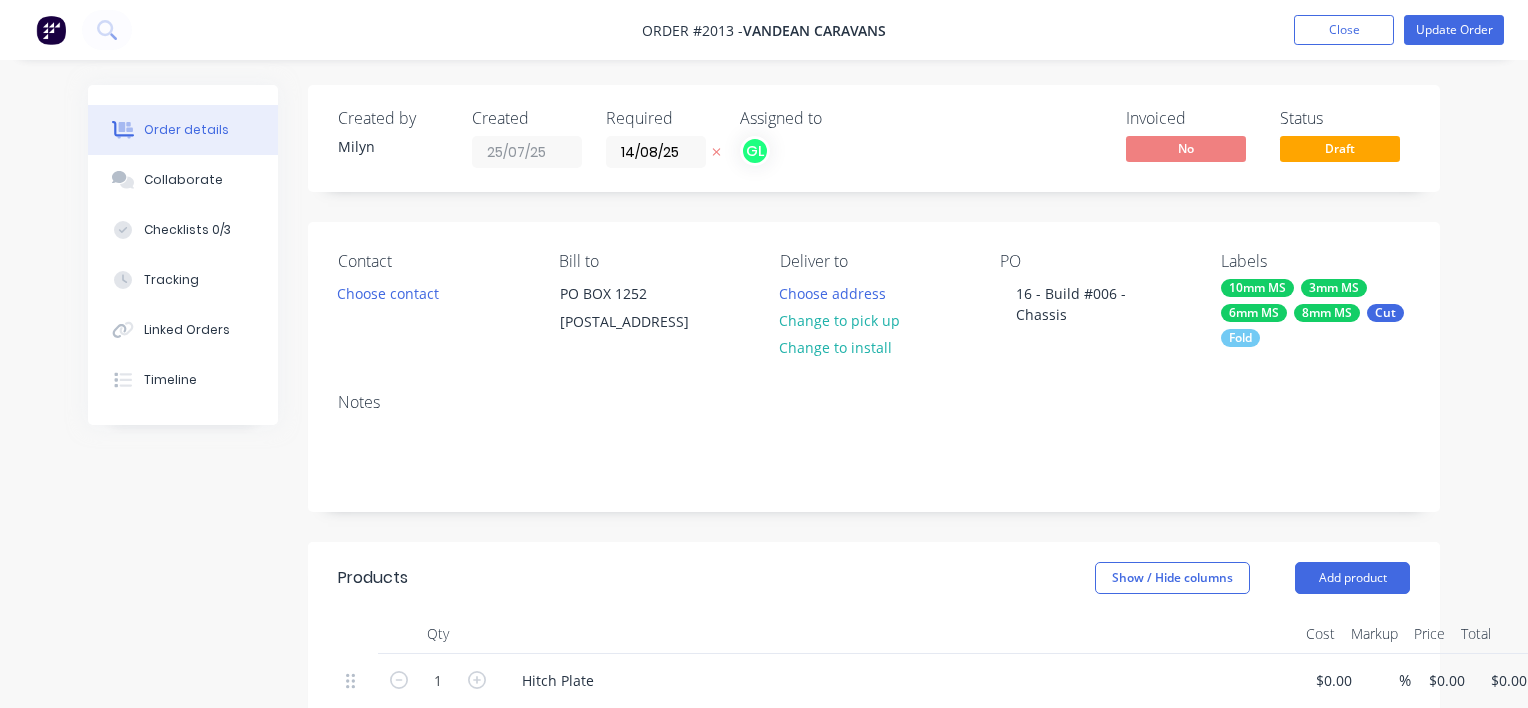type on "$67.84" 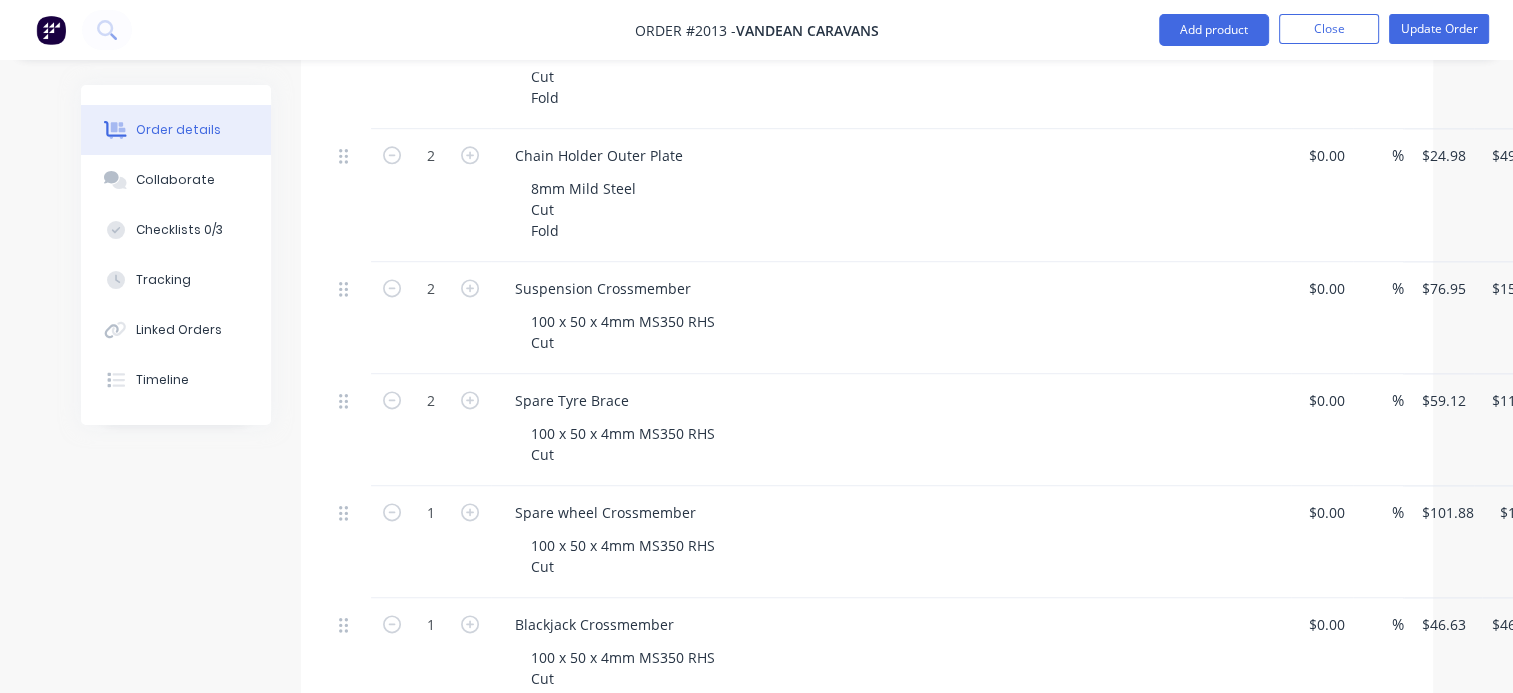 scroll, scrollTop: 2500, scrollLeft: 0, axis: vertical 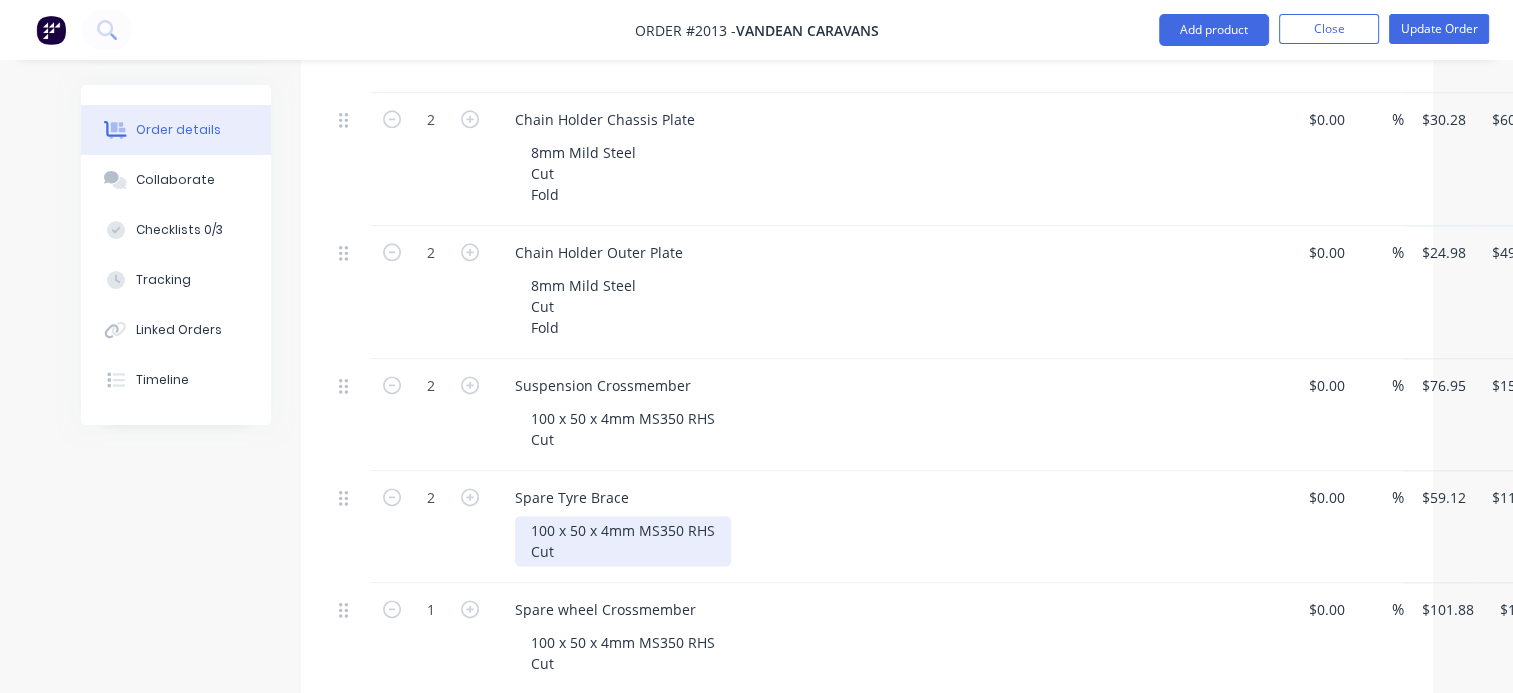 click on "100 x 50 x 4mm MS350 RHS
Cut" at bounding box center [623, 541] 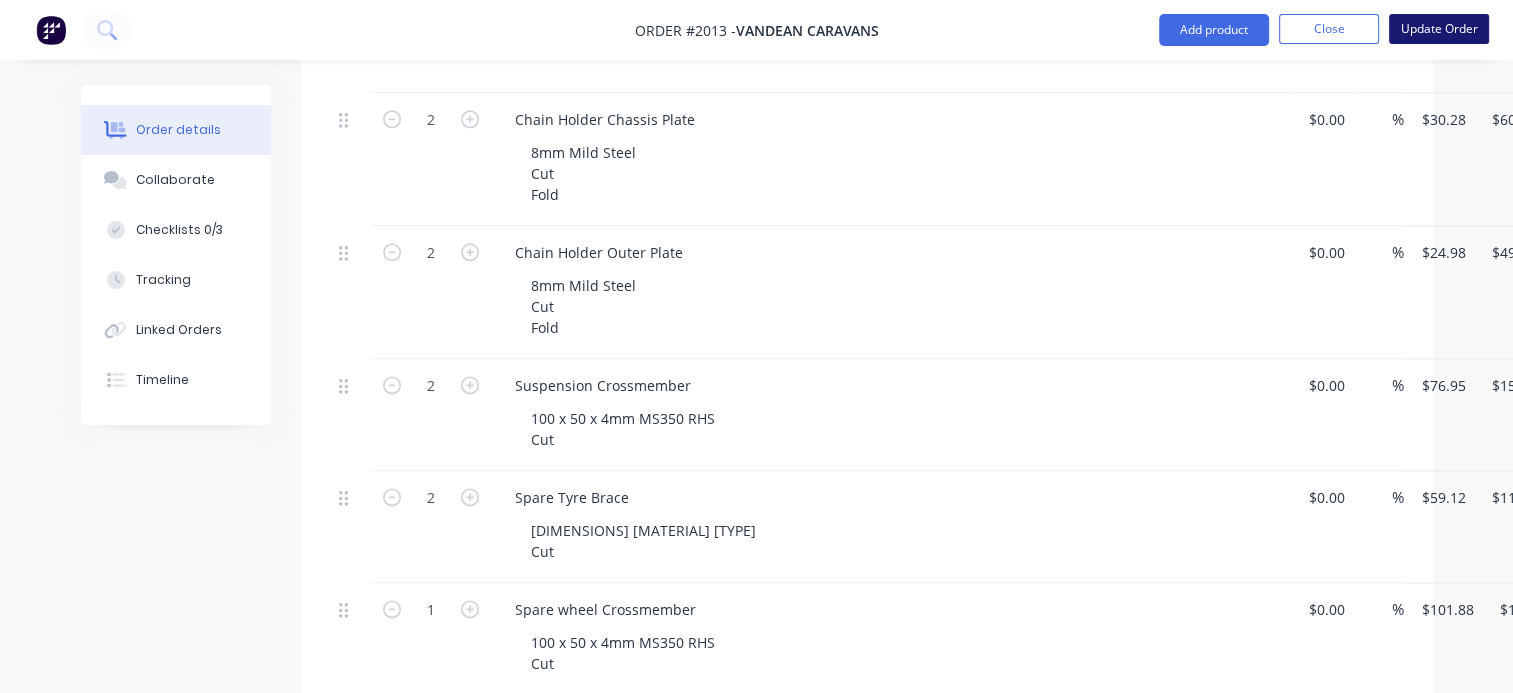 click on "Update Order" at bounding box center [1439, 29] 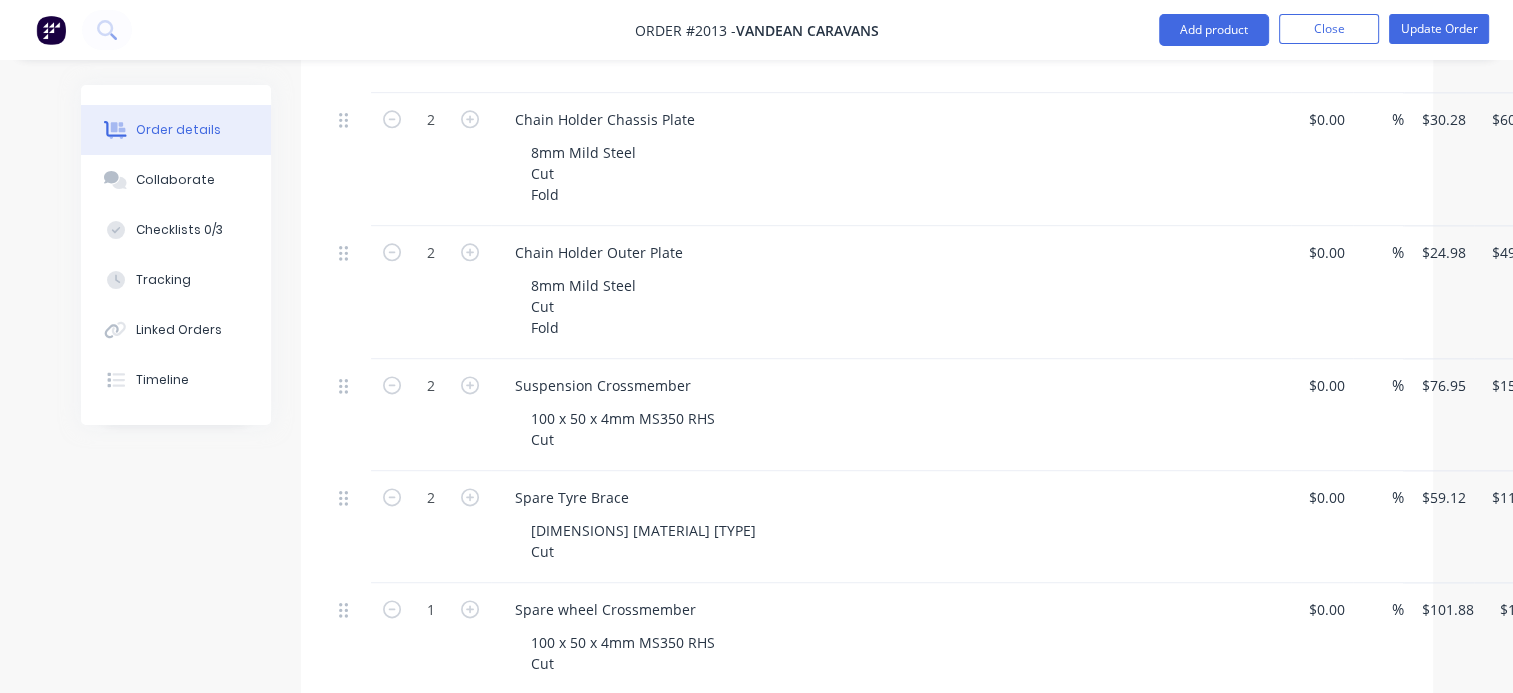scroll, scrollTop: 0, scrollLeft: 0, axis: both 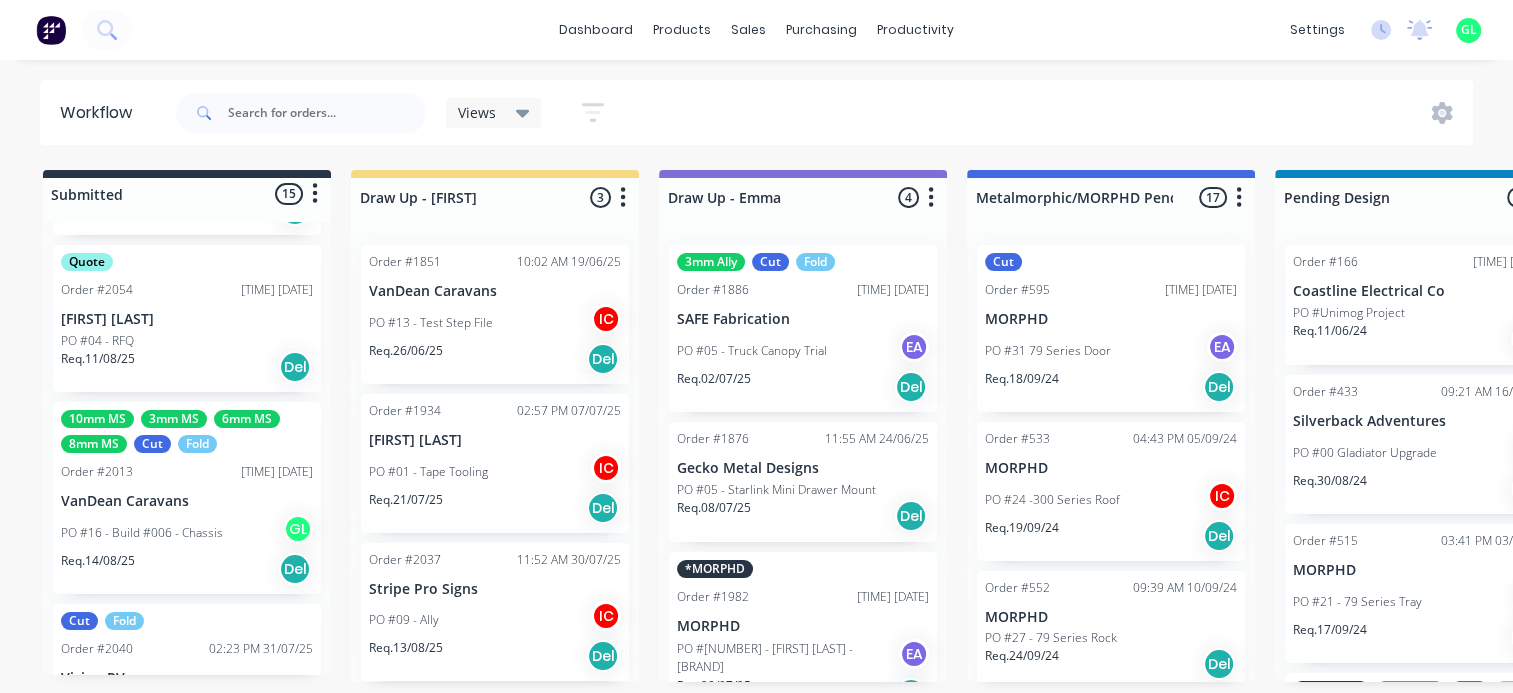 click on "PO #16 - Build #006 - Chassis" at bounding box center [142, 533] 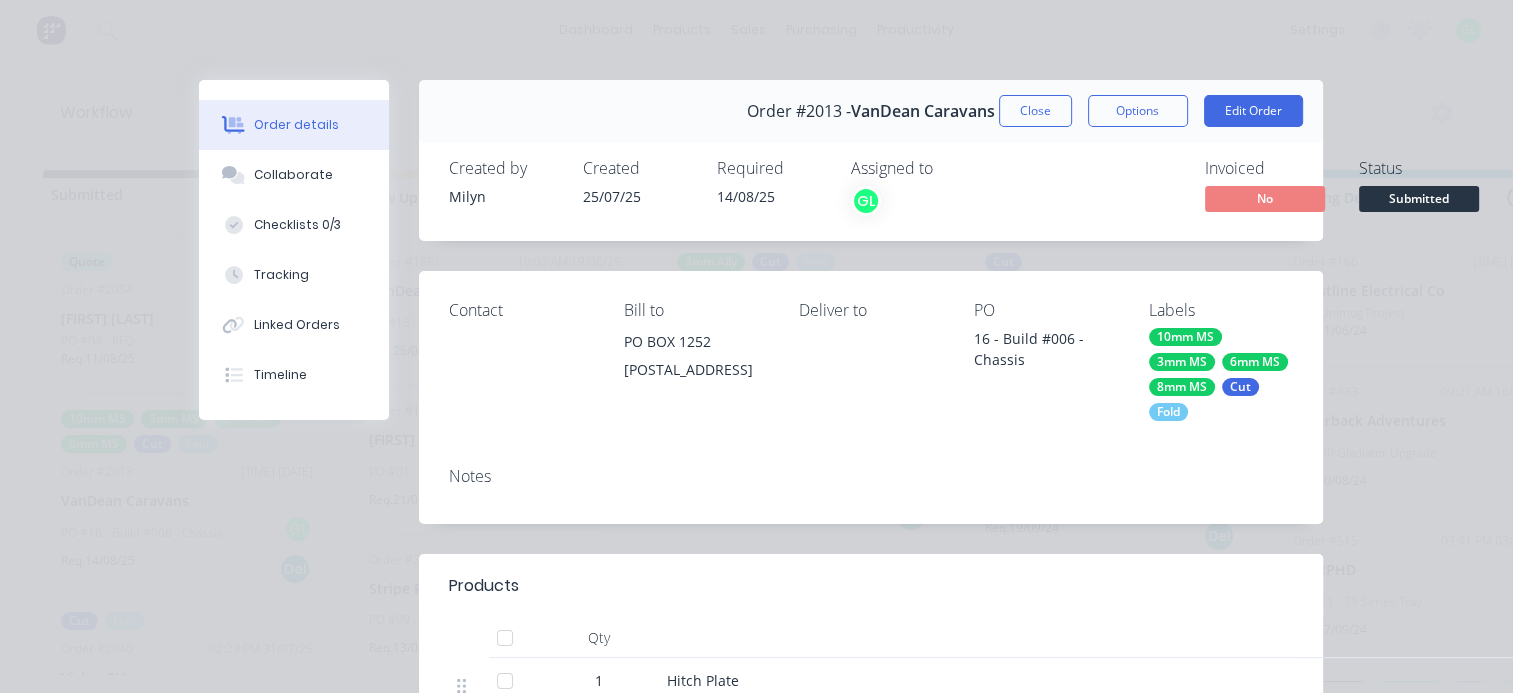 click on "10mm MS" at bounding box center [1185, 337] 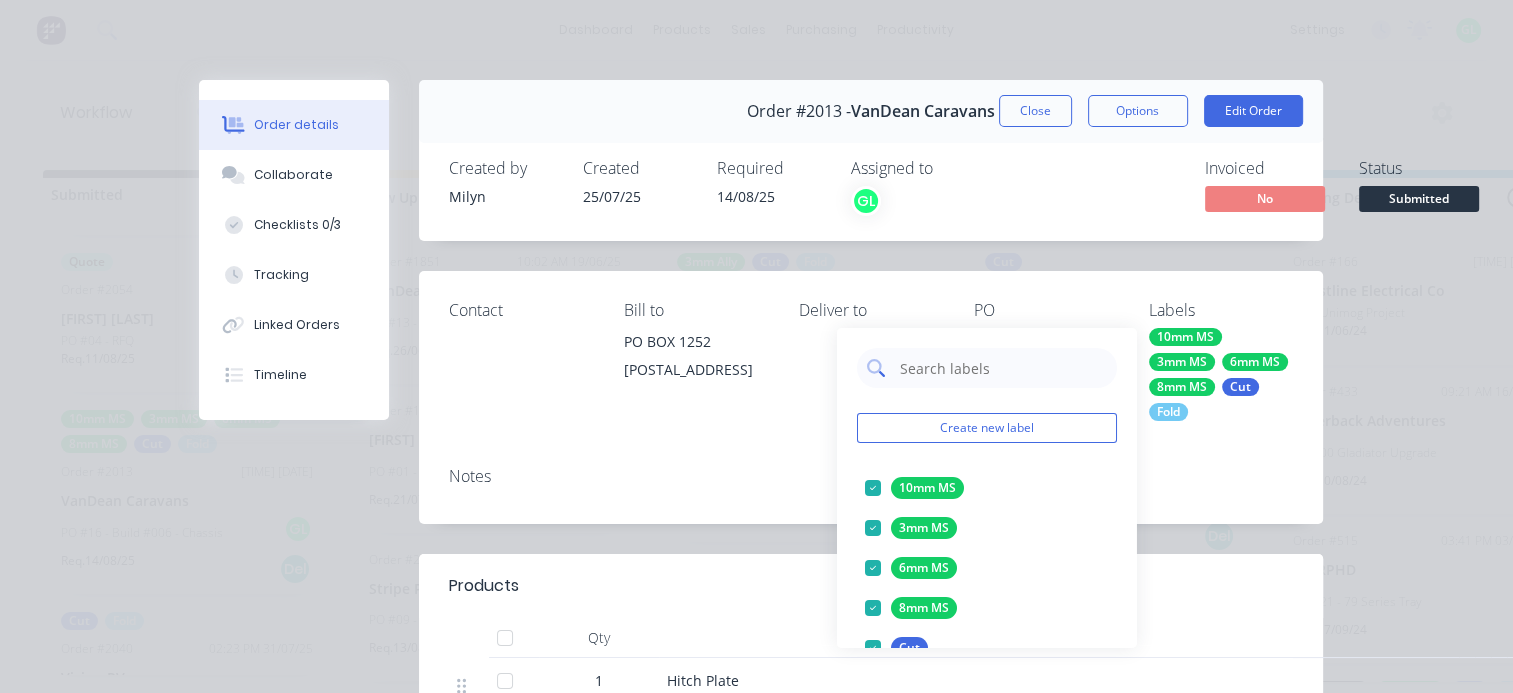 click at bounding box center (1002, 368) 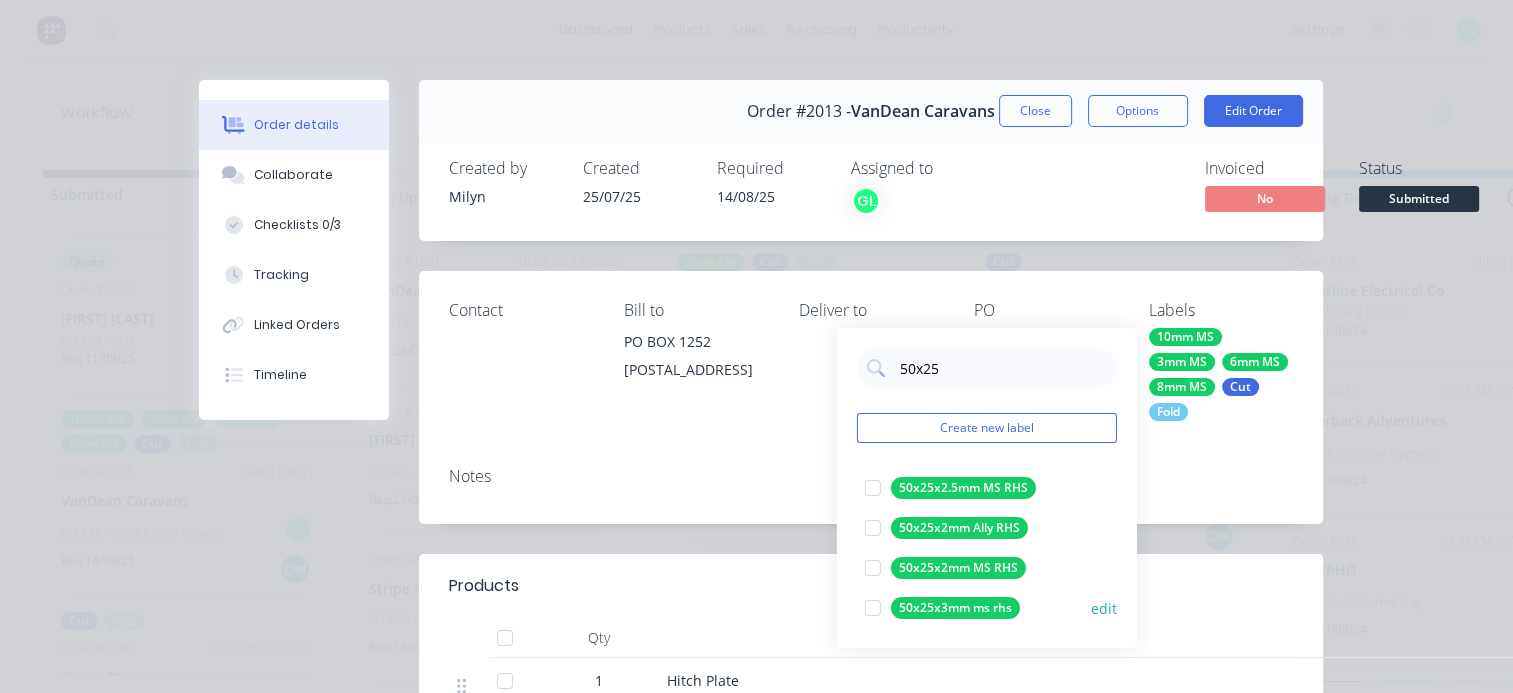 click at bounding box center [873, 608] 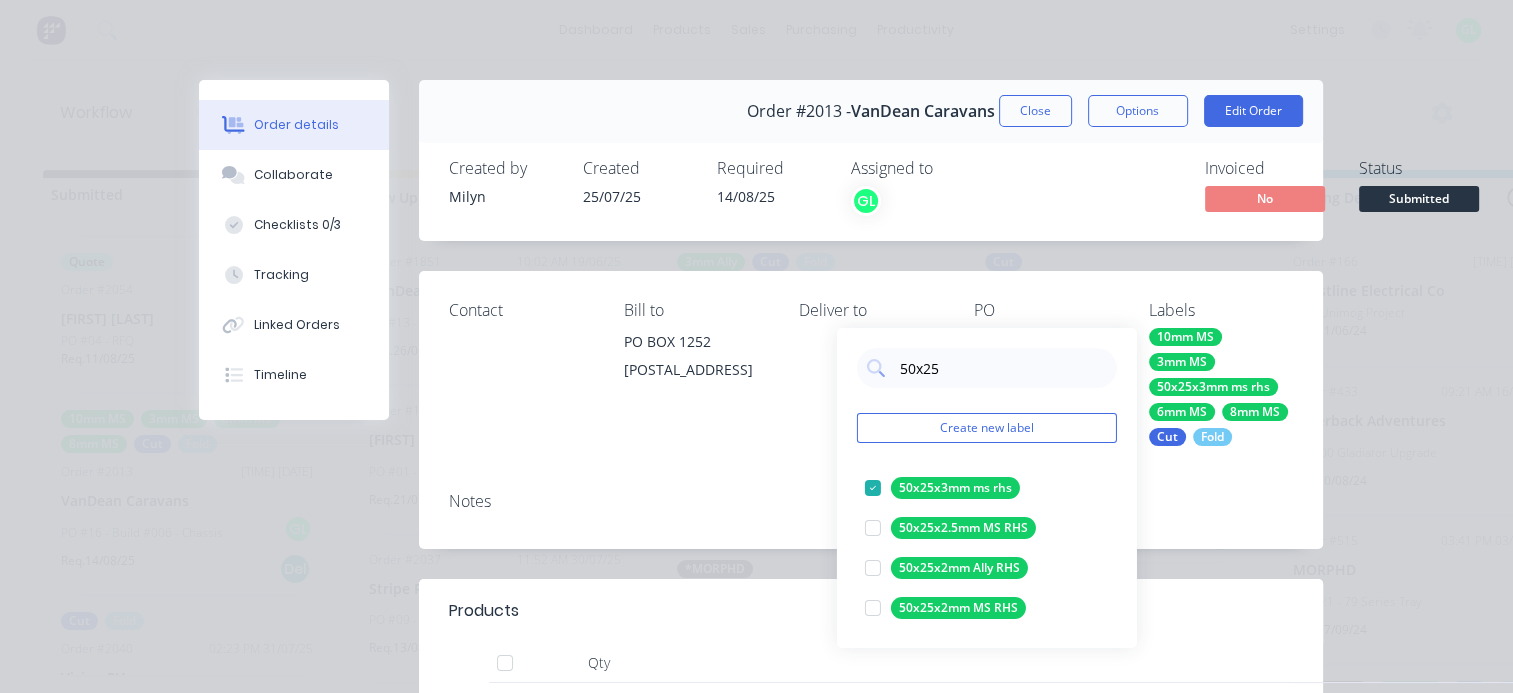 drag, startPoint x: 944, startPoint y: 374, endPoint x: 853, endPoint y: 370, distance: 91.08787 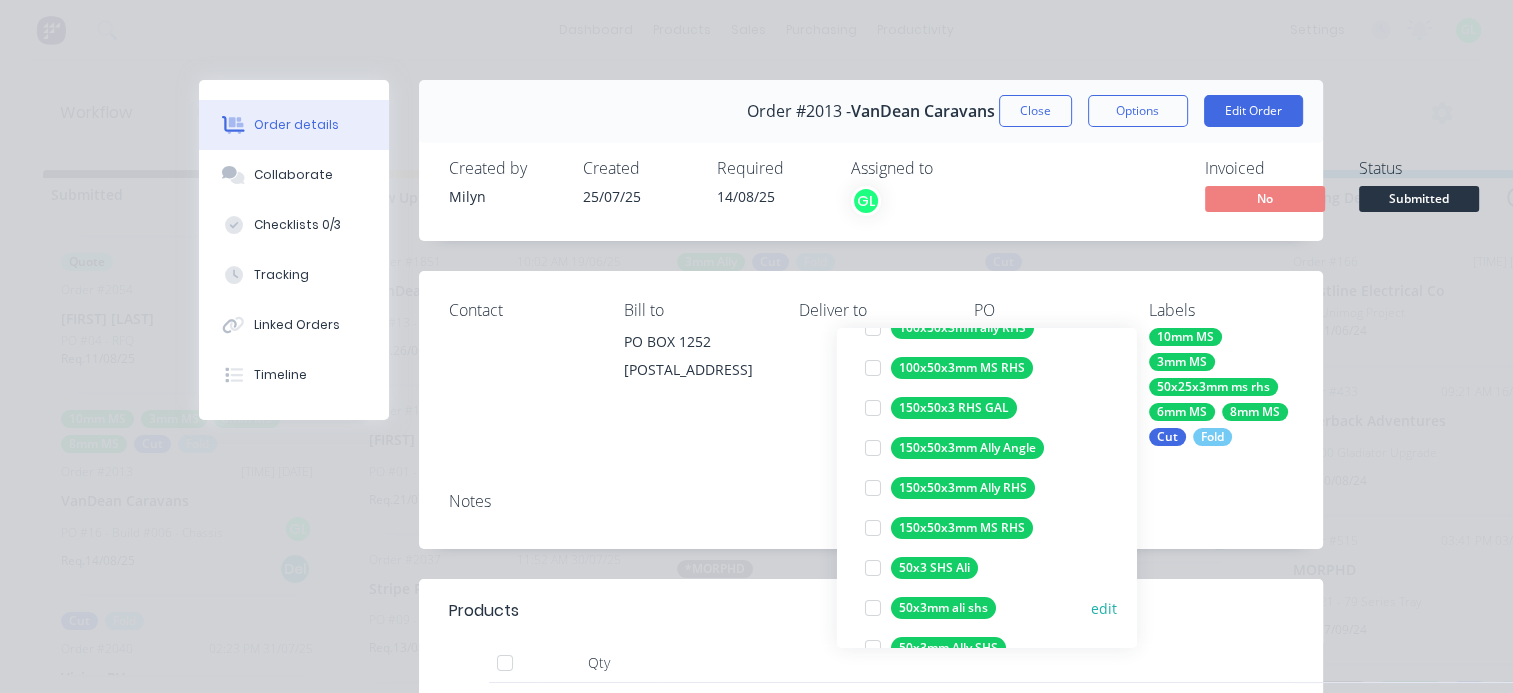 scroll, scrollTop: 300, scrollLeft: 0, axis: vertical 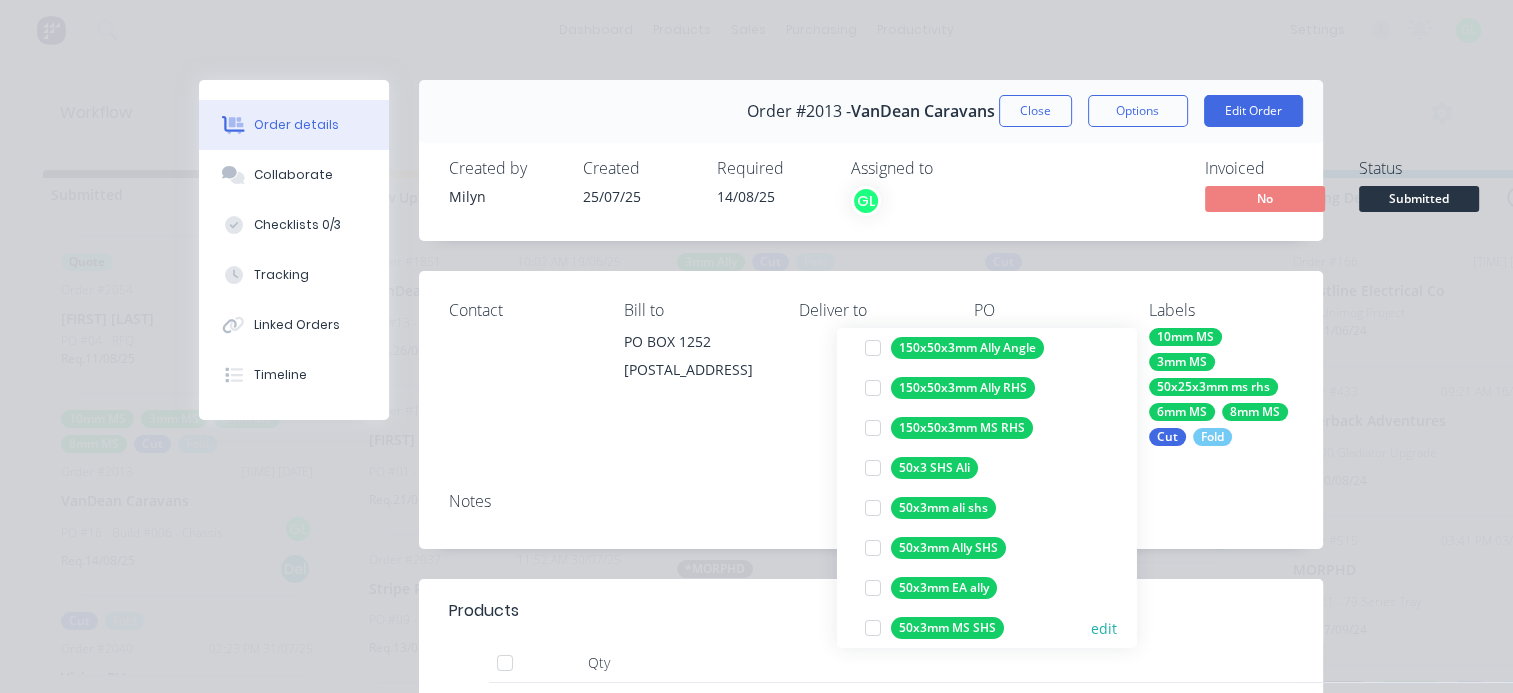 click at bounding box center [873, 628] 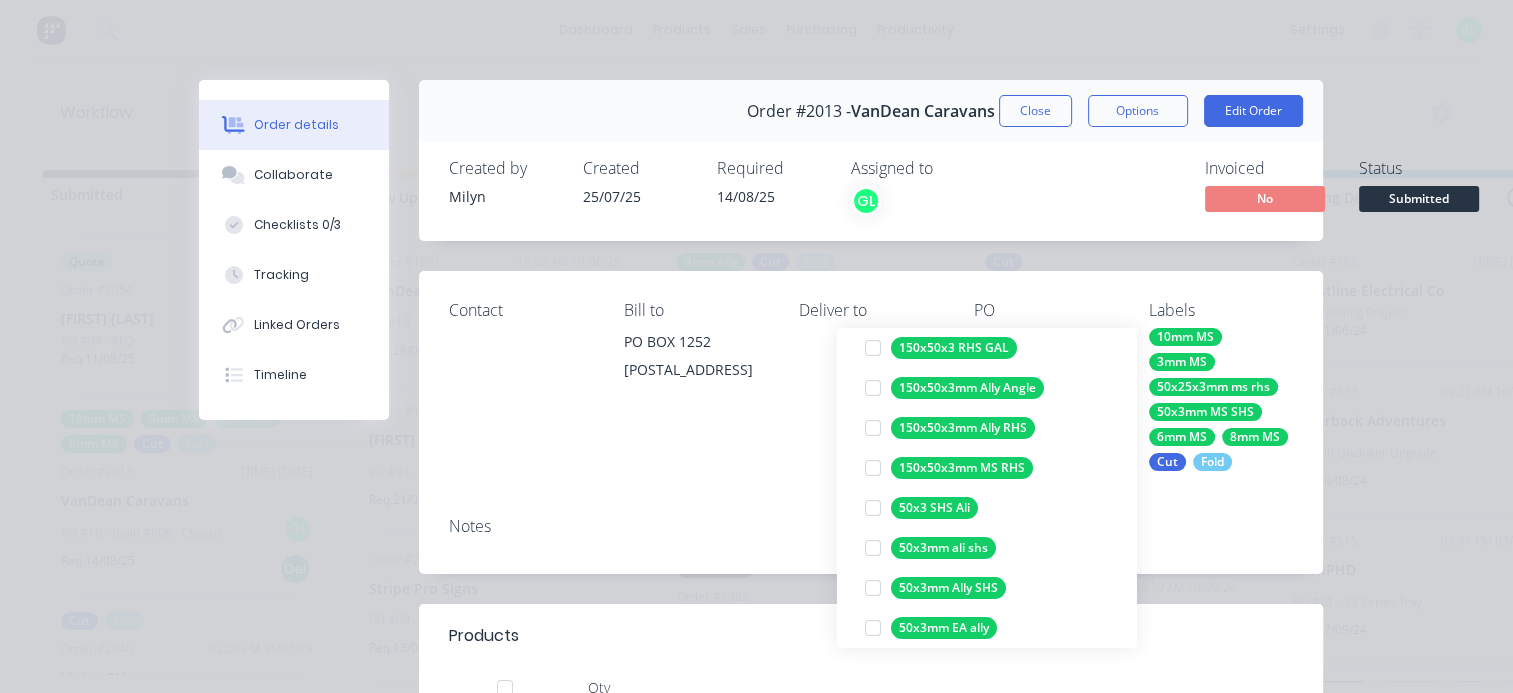 scroll, scrollTop: 0, scrollLeft: 0, axis: both 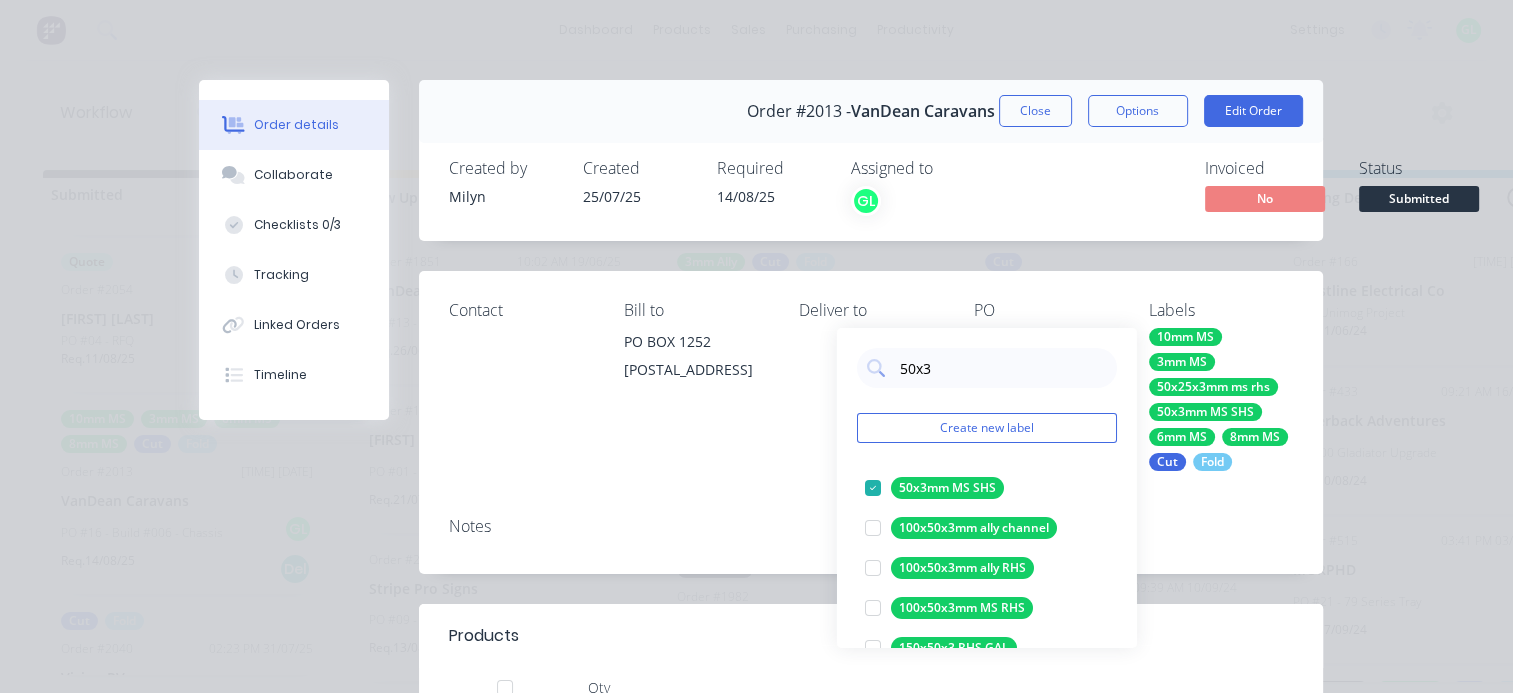 drag, startPoint x: 945, startPoint y: 364, endPoint x: 849, endPoint y: 368, distance: 96.0833 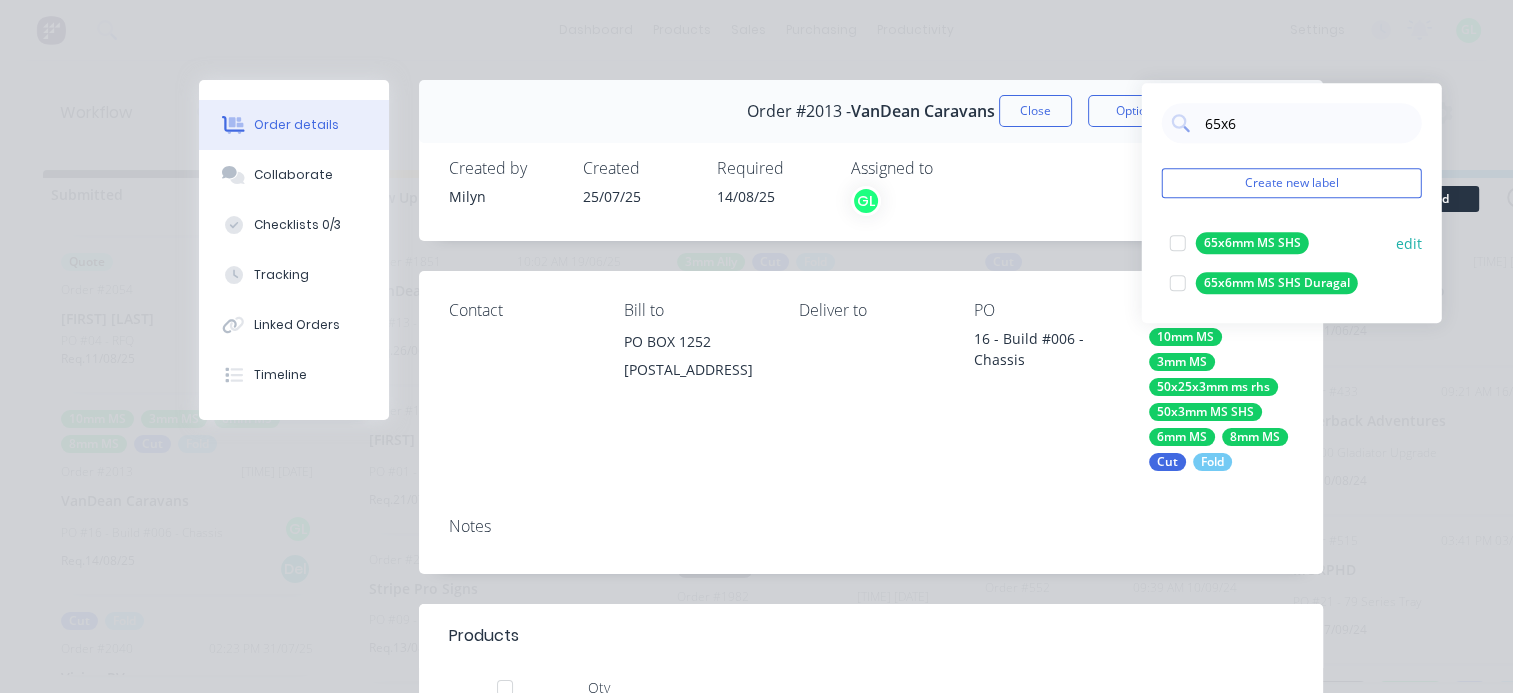 click at bounding box center [1178, 243] 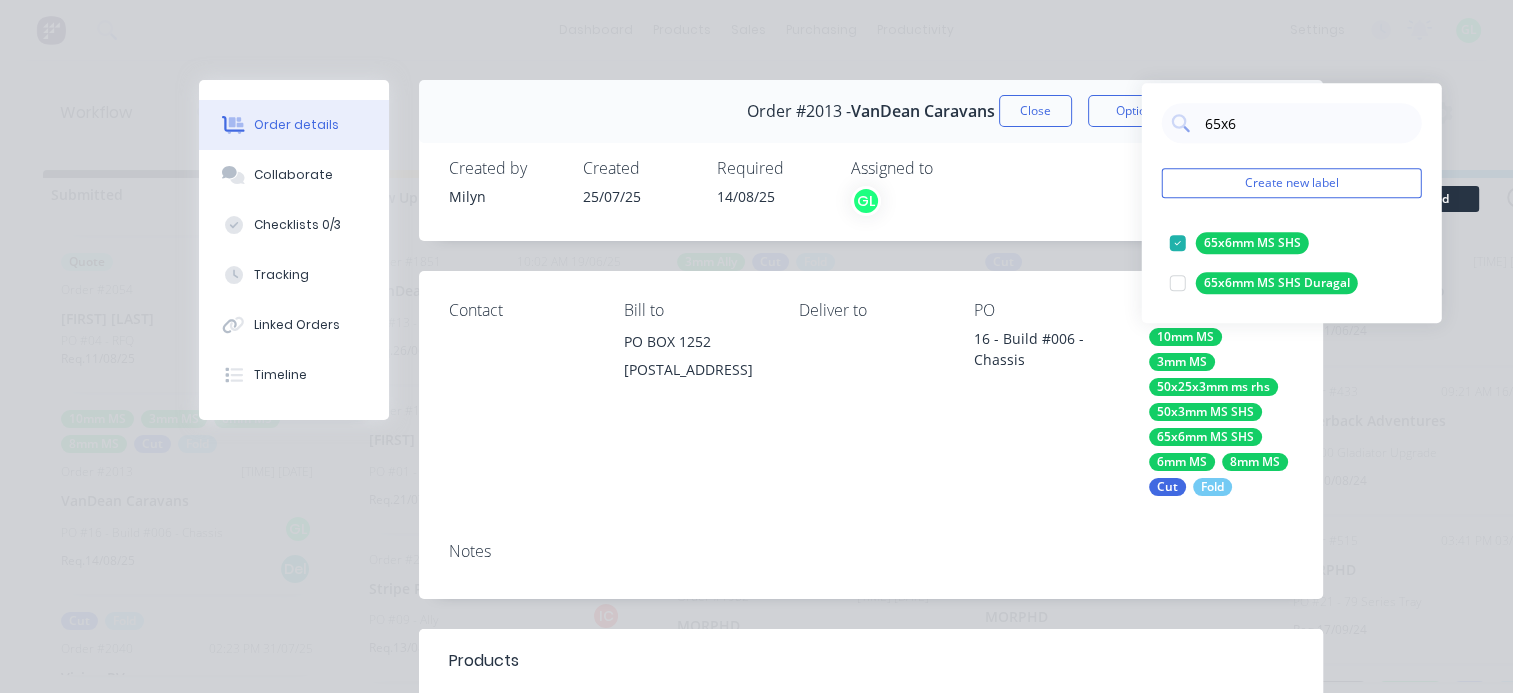 drag, startPoint x: 1236, startPoint y: 134, endPoint x: 1147, endPoint y: 124, distance: 89.560036 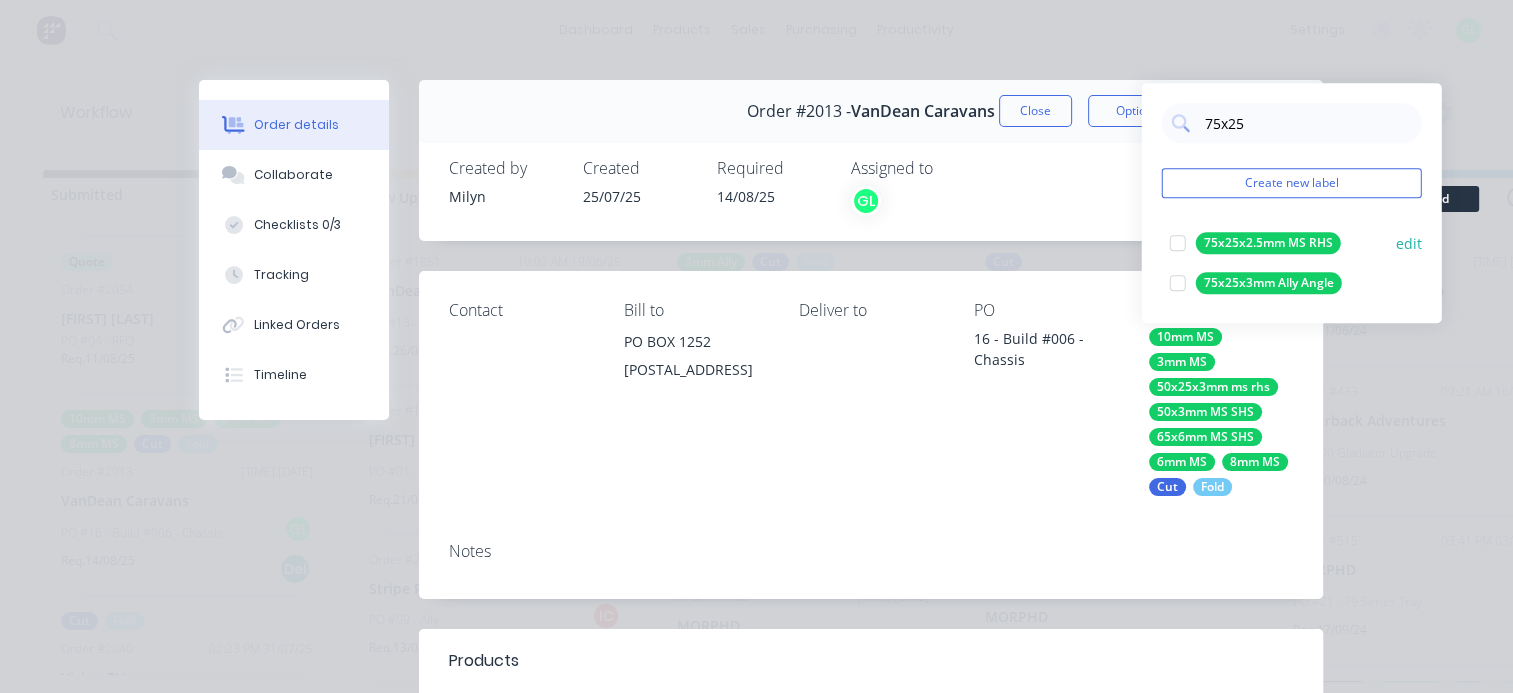 click at bounding box center [1178, 243] 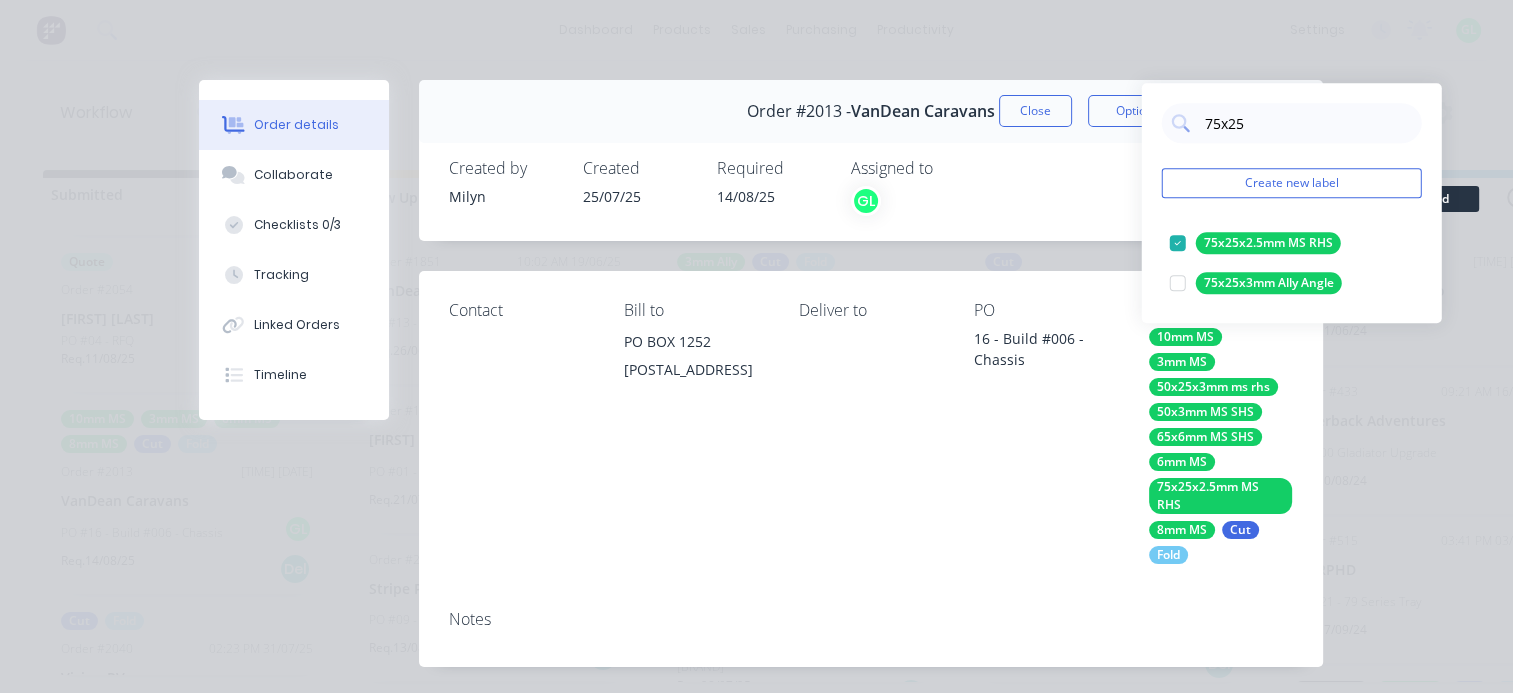 drag, startPoint x: 1176, startPoint y: 117, endPoint x: 1160, endPoint y: 116, distance: 16.03122 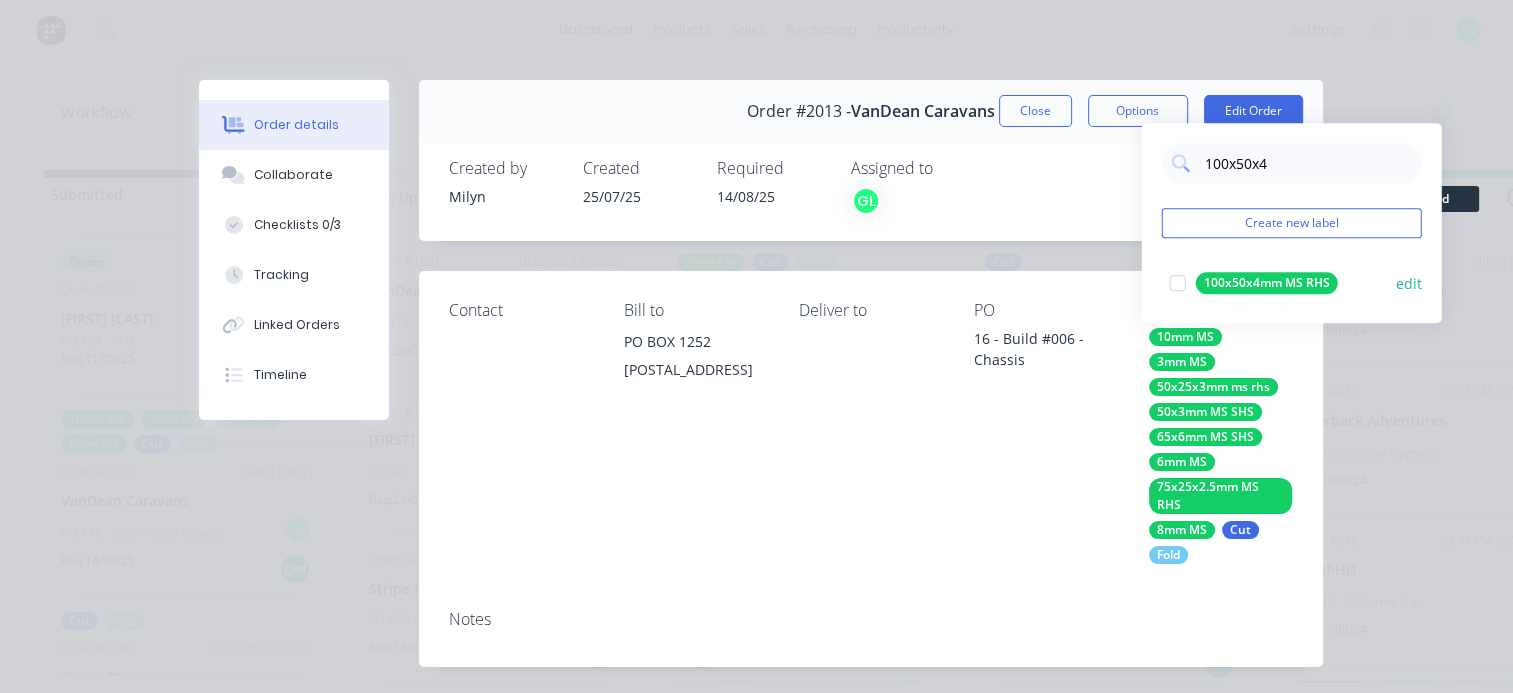click at bounding box center (1178, 283) 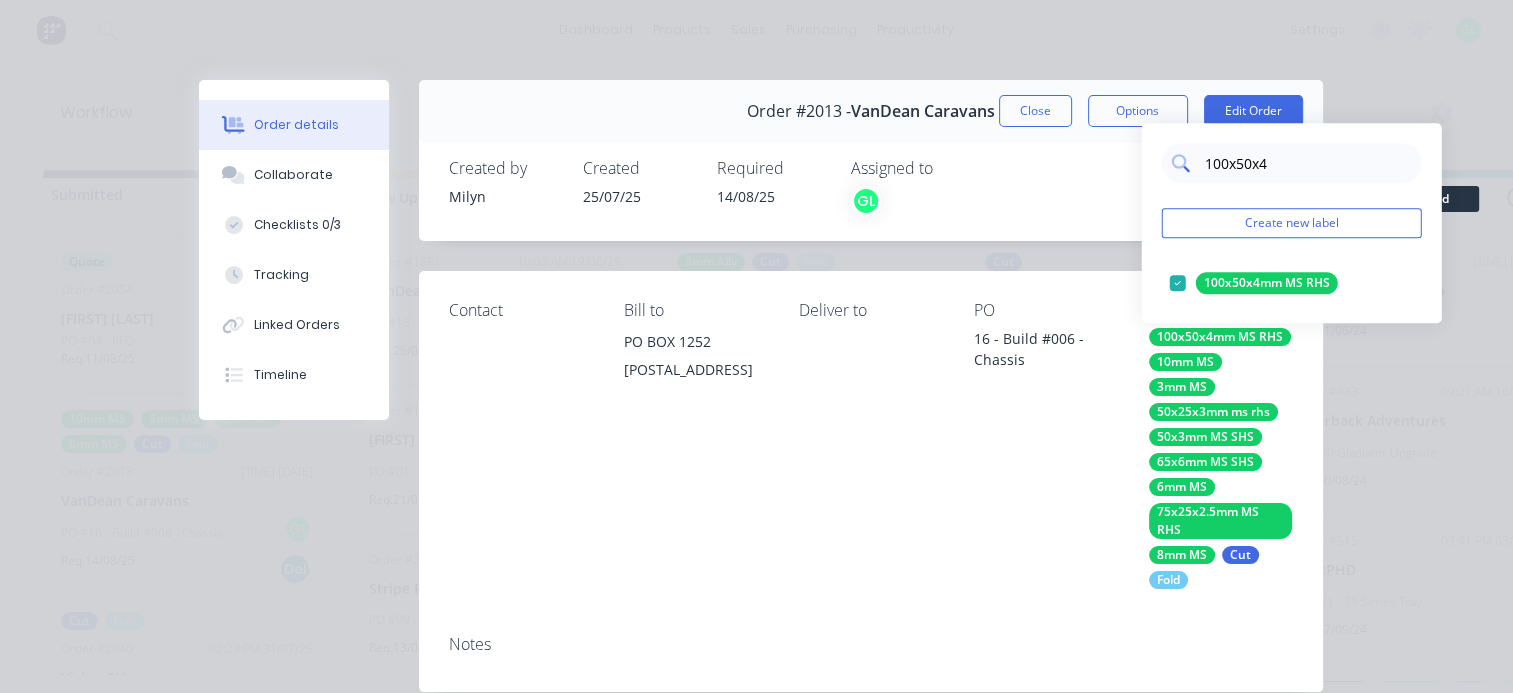 click on "100x50x4" at bounding box center [1307, 163] 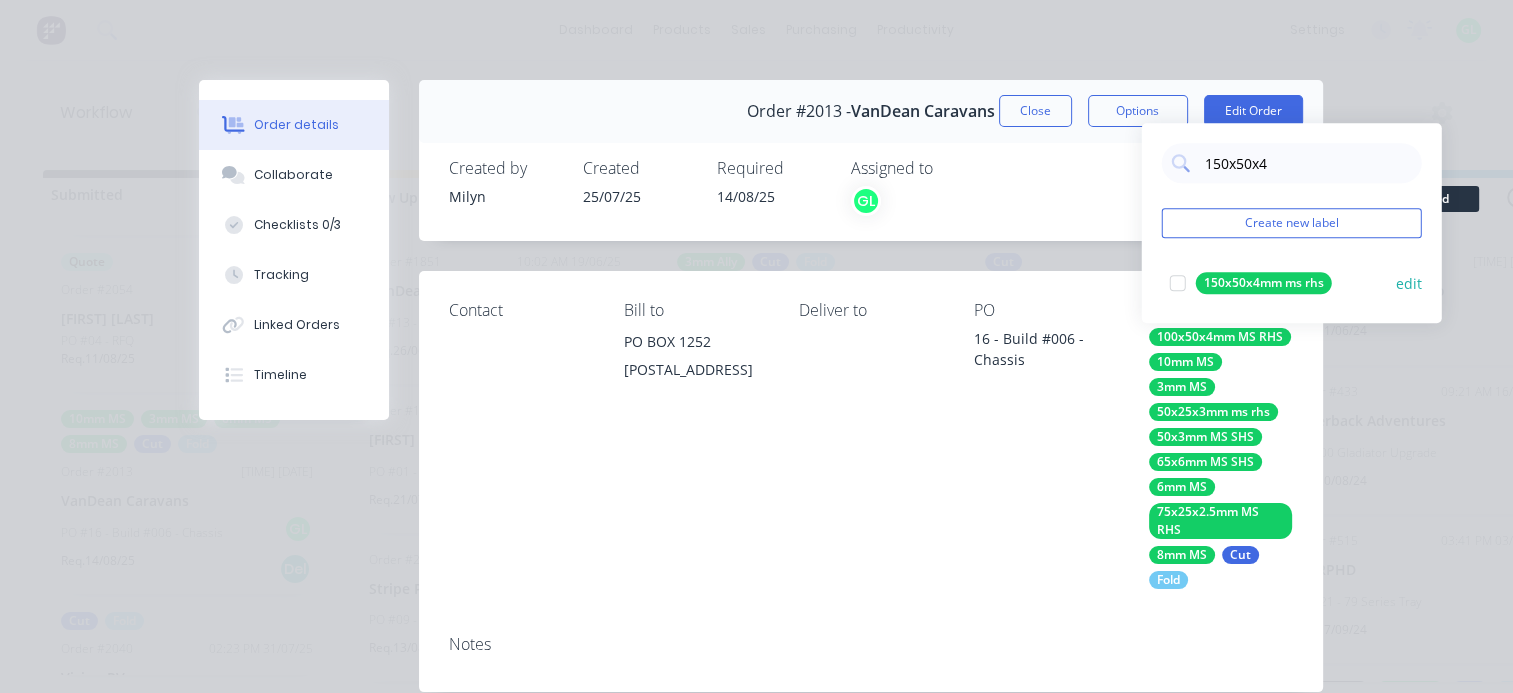 click at bounding box center [1178, 283] 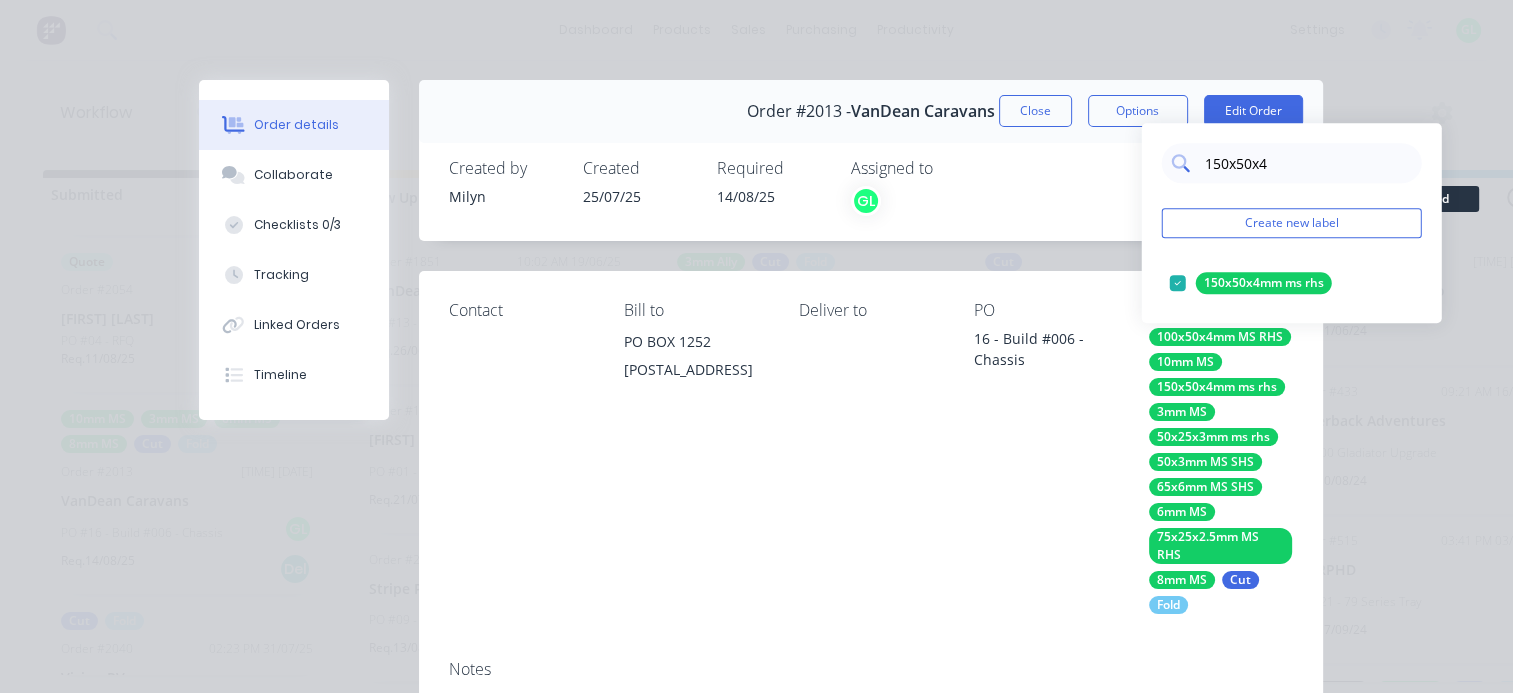 drag, startPoint x: 1228, startPoint y: 162, endPoint x: 1178, endPoint y: 159, distance: 50.08992 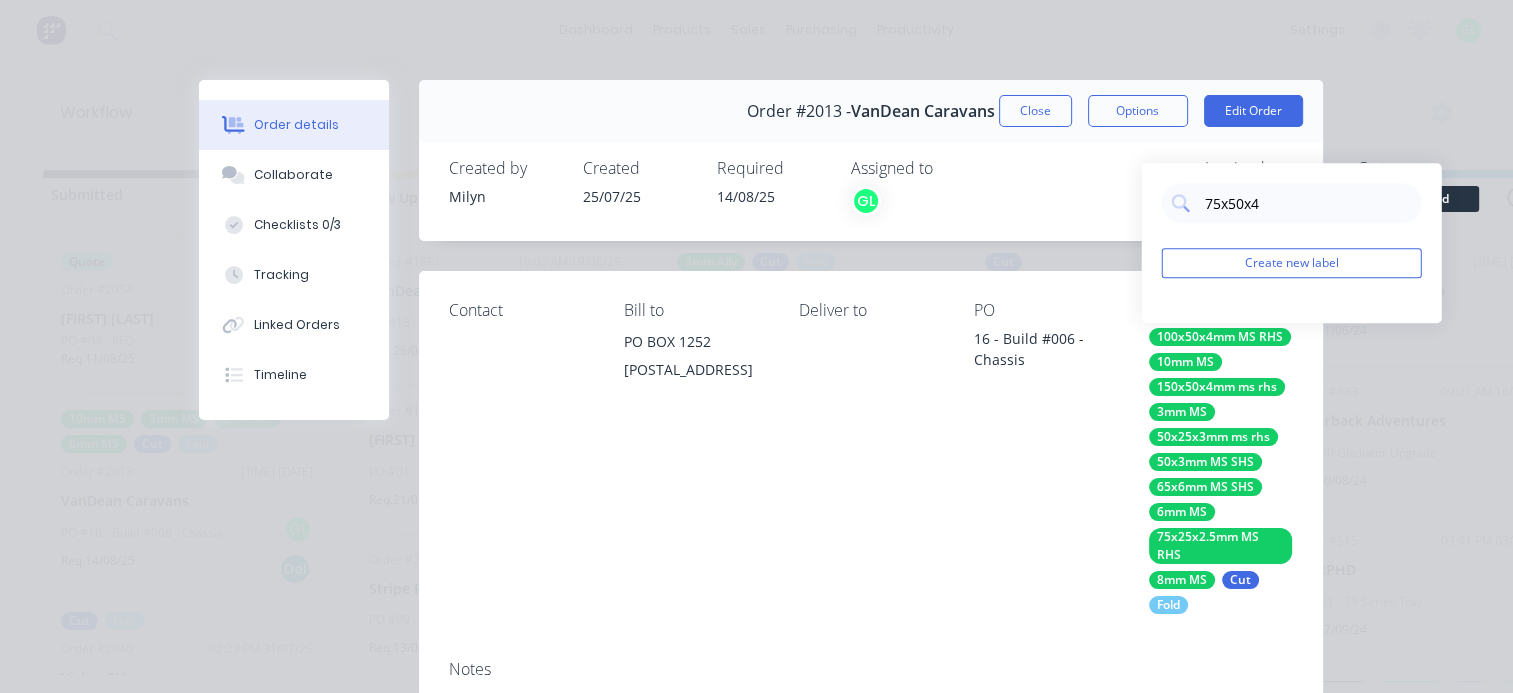 click on "75x50x4 Create new label" at bounding box center (1292, 243) 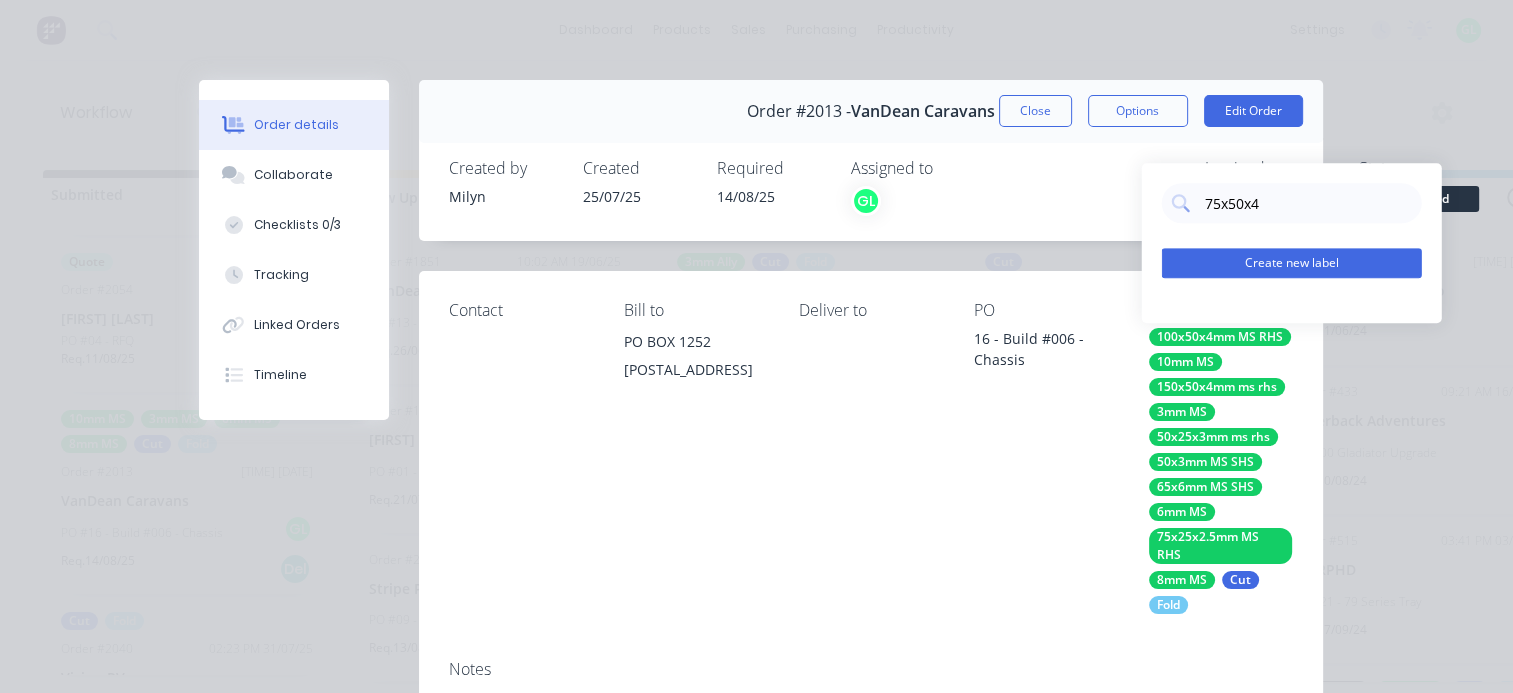 click on "Create new label" at bounding box center [1292, 263] 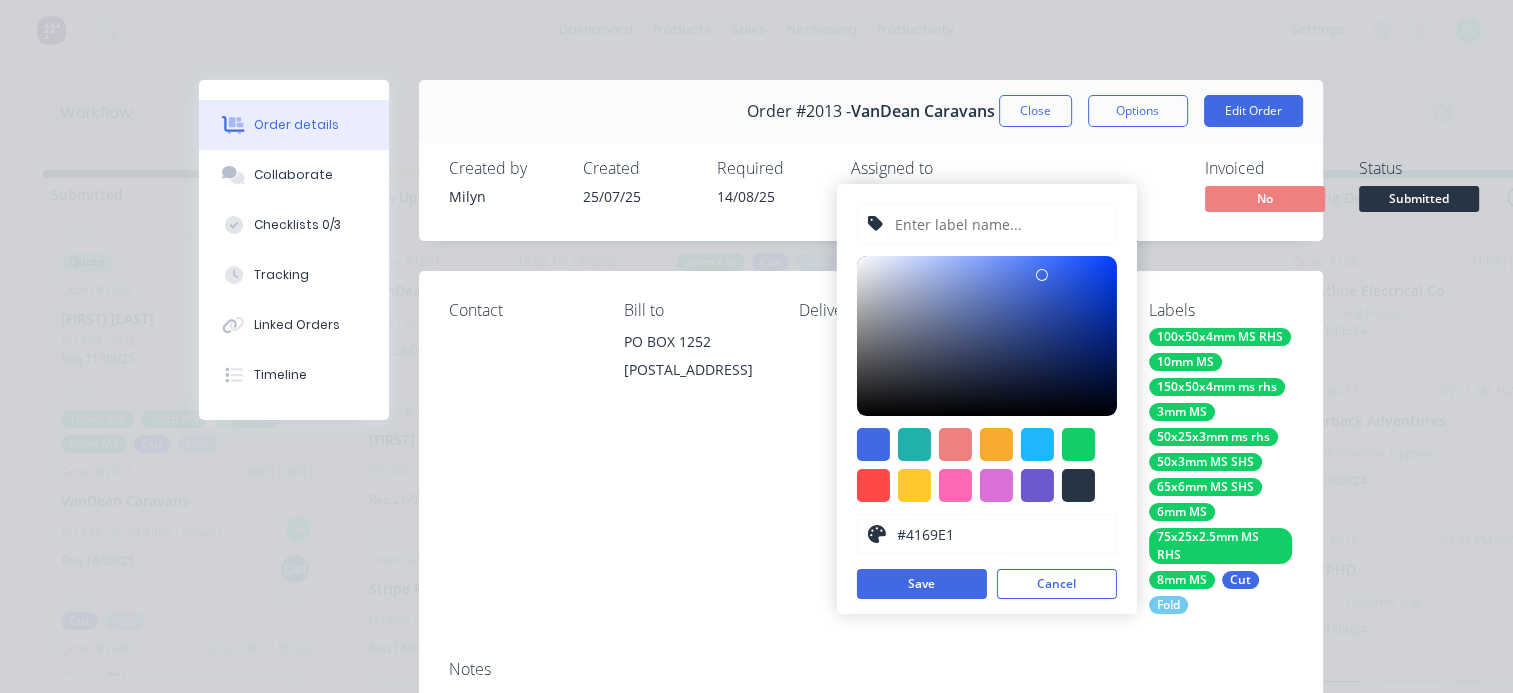 click at bounding box center (1078, 444) 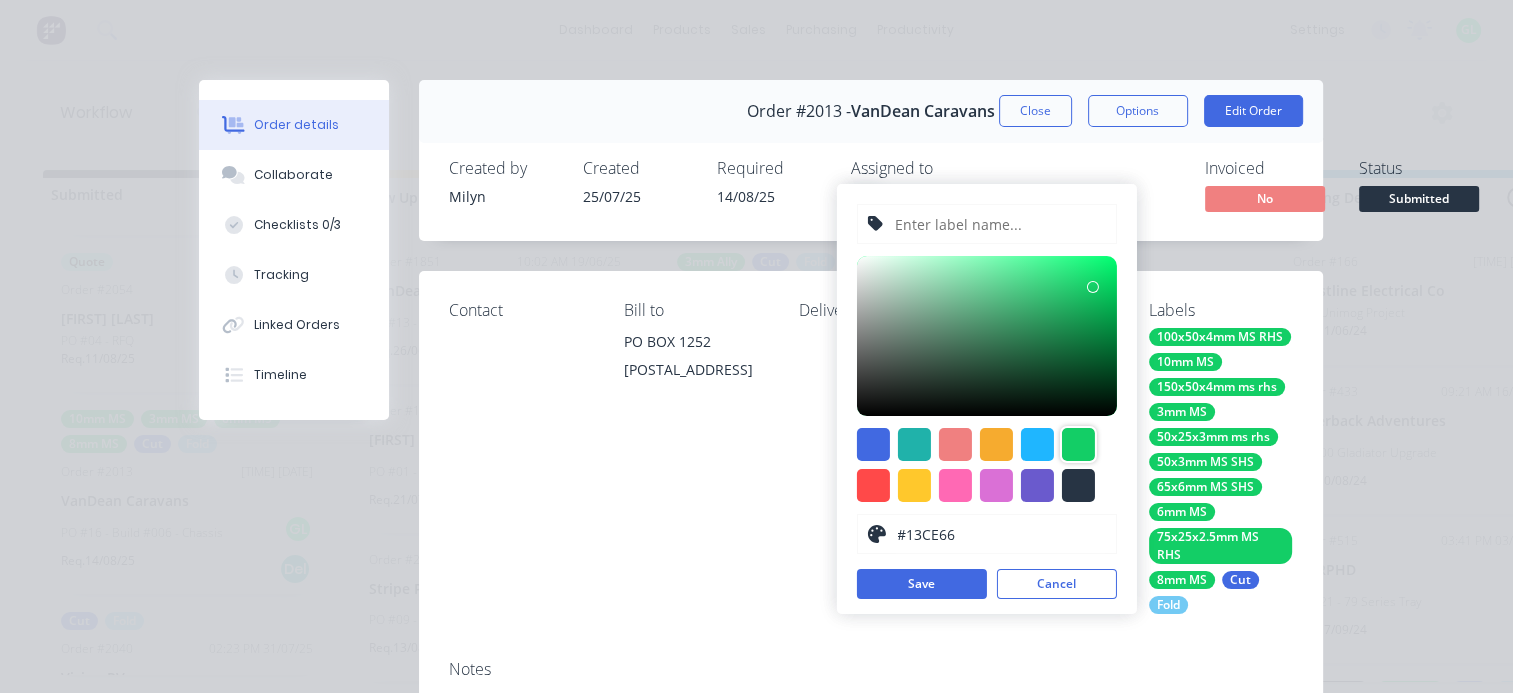 click at bounding box center (999, 224) 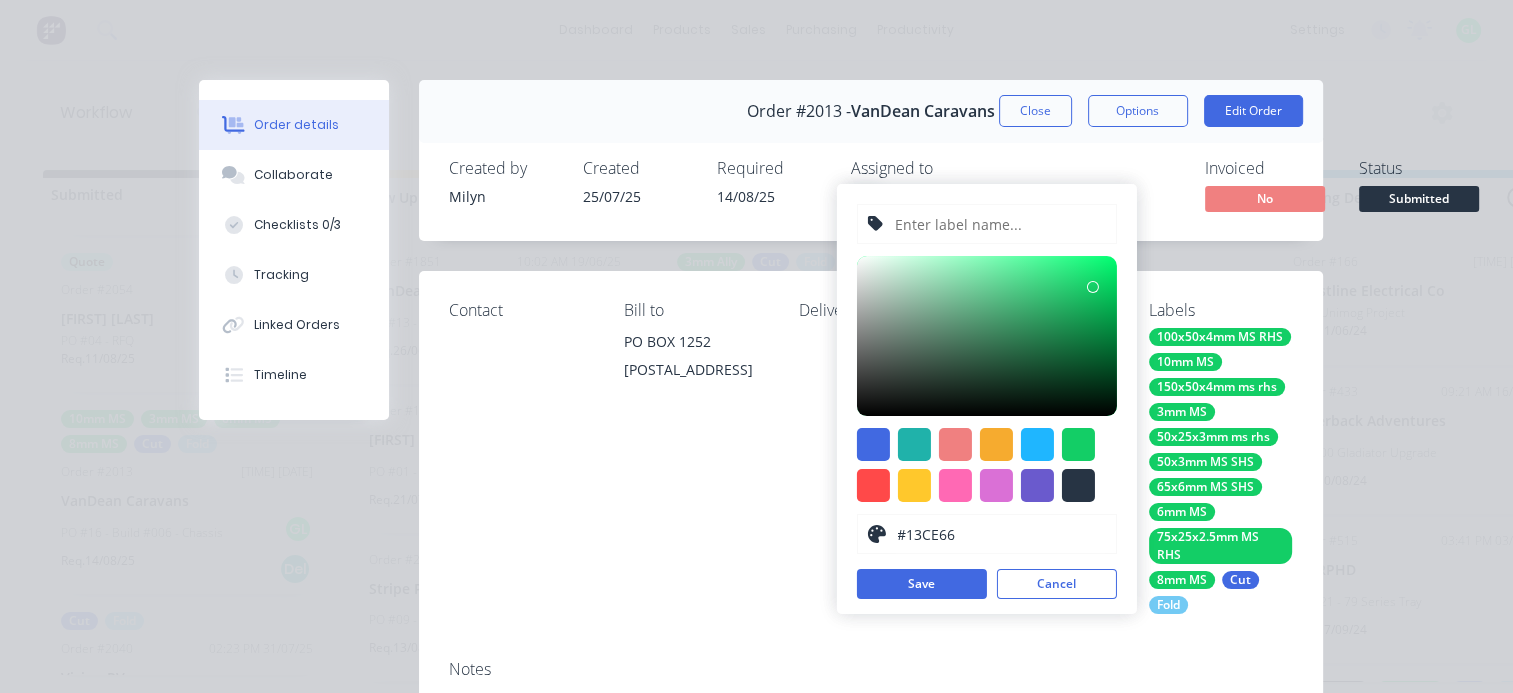 paste on "75x50x4" 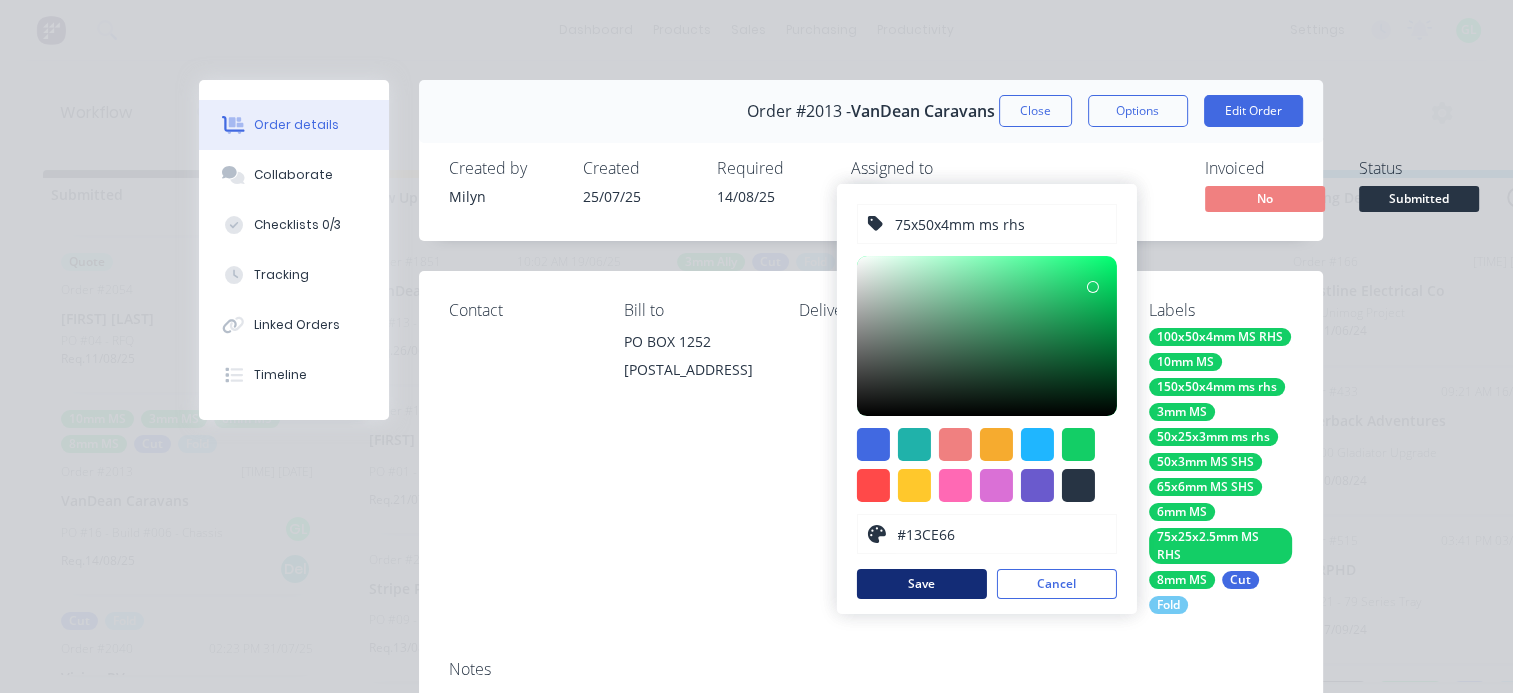 click on "Save" at bounding box center (922, 584) 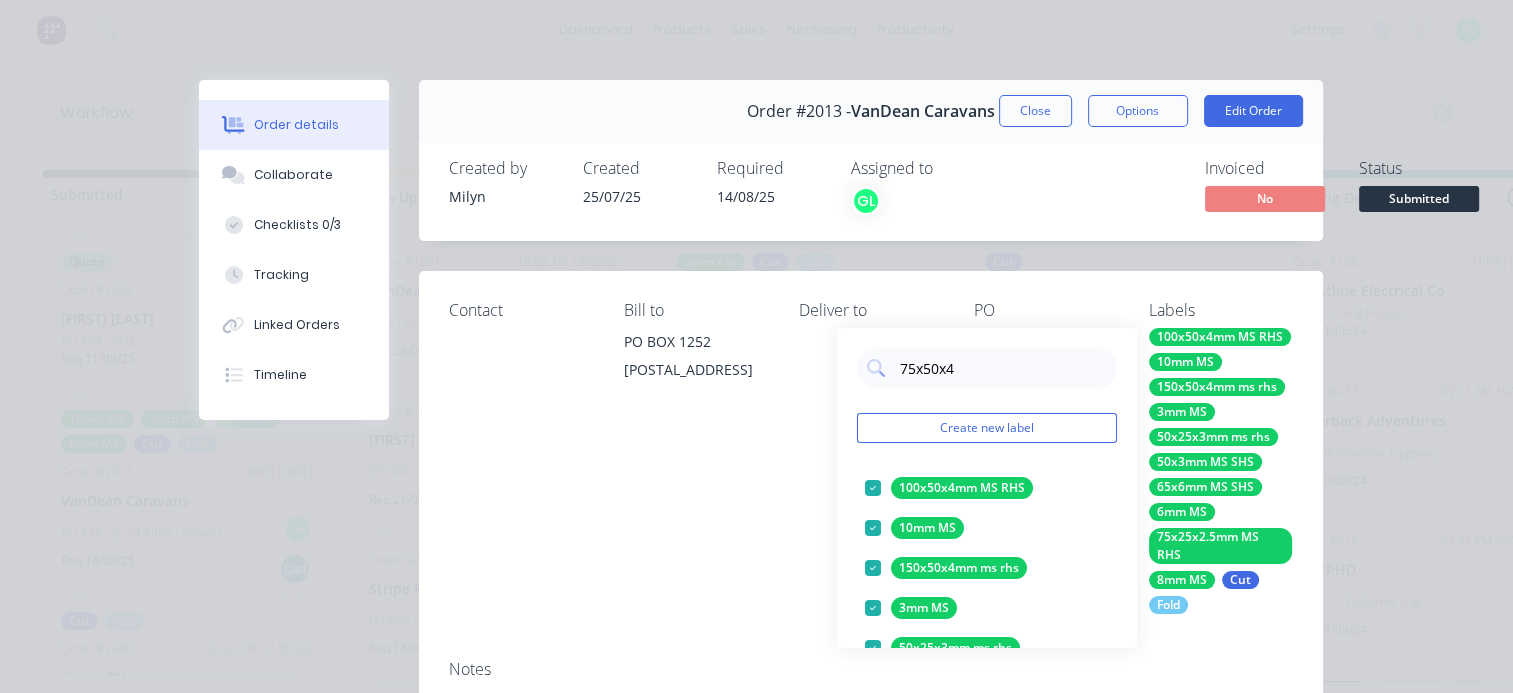 click on "Created by [PERSON] Created [DATE] Required [DATE] Assigned to [PERSON] Bill to [POSTAL_ADDRESS] Deliver to [POSTAL_ADDRESS]" at bounding box center (756, 346) 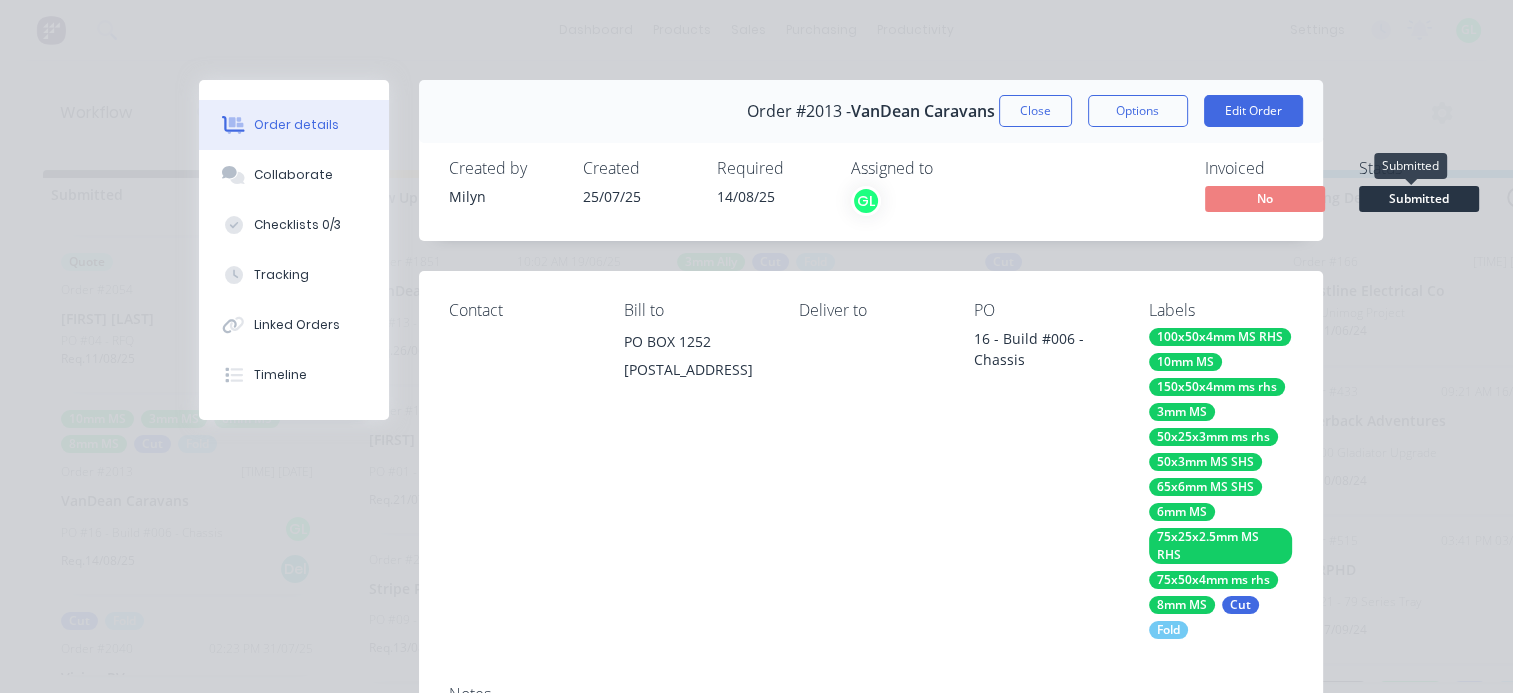 click on "Submitted" at bounding box center (1419, 198) 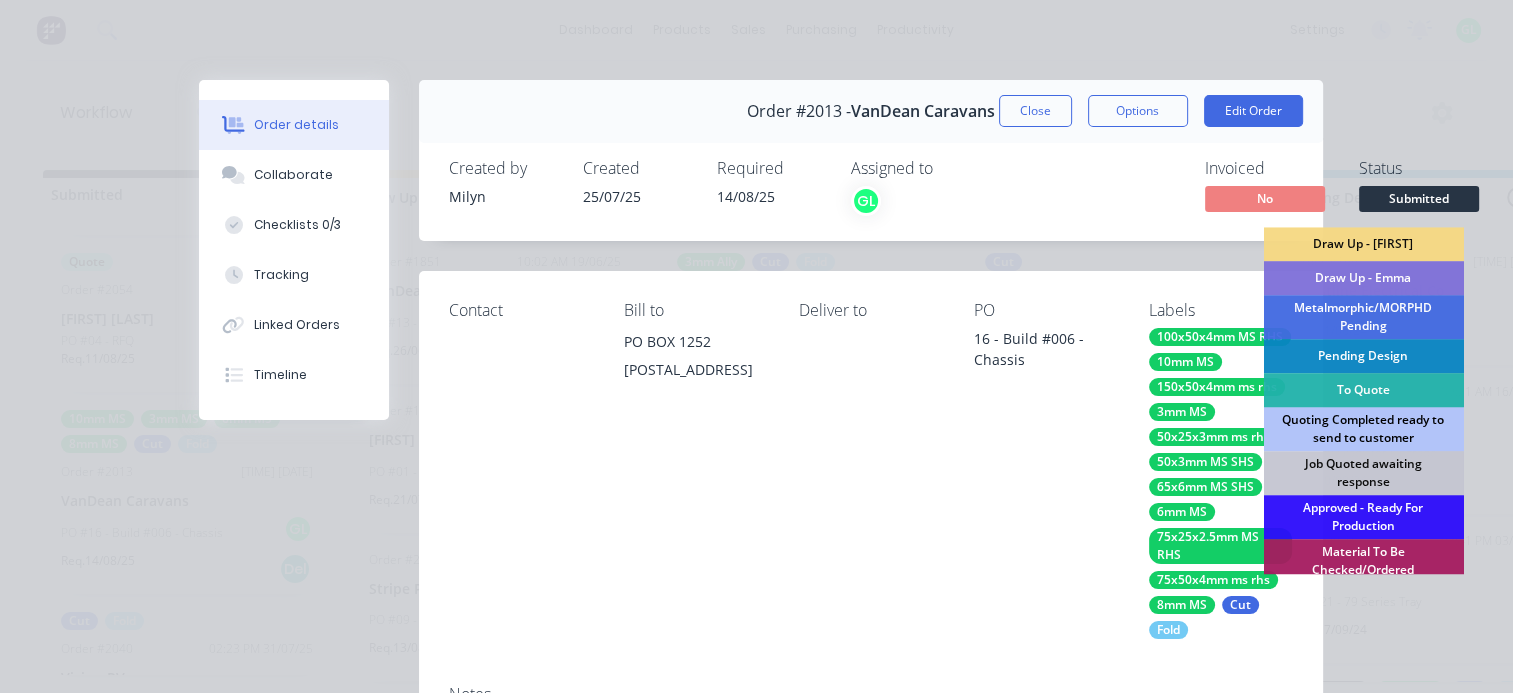 scroll, scrollTop: 200, scrollLeft: 0, axis: vertical 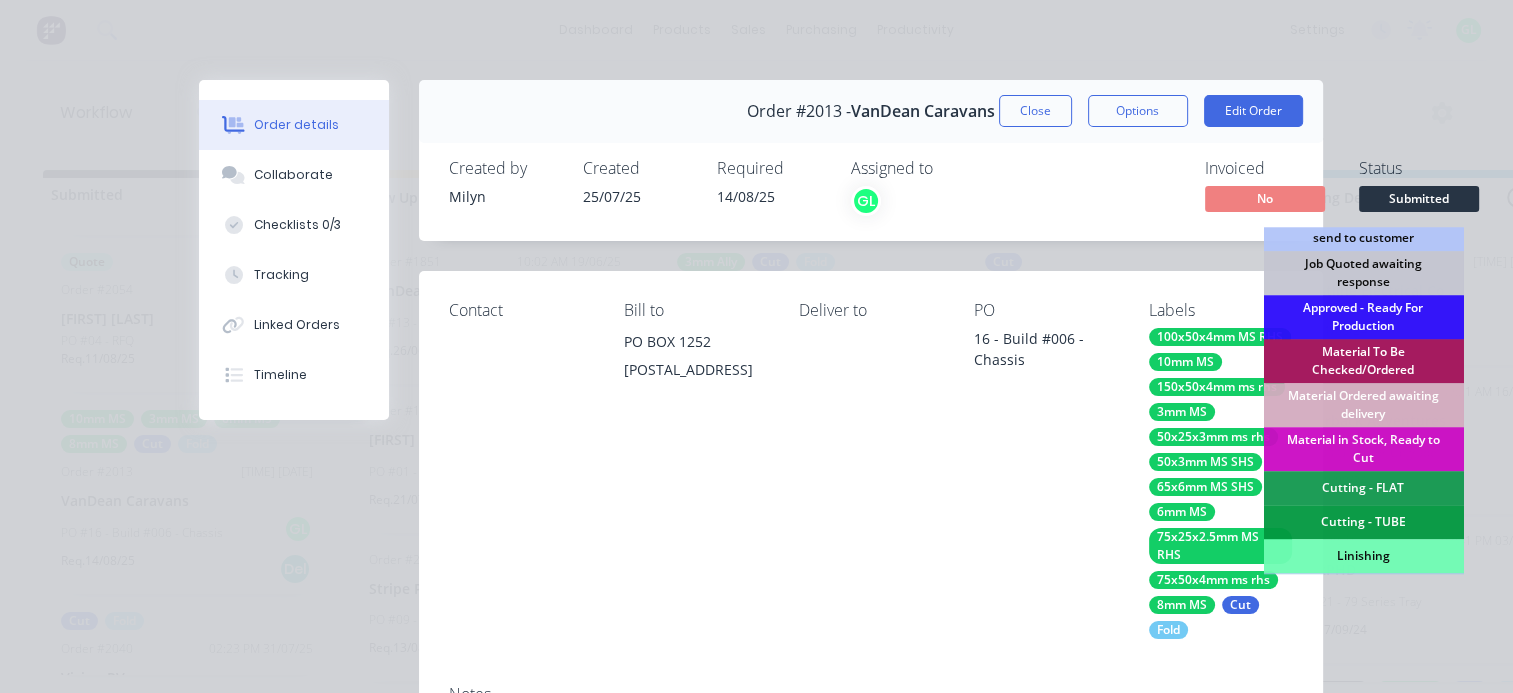 click on "Material To Be Checked/Ordered" at bounding box center (1363, 361) 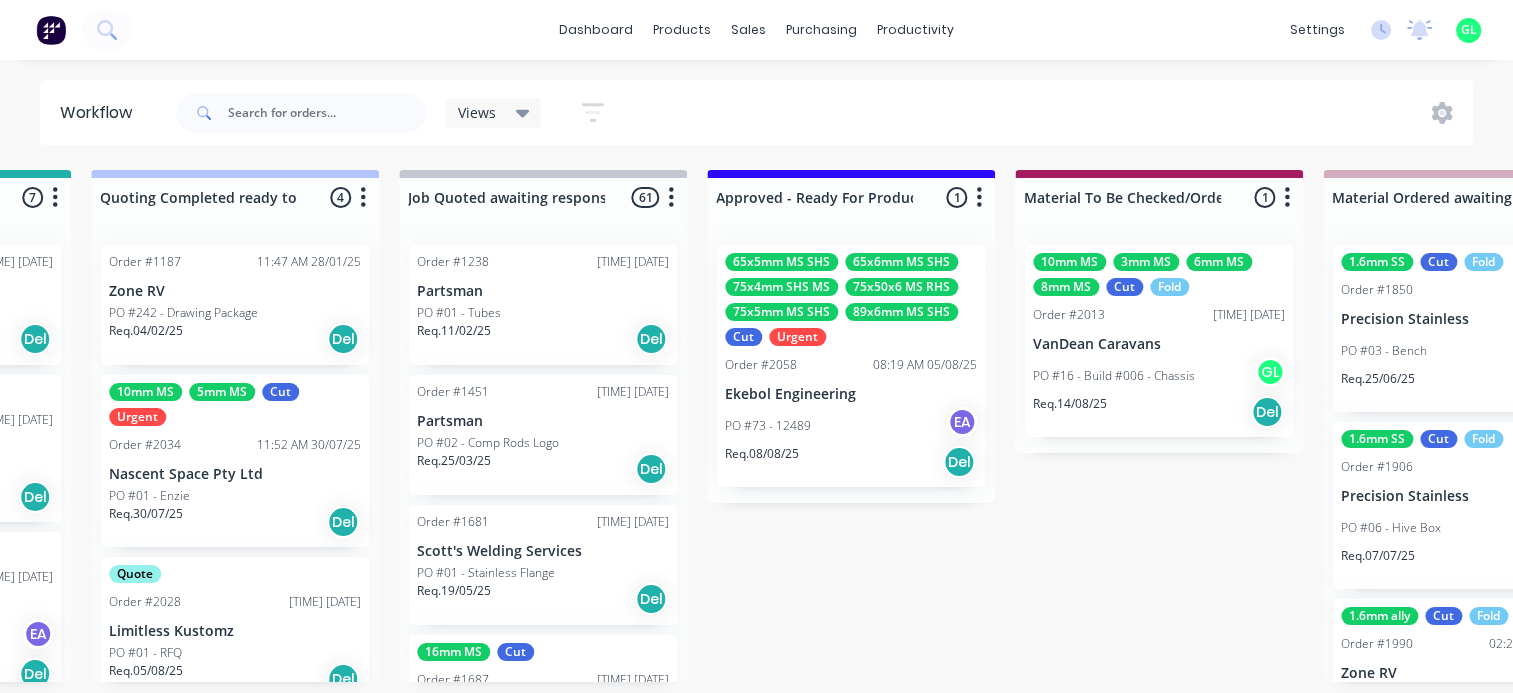 scroll, scrollTop: 0, scrollLeft: 2200, axis: horizontal 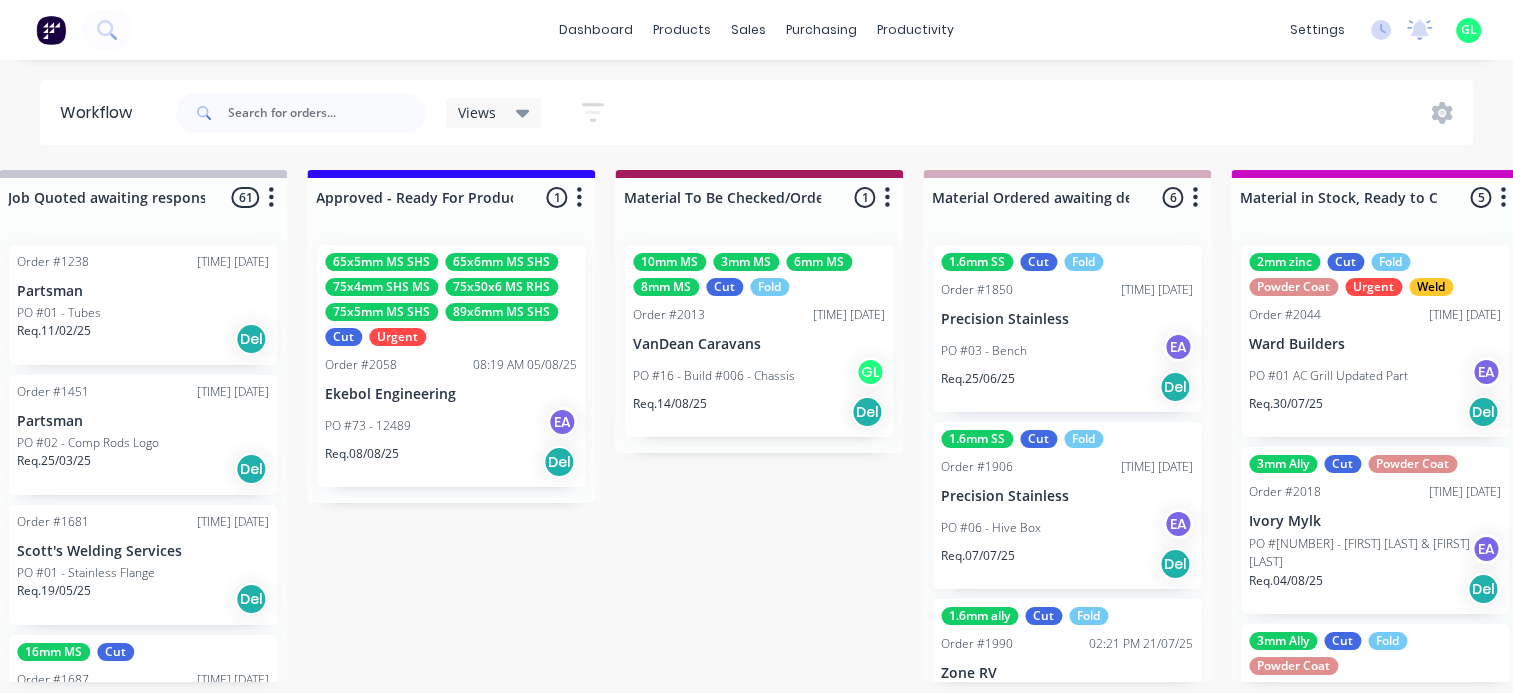 click on "PO #16 - Build #006 - Chassis" at bounding box center [714, 376] 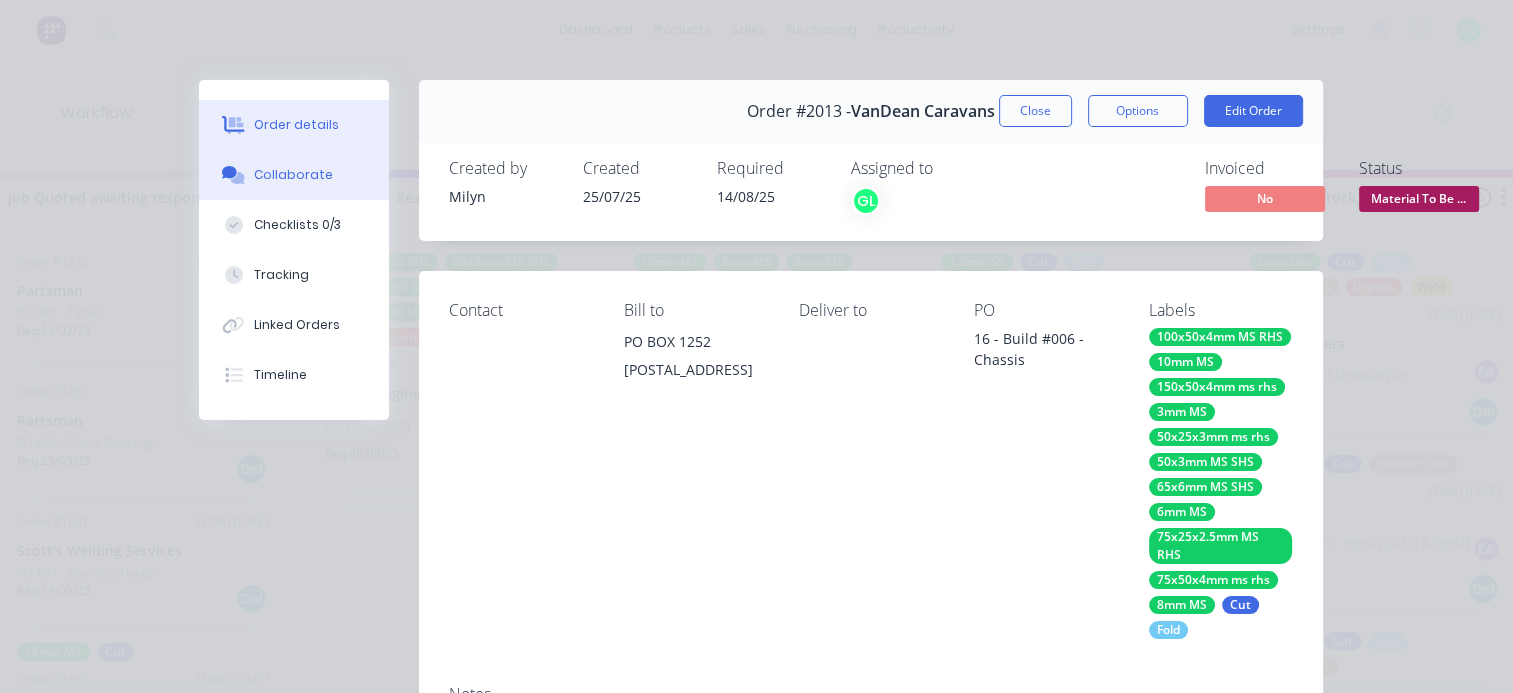 click on "Collaborate" at bounding box center (293, 175) 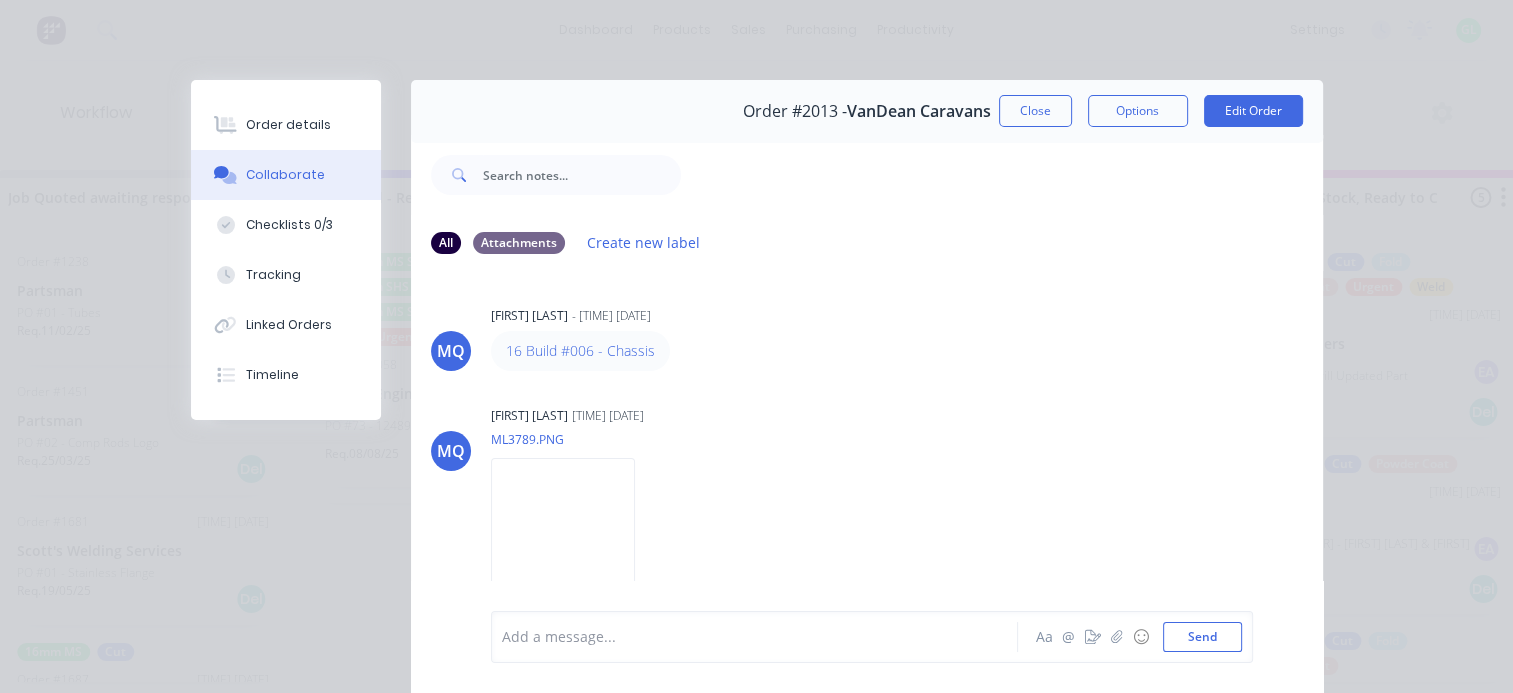 click at bounding box center [760, 637] 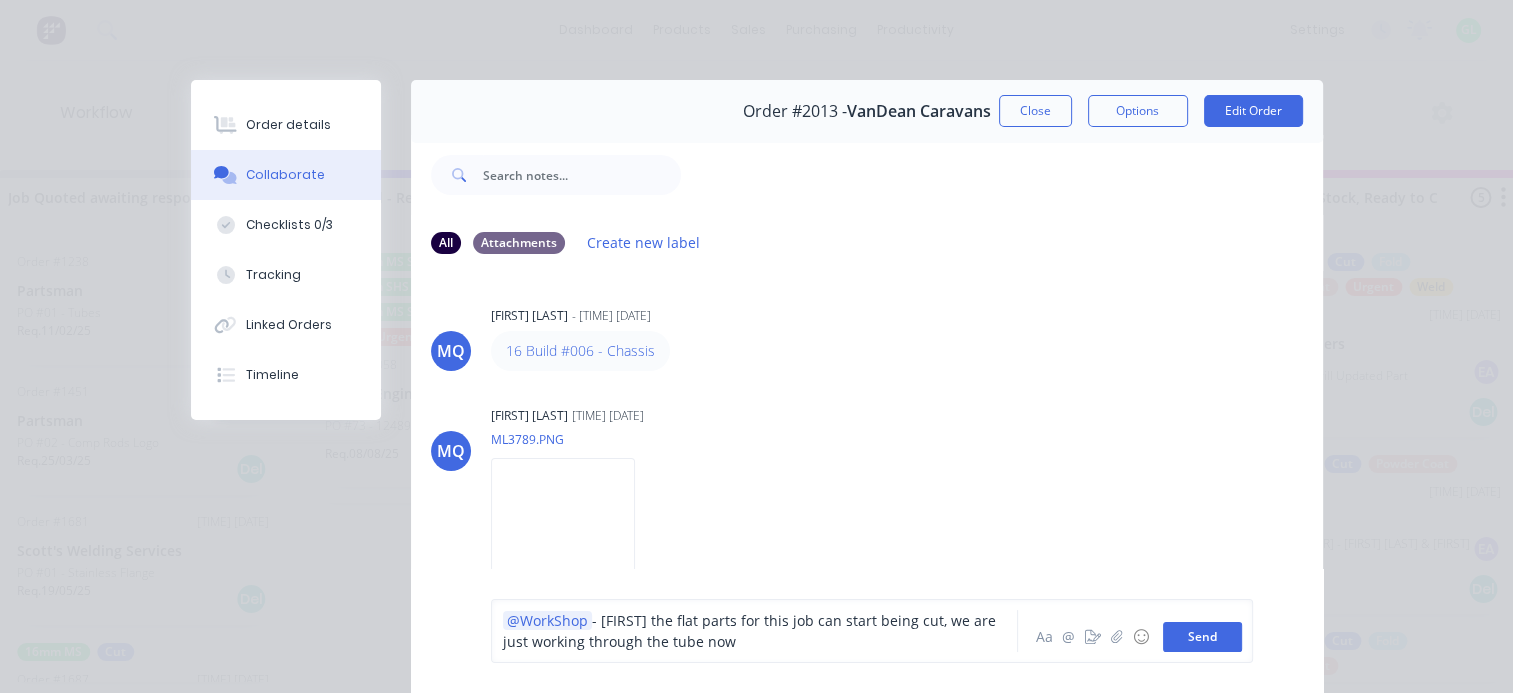 click on "Send" at bounding box center [1202, 637] 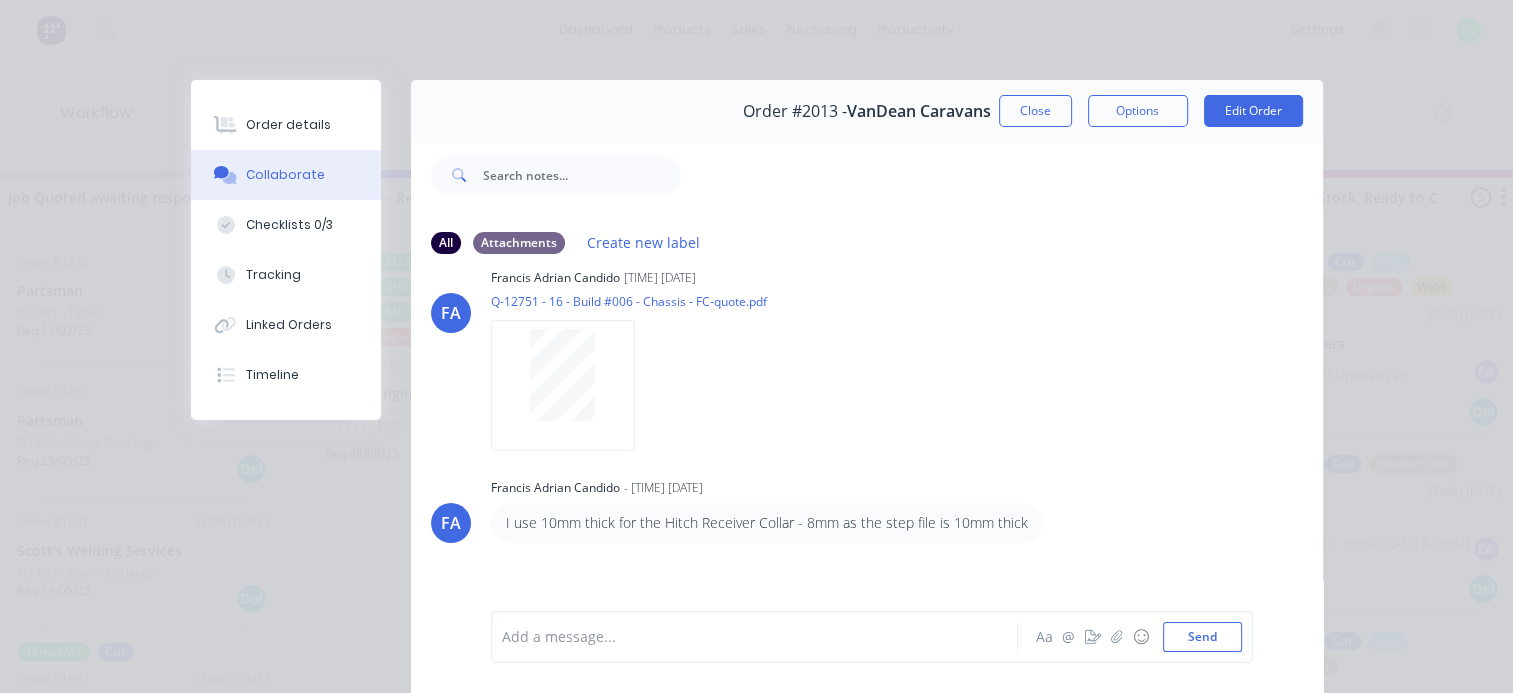 scroll, scrollTop: 0, scrollLeft: 0, axis: both 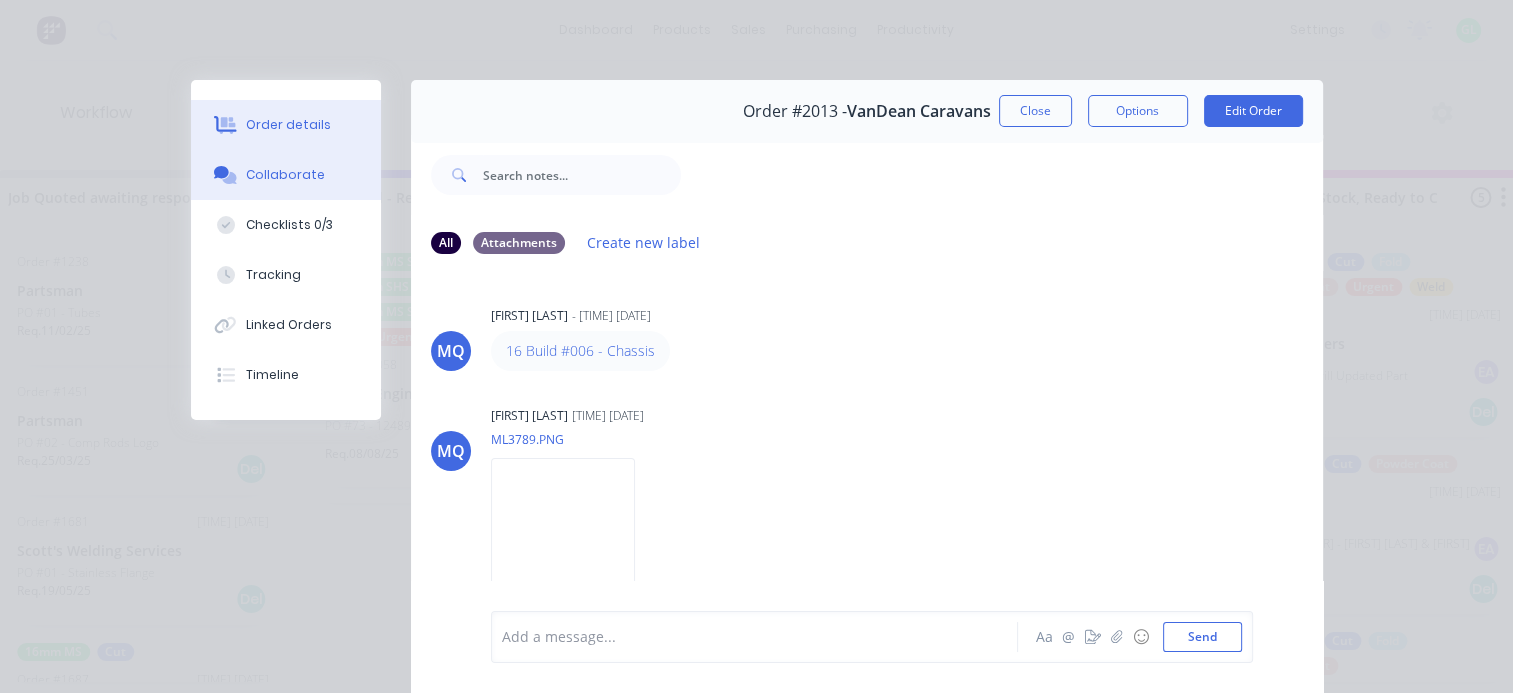 click on "Order details" at bounding box center (288, 125) 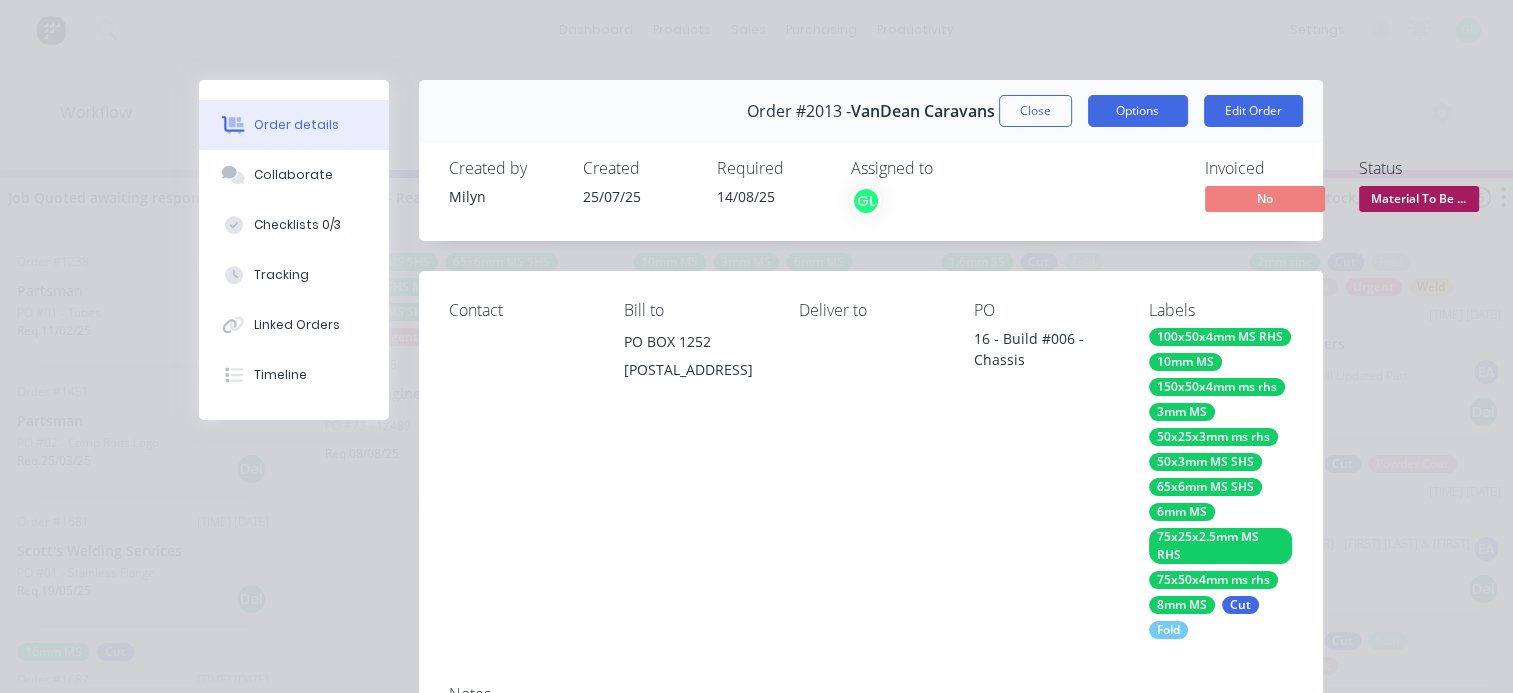 click on "Options" at bounding box center (1138, 111) 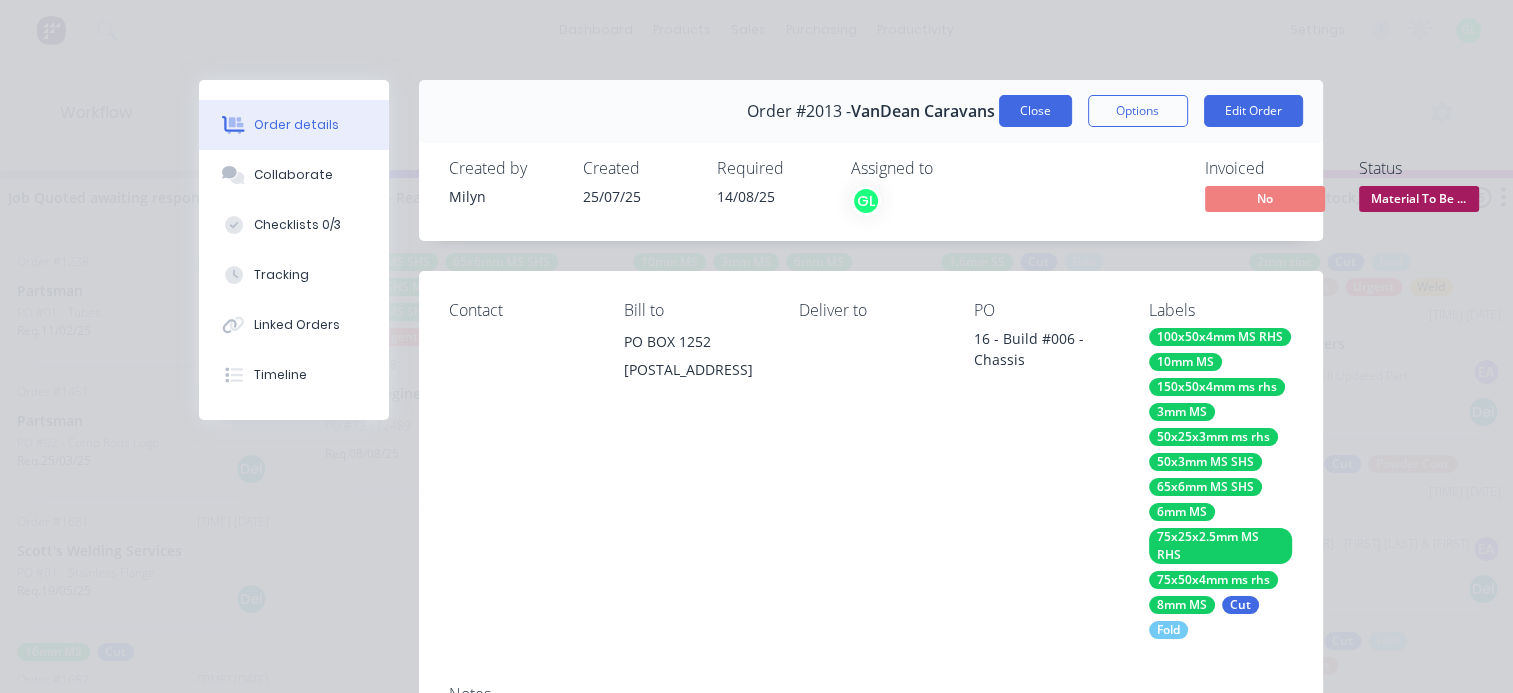 click on "Close" at bounding box center [1035, 111] 